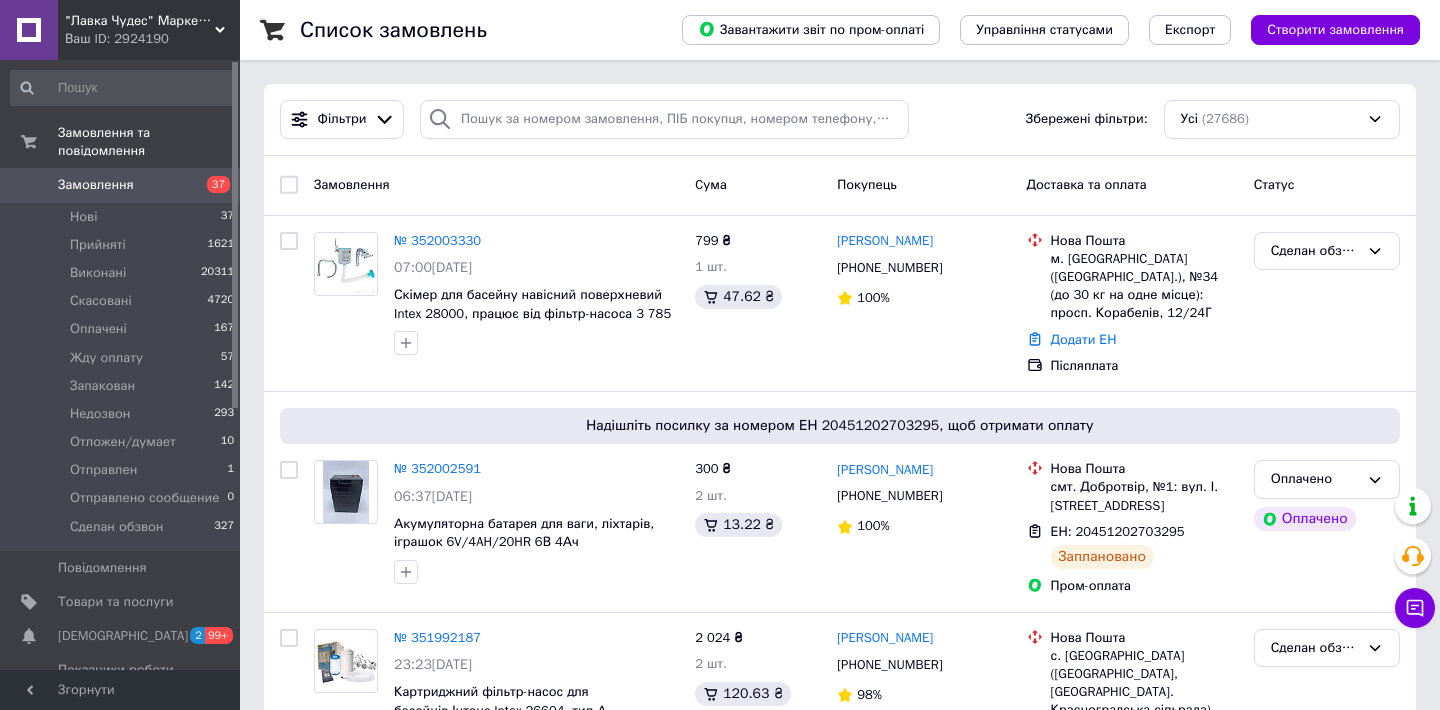 click at bounding box center [29, 636] 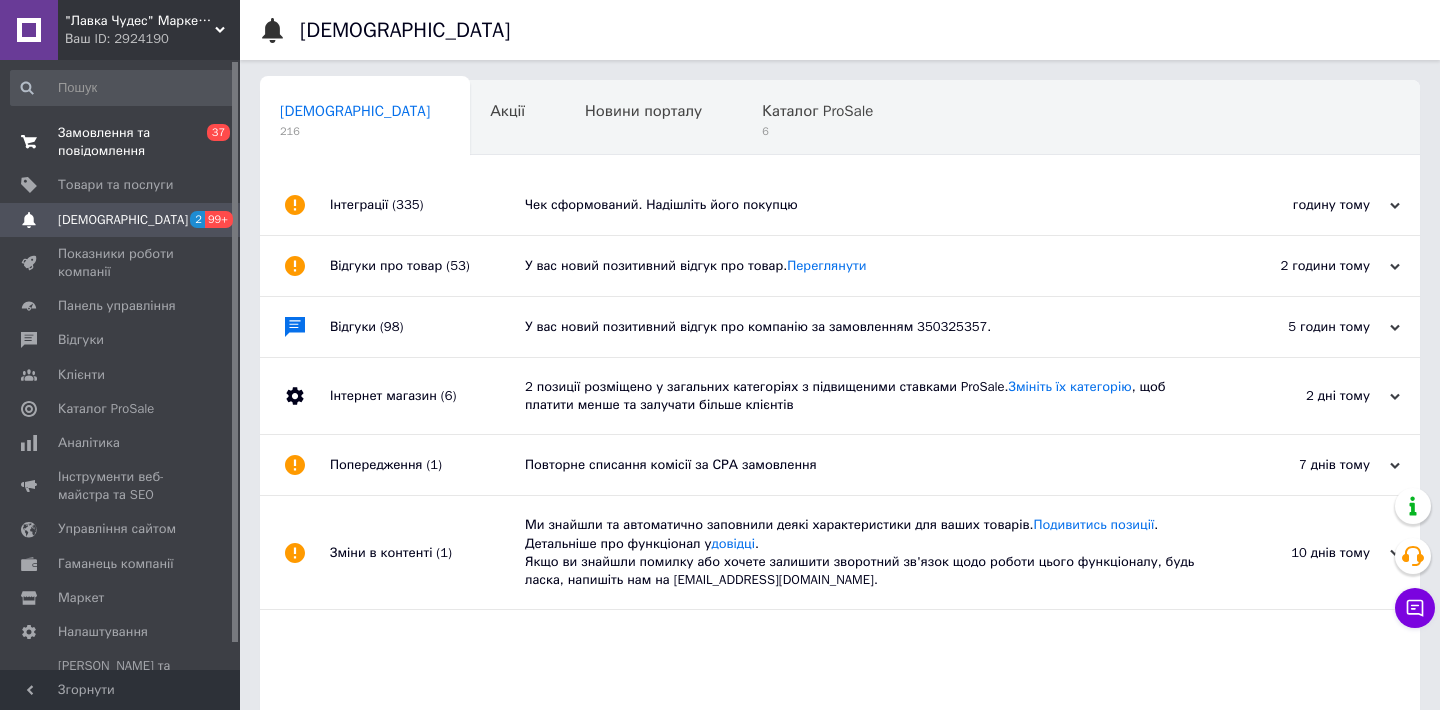 click on "Замовлення та повідомлення" at bounding box center [121, 142] 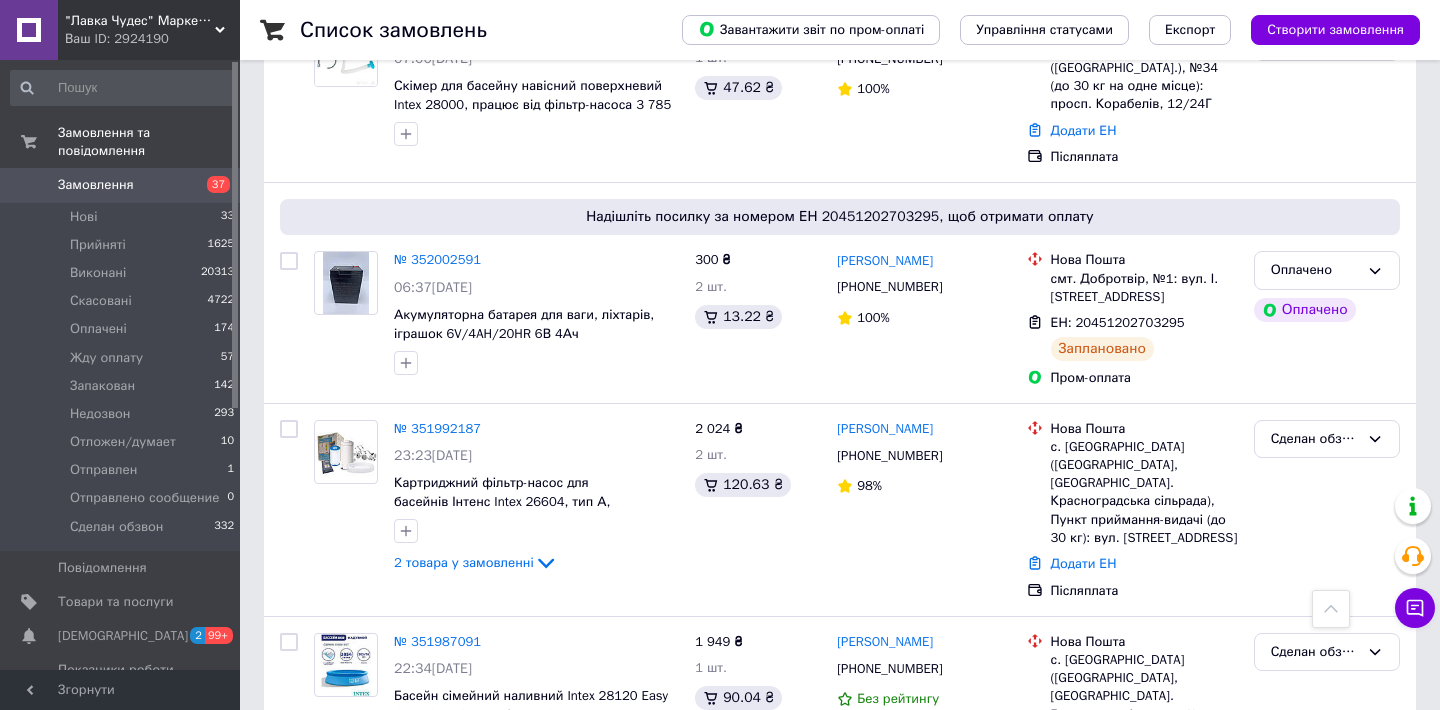 scroll, scrollTop: 3509, scrollLeft: 0, axis: vertical 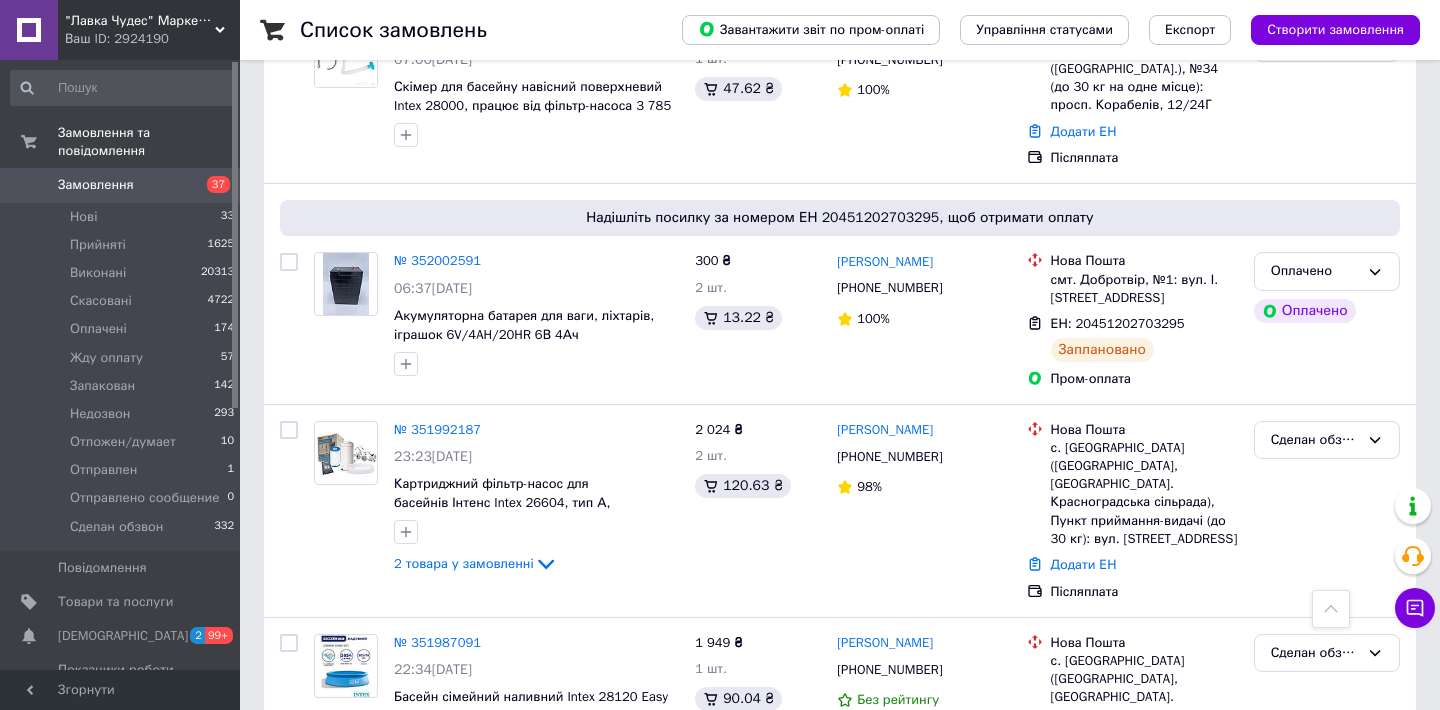 click on "2" at bounding box center [327, 875] 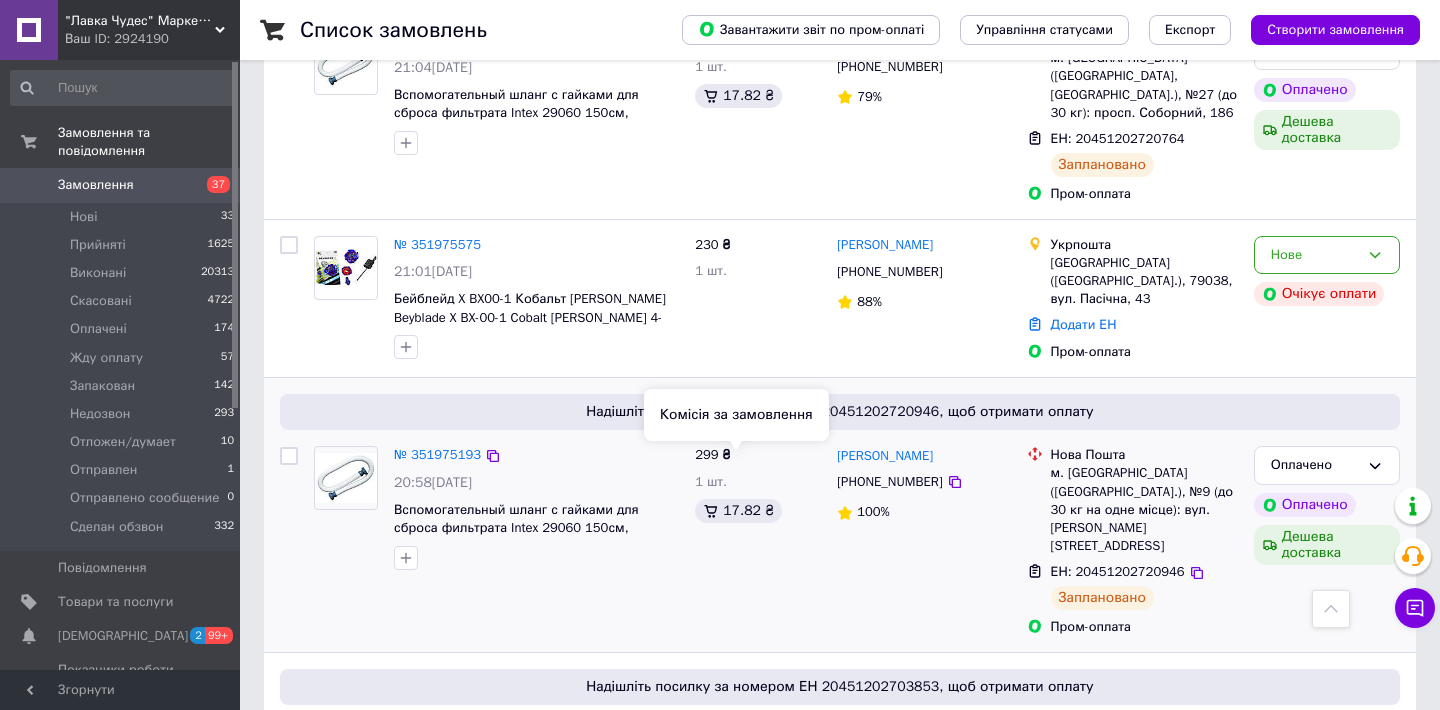 scroll, scrollTop: 1014, scrollLeft: 0, axis: vertical 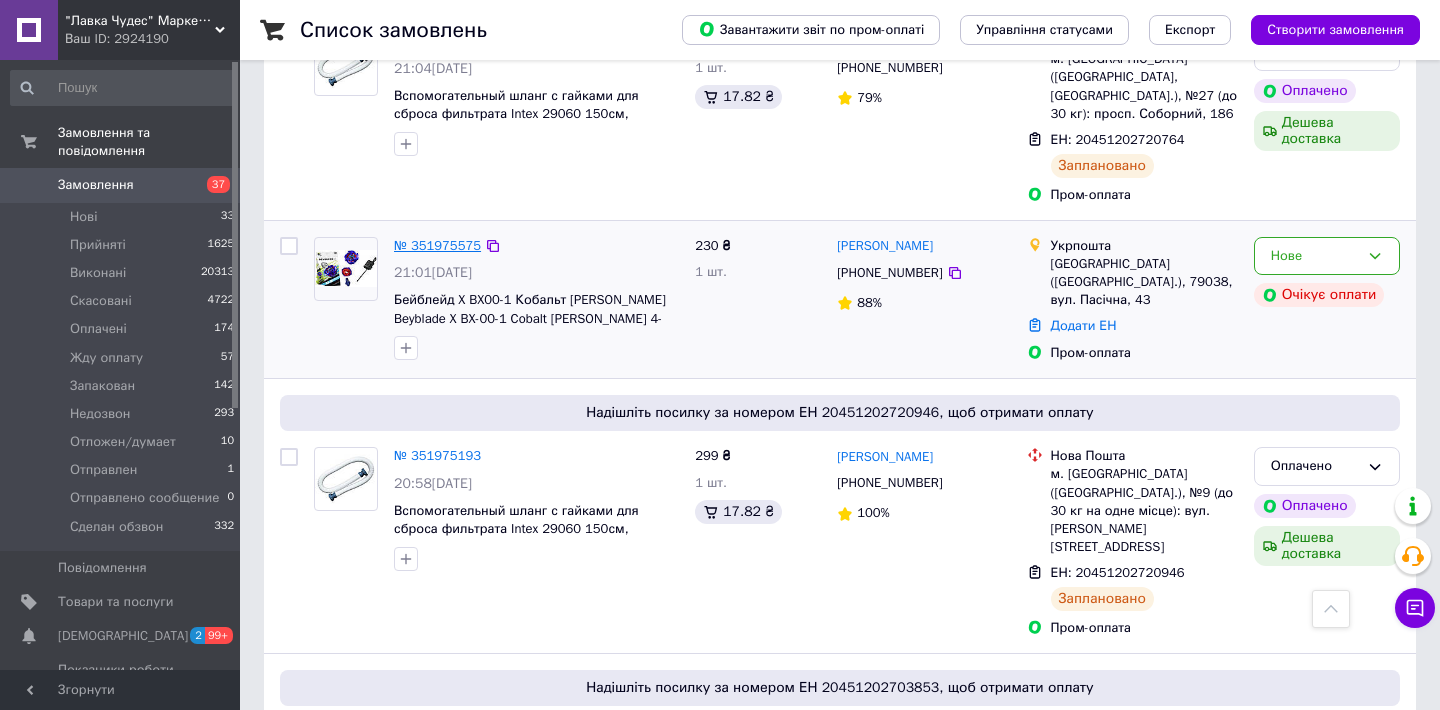 click on "№ 351975575" at bounding box center (437, 245) 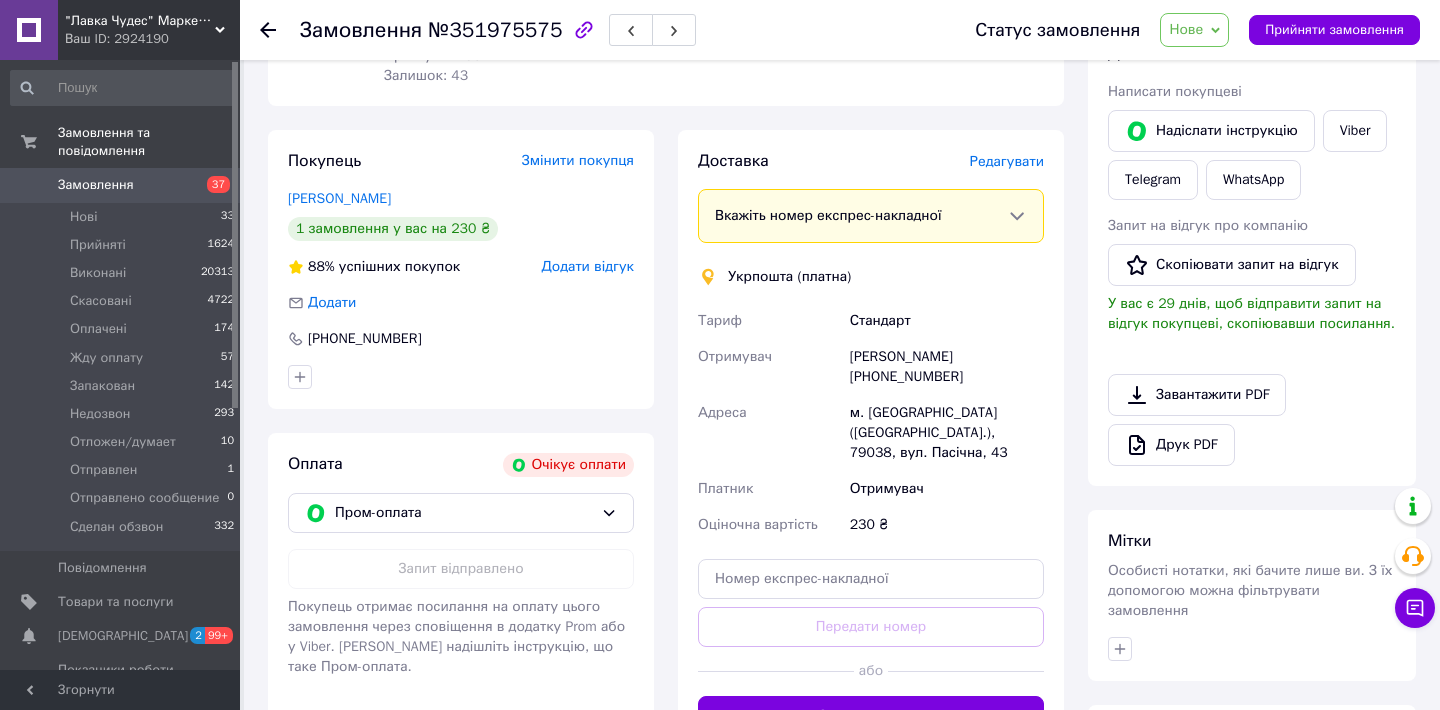 scroll, scrollTop: 319, scrollLeft: 0, axis: vertical 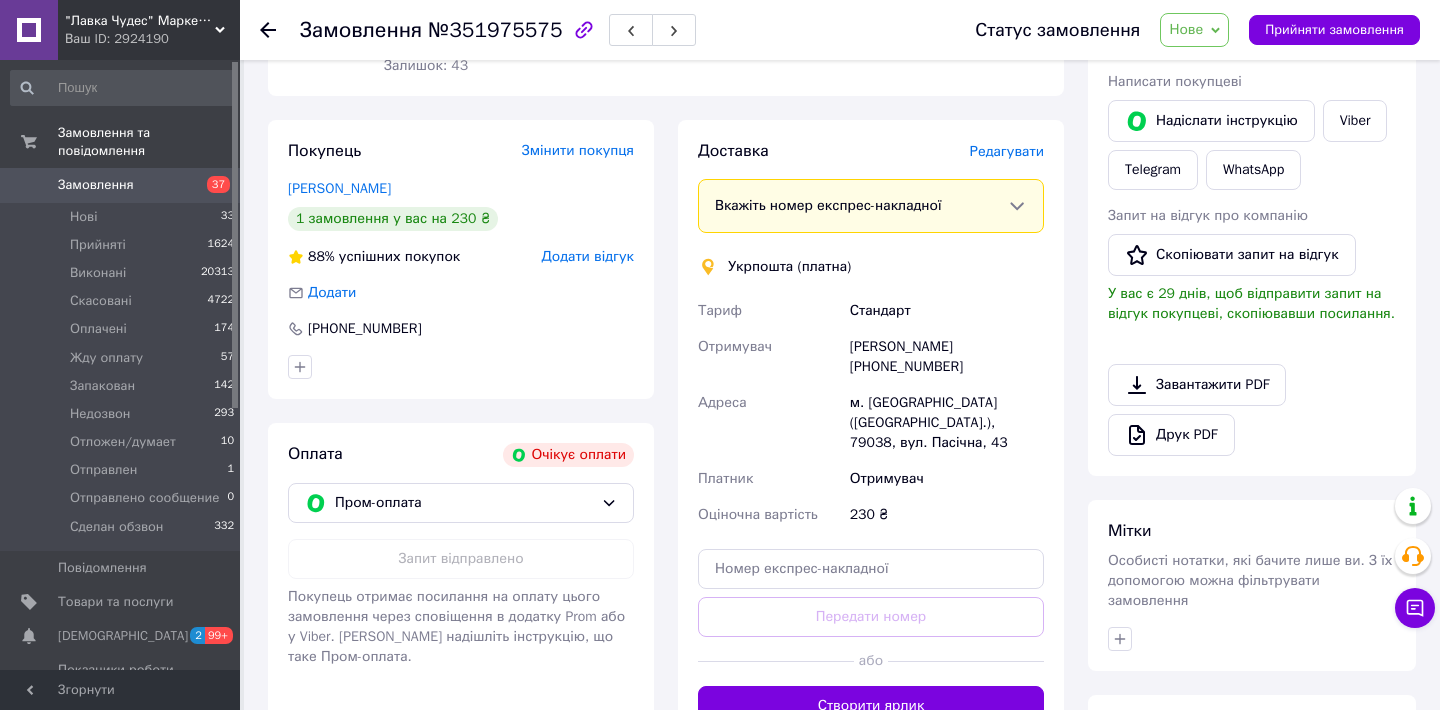 click on "Редагувати" at bounding box center [1007, 151] 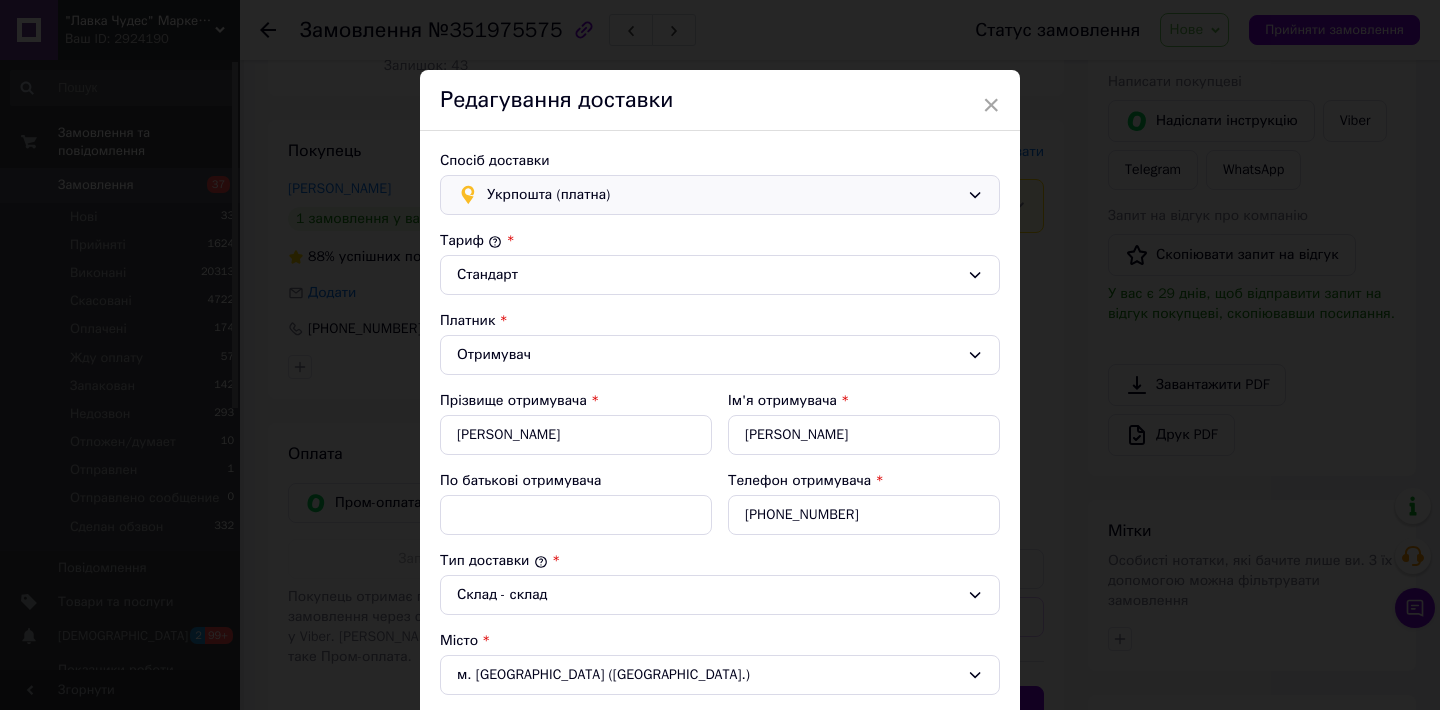 click on "Укрпошта (платна)" at bounding box center (723, 195) 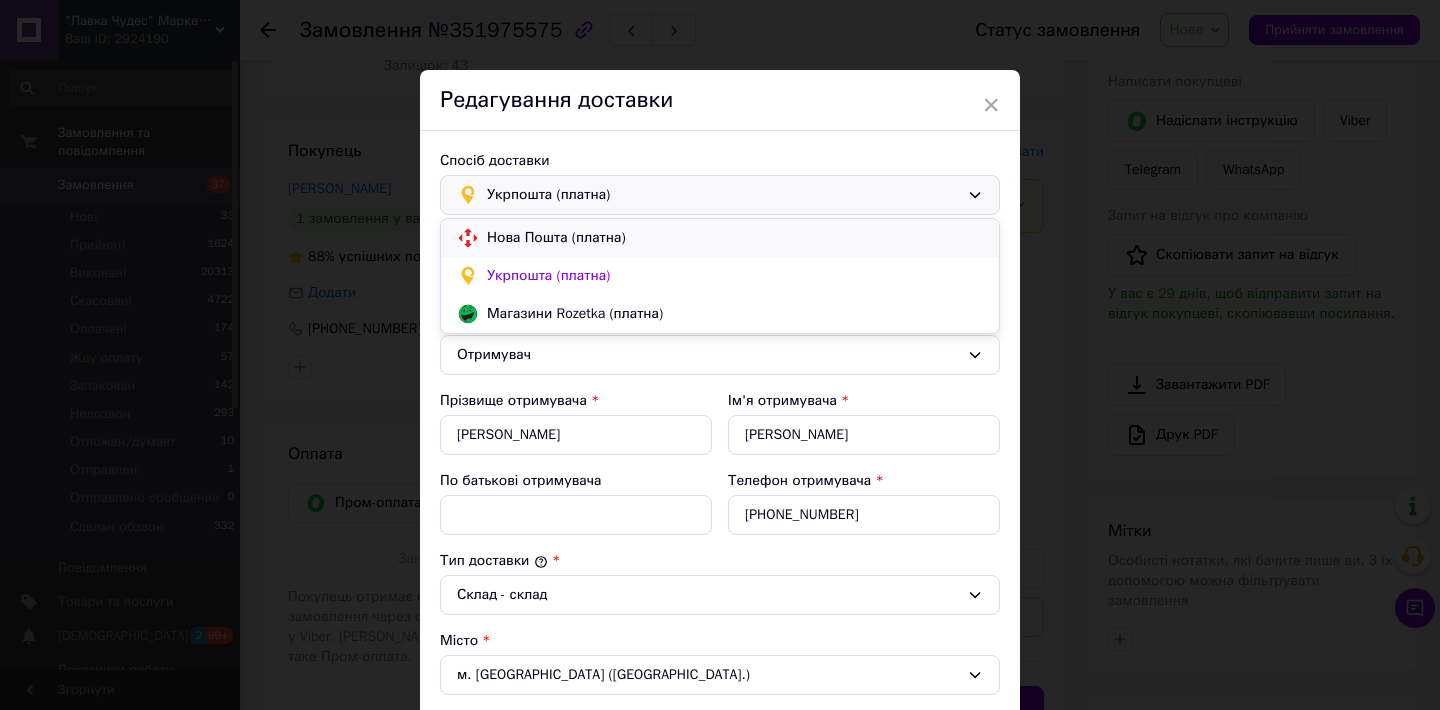 click on "Нова Пошта (платна)" at bounding box center (735, 238) 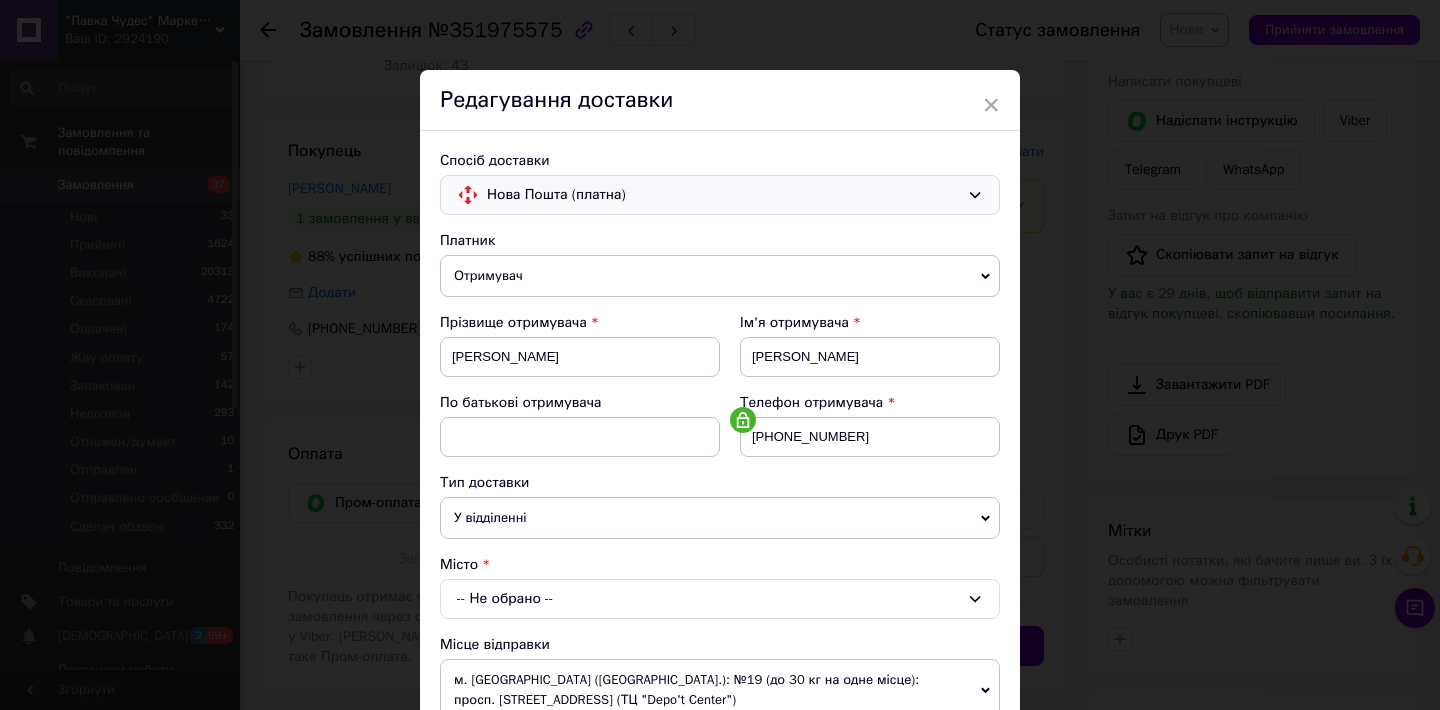 scroll, scrollTop: 287, scrollLeft: 0, axis: vertical 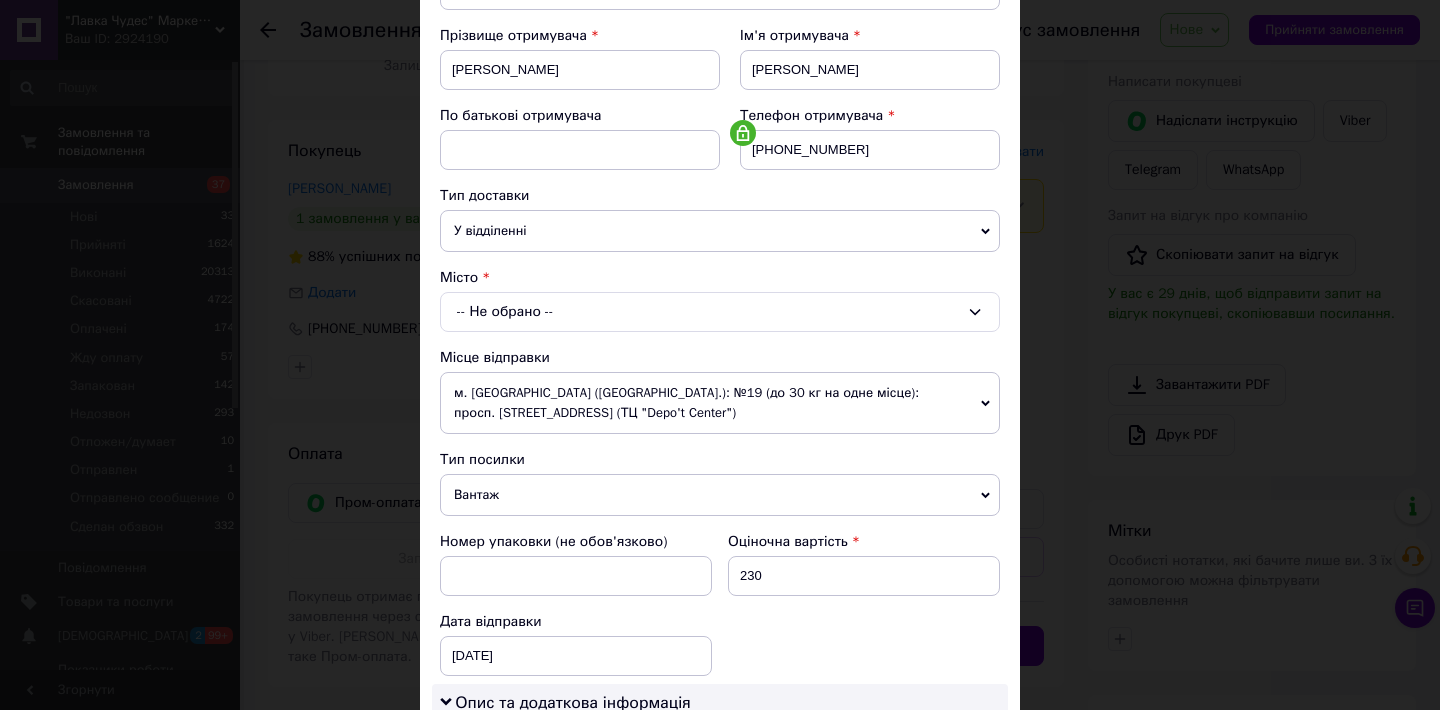 click on "-- Не обрано --" at bounding box center (720, 312) 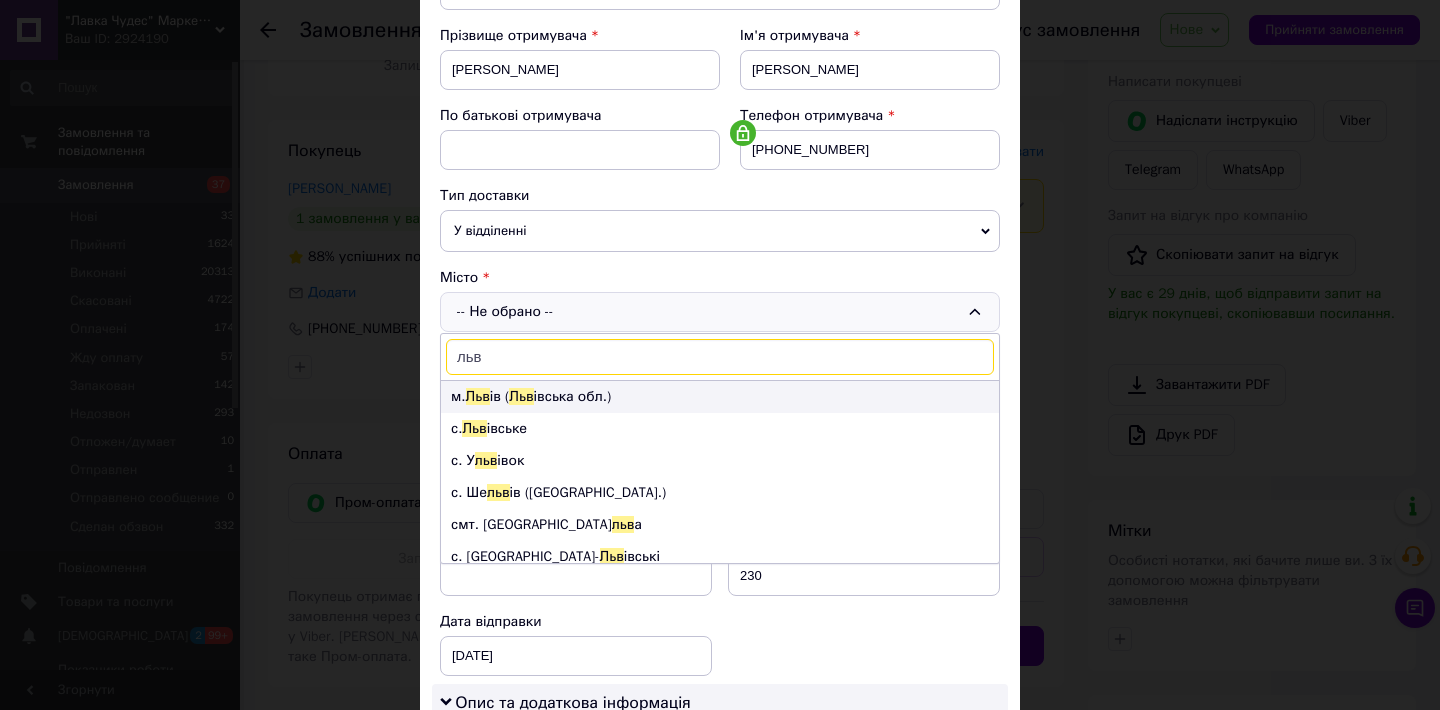 type on "льв" 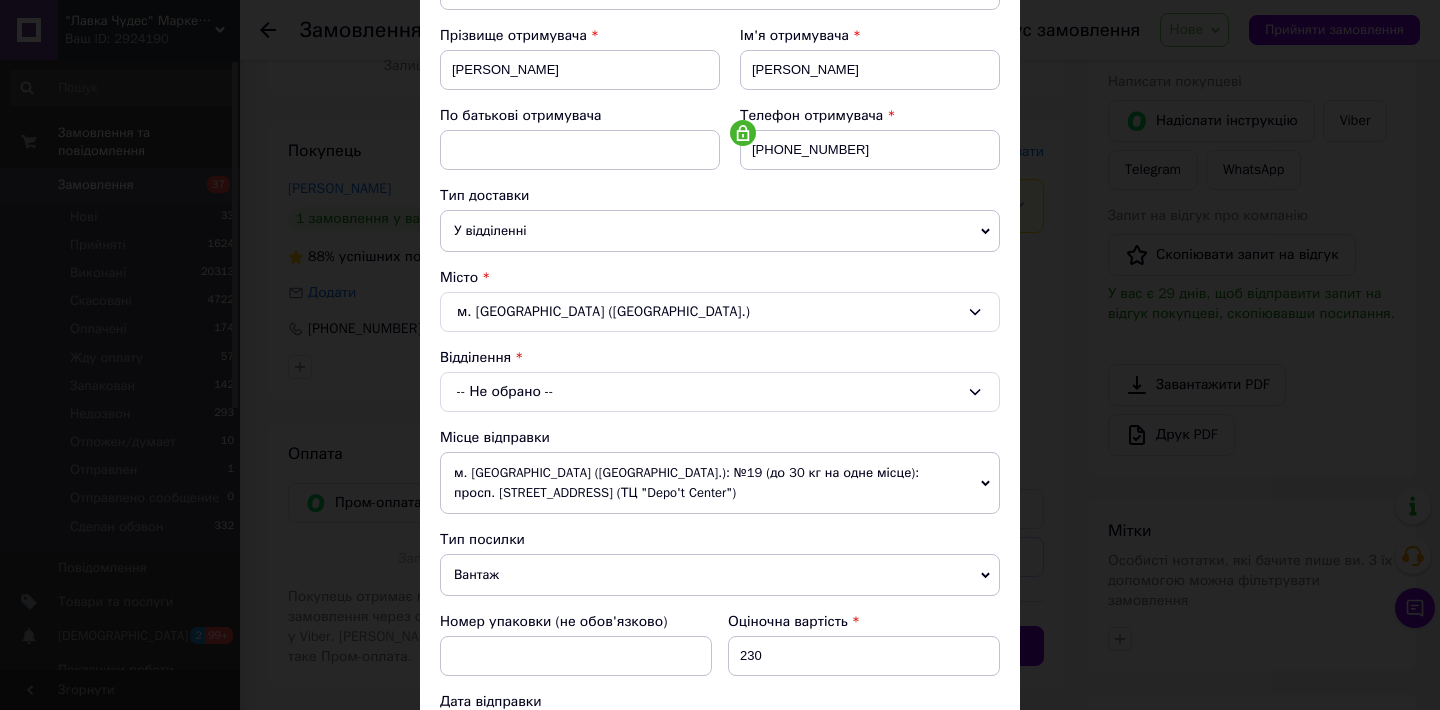 click on "-- Не обрано --" at bounding box center (720, 392) 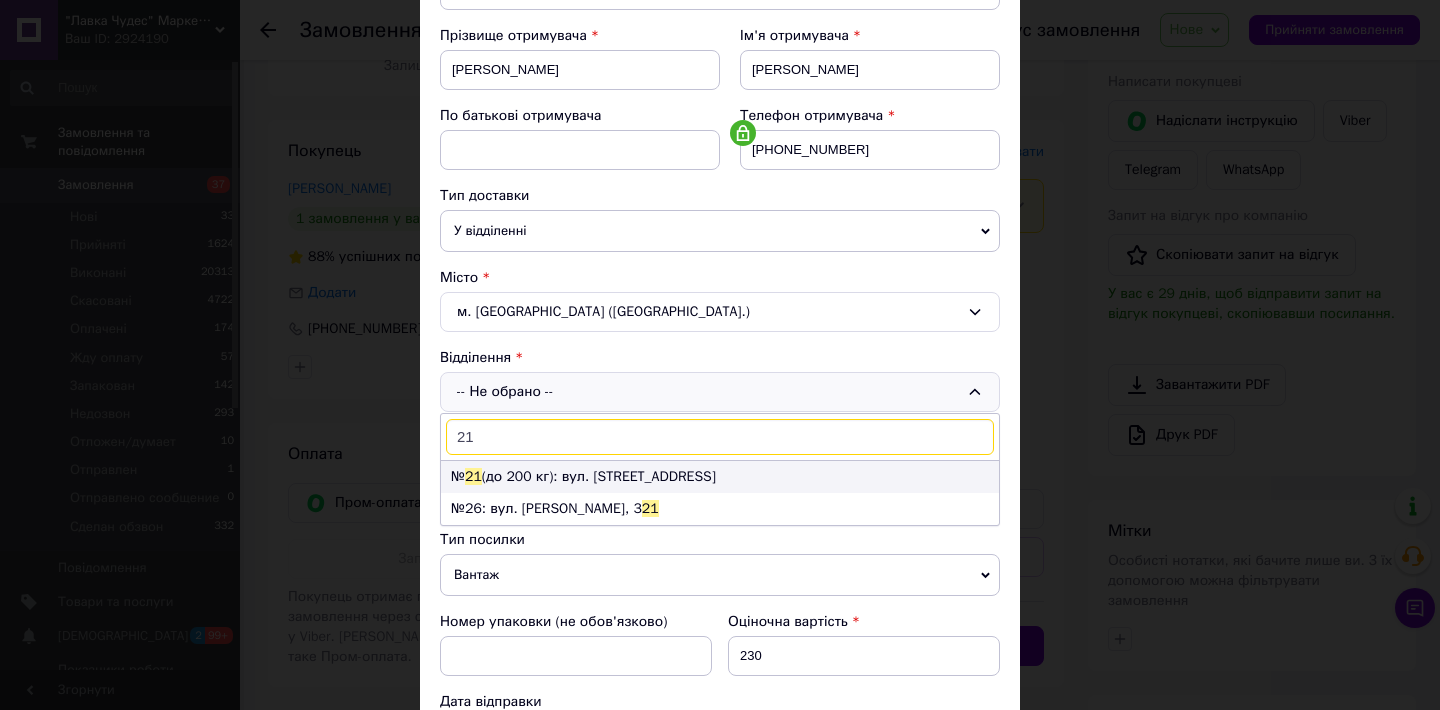 type on "21" 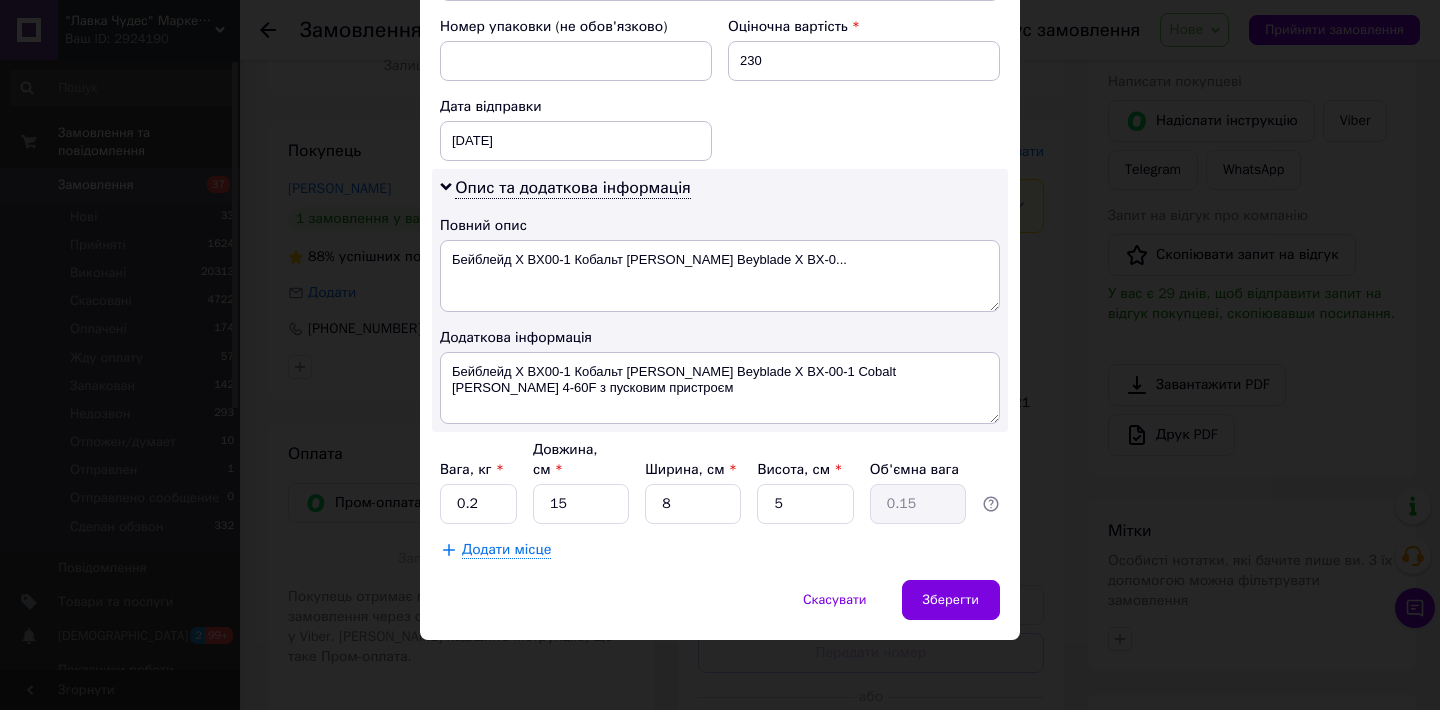 scroll, scrollTop: 881, scrollLeft: 0, axis: vertical 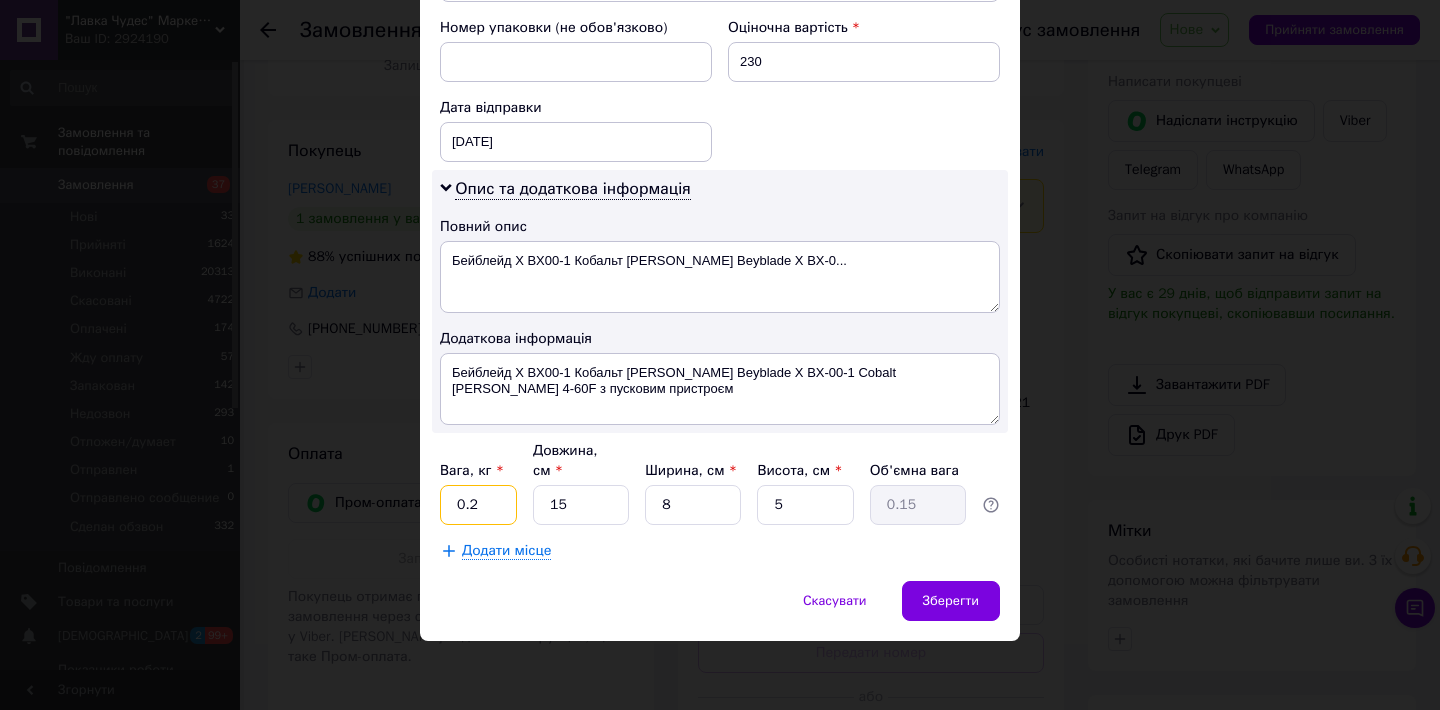 click on "0.2" at bounding box center (478, 505) 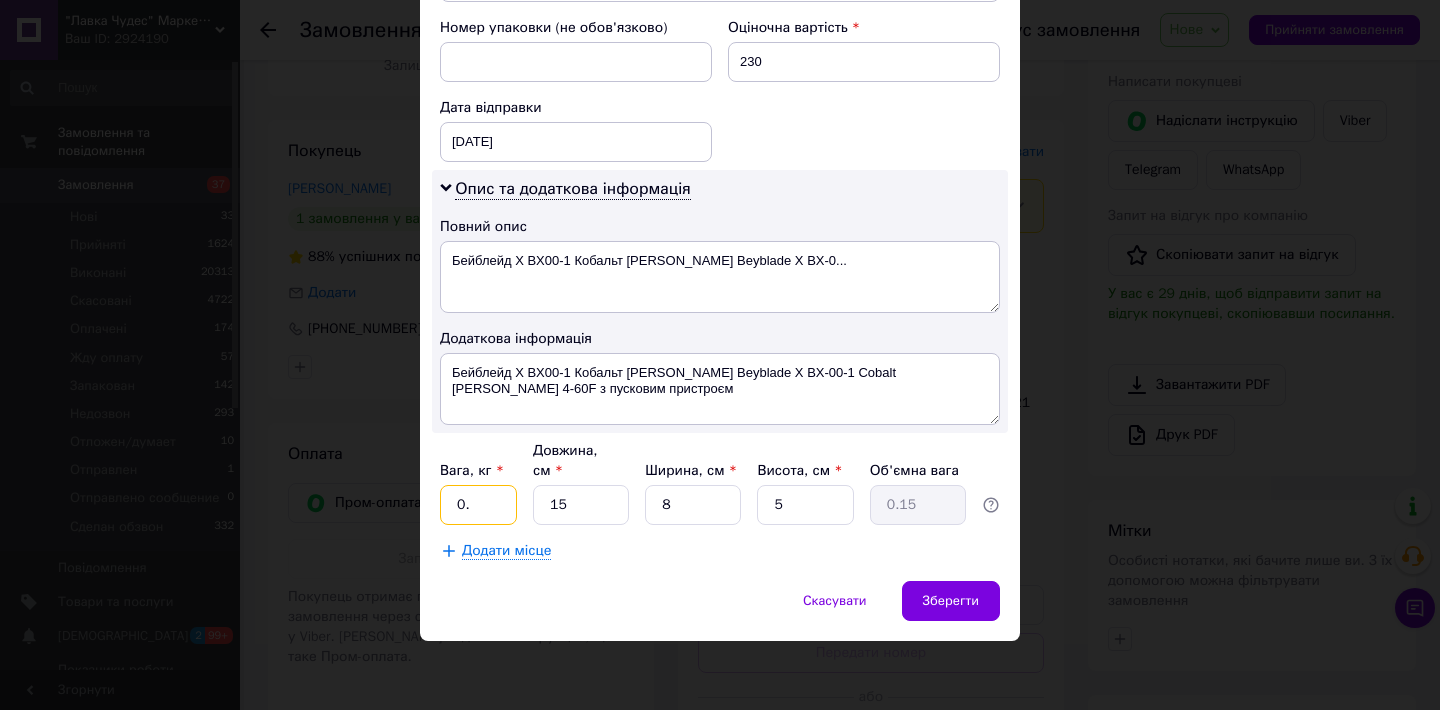 type on "0" 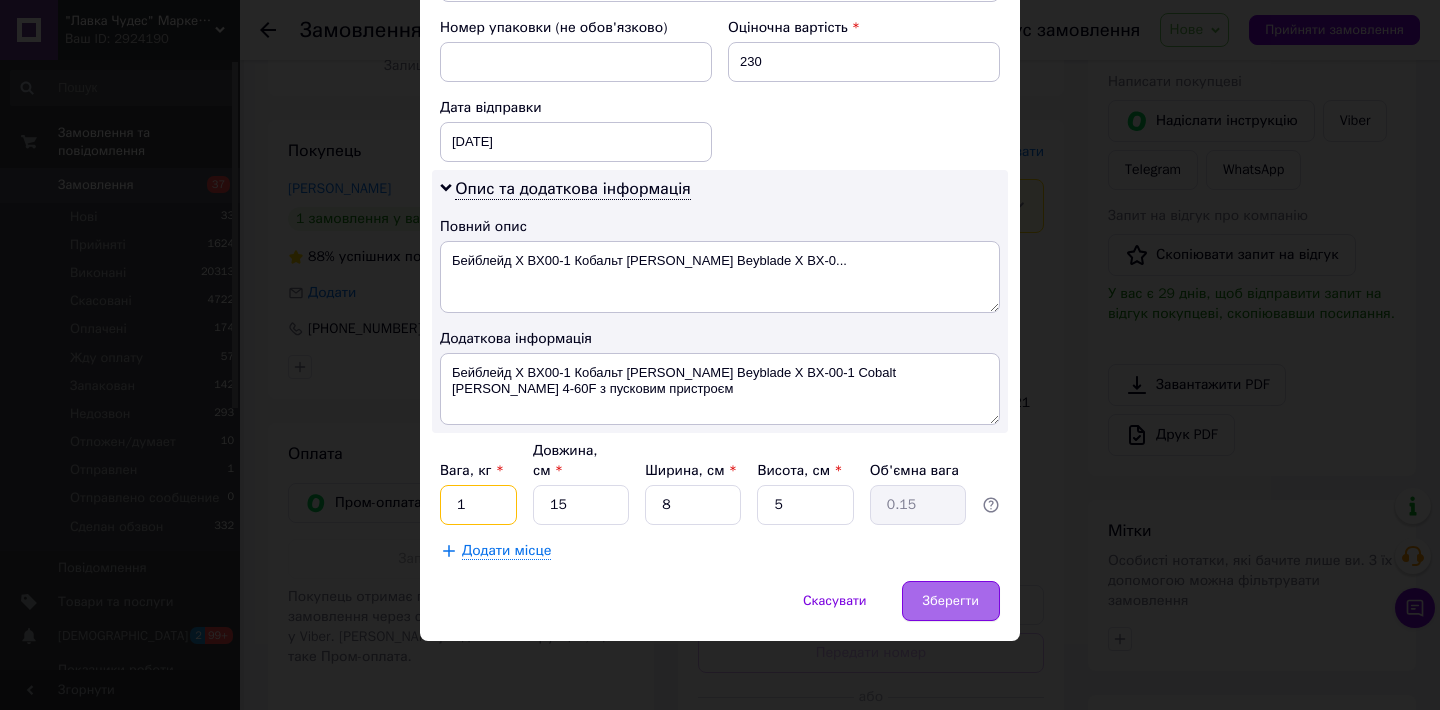 type on "1" 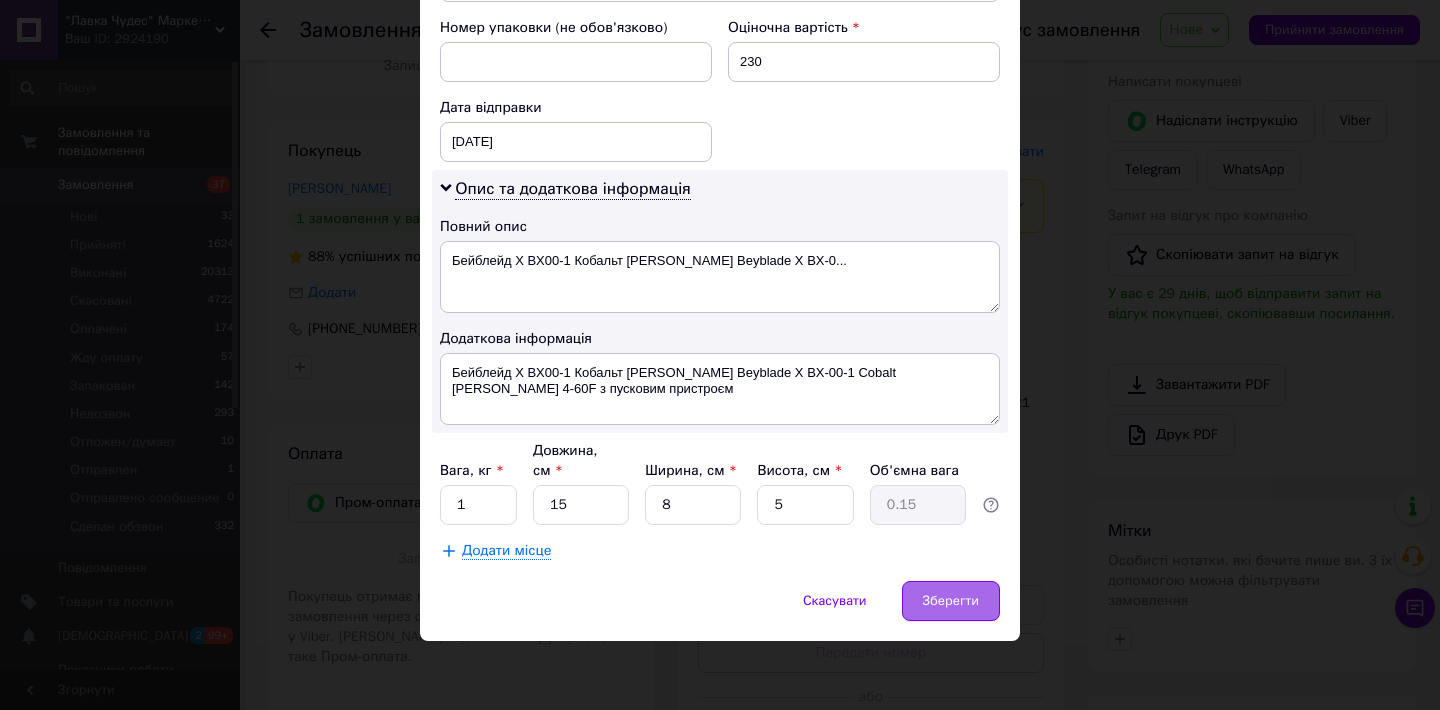 click on "Зберегти" at bounding box center [951, 601] 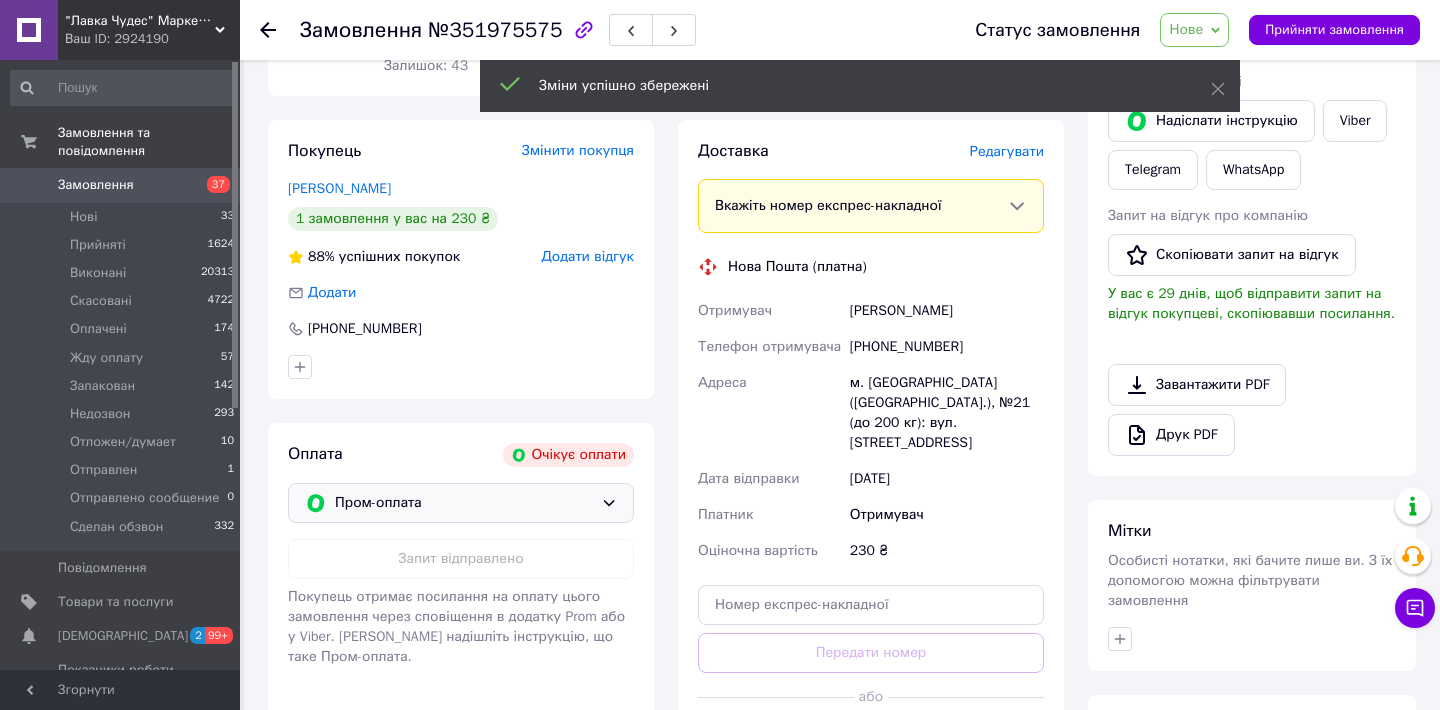 click on "Пром-оплата" at bounding box center [464, 503] 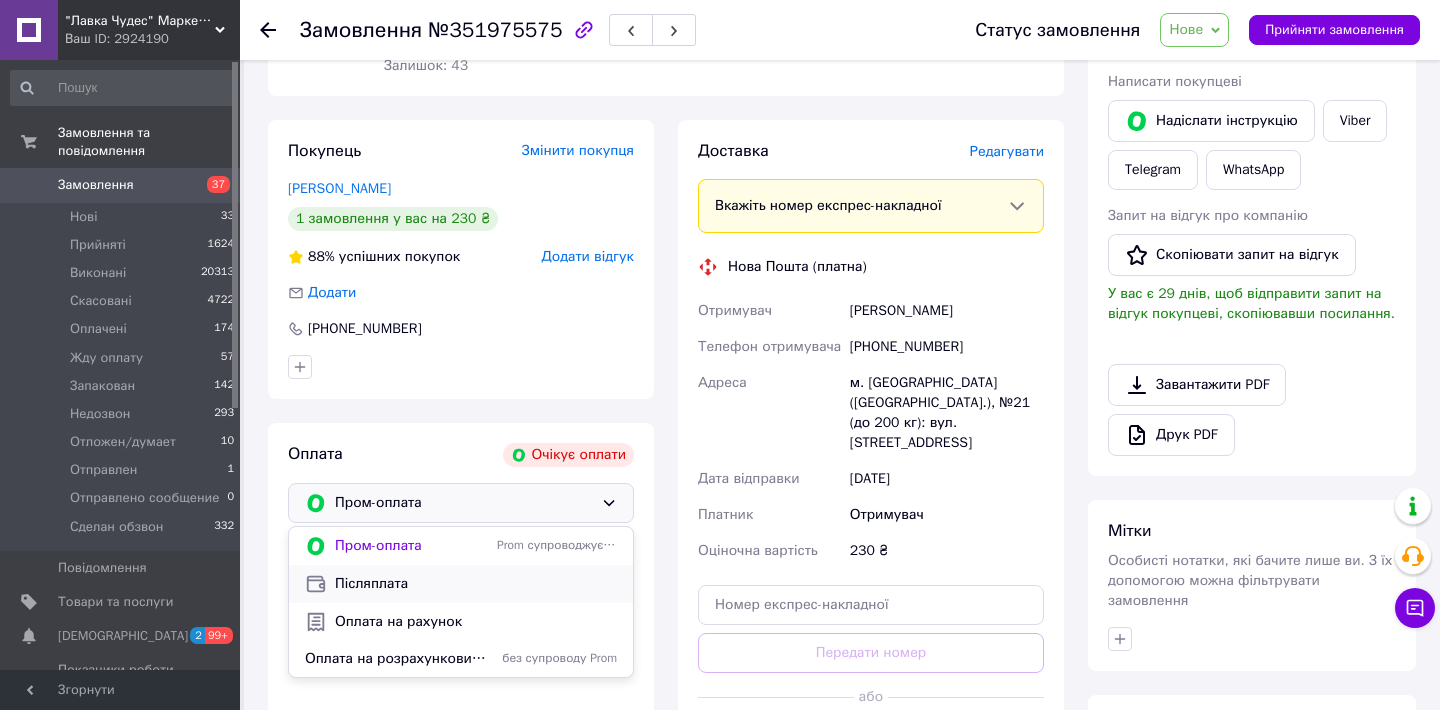 click on "Післяплата" at bounding box center (476, 584) 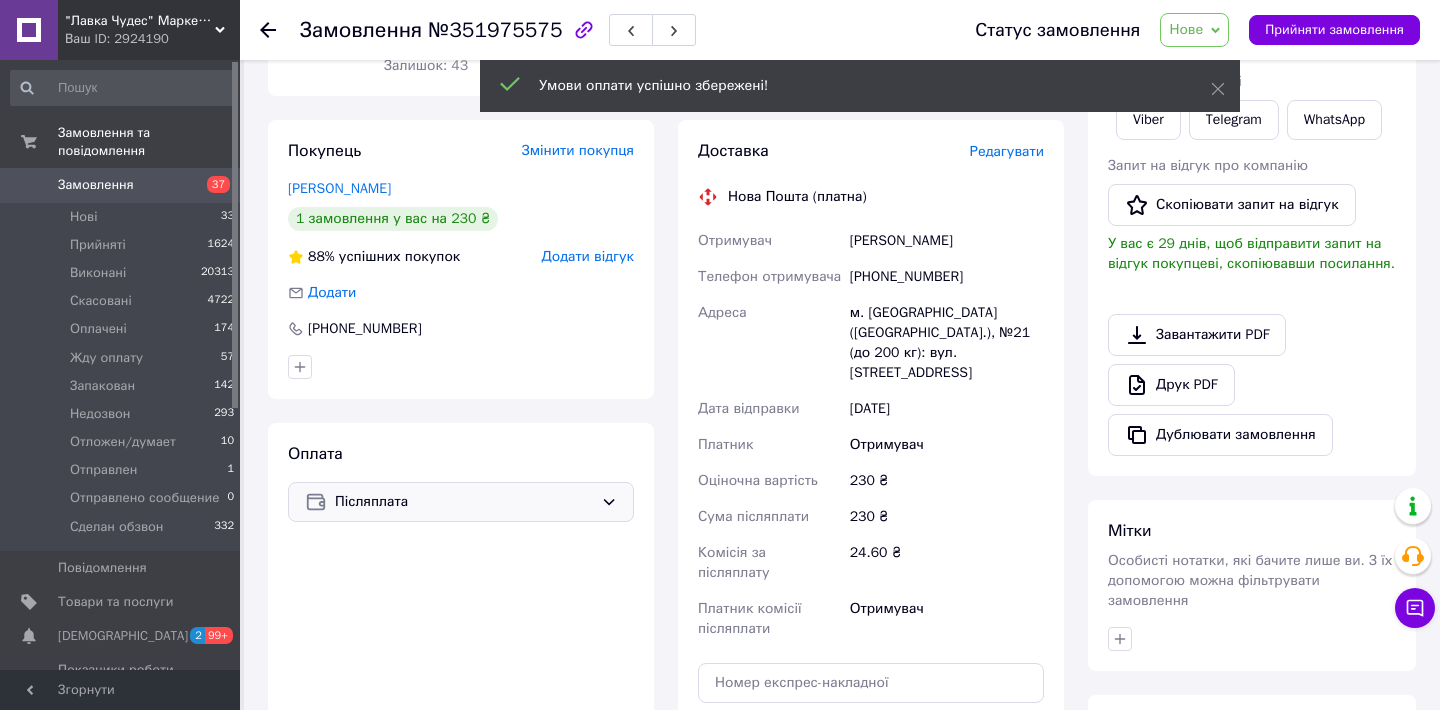 click on "Нове" at bounding box center (1194, 30) 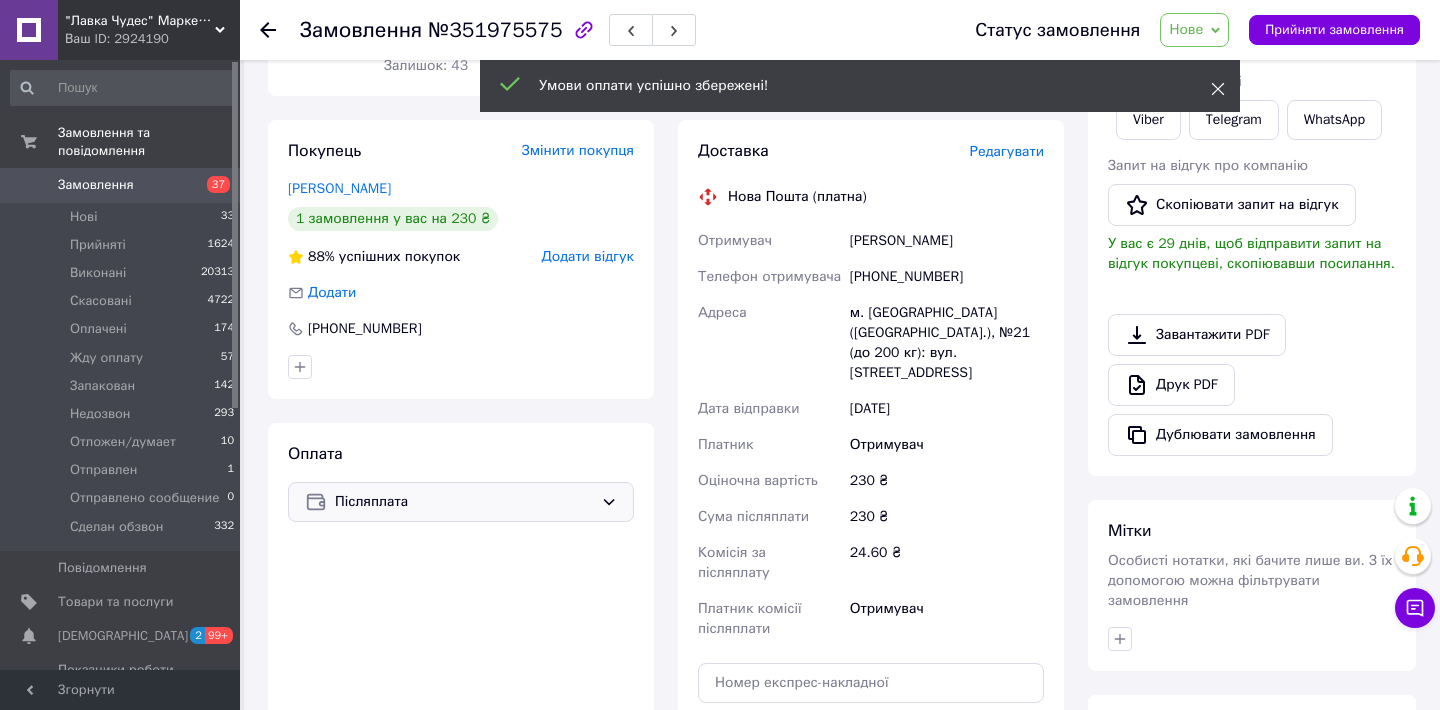 click 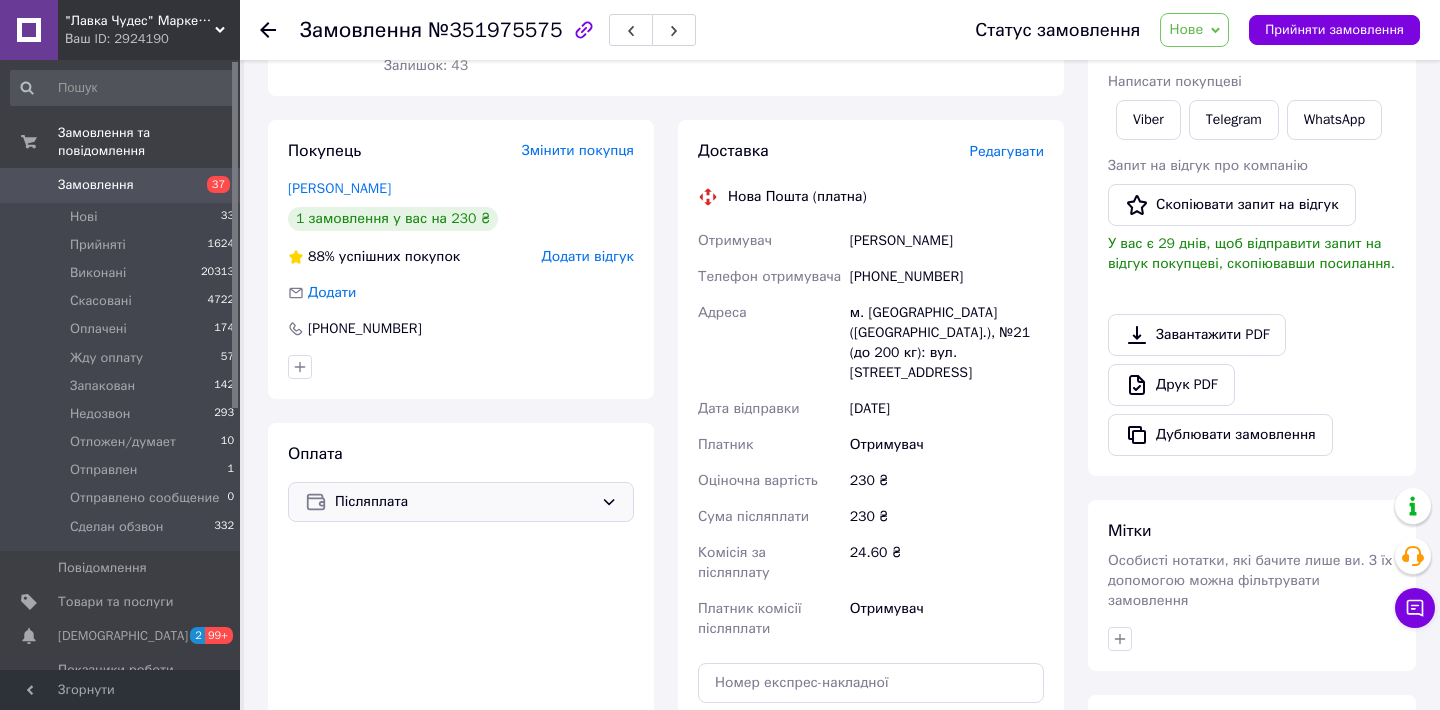 click on "Нове" at bounding box center [1194, 30] 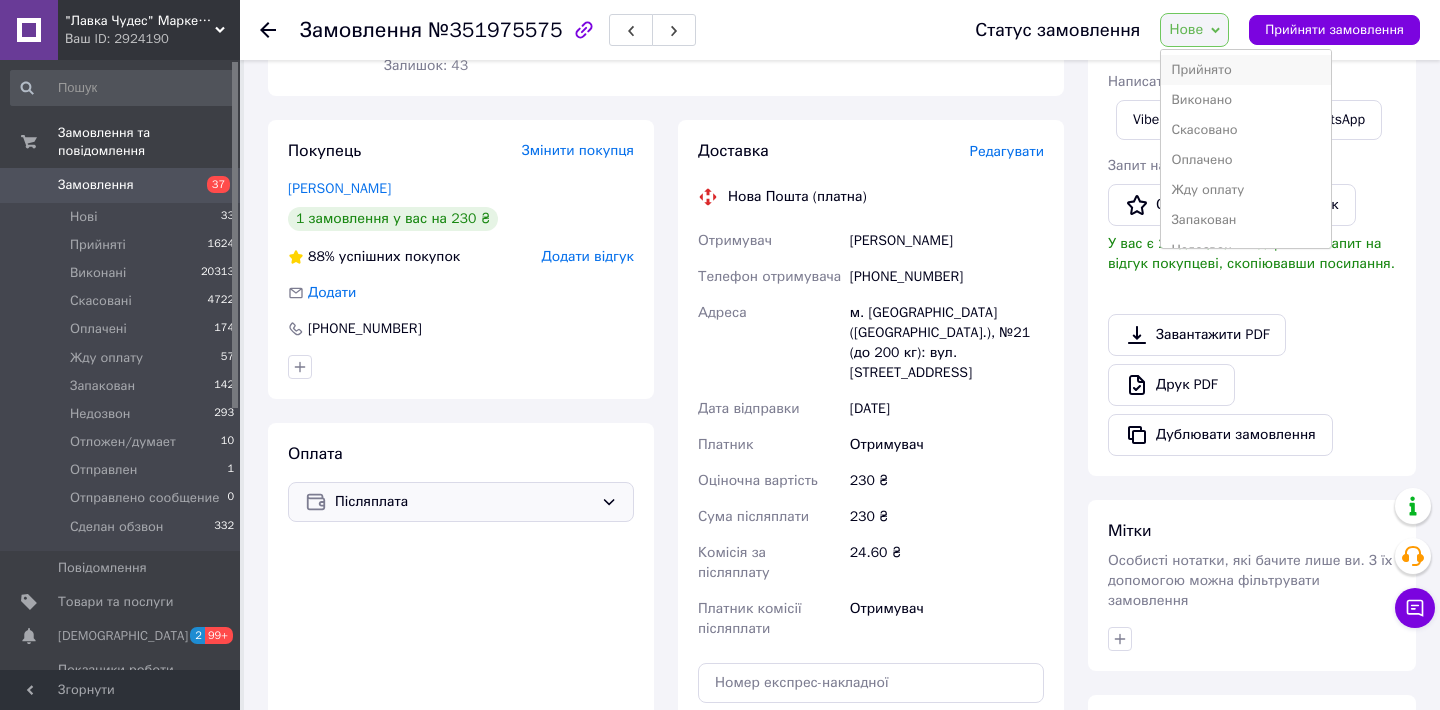 click on "Прийнято" at bounding box center [1245, 70] 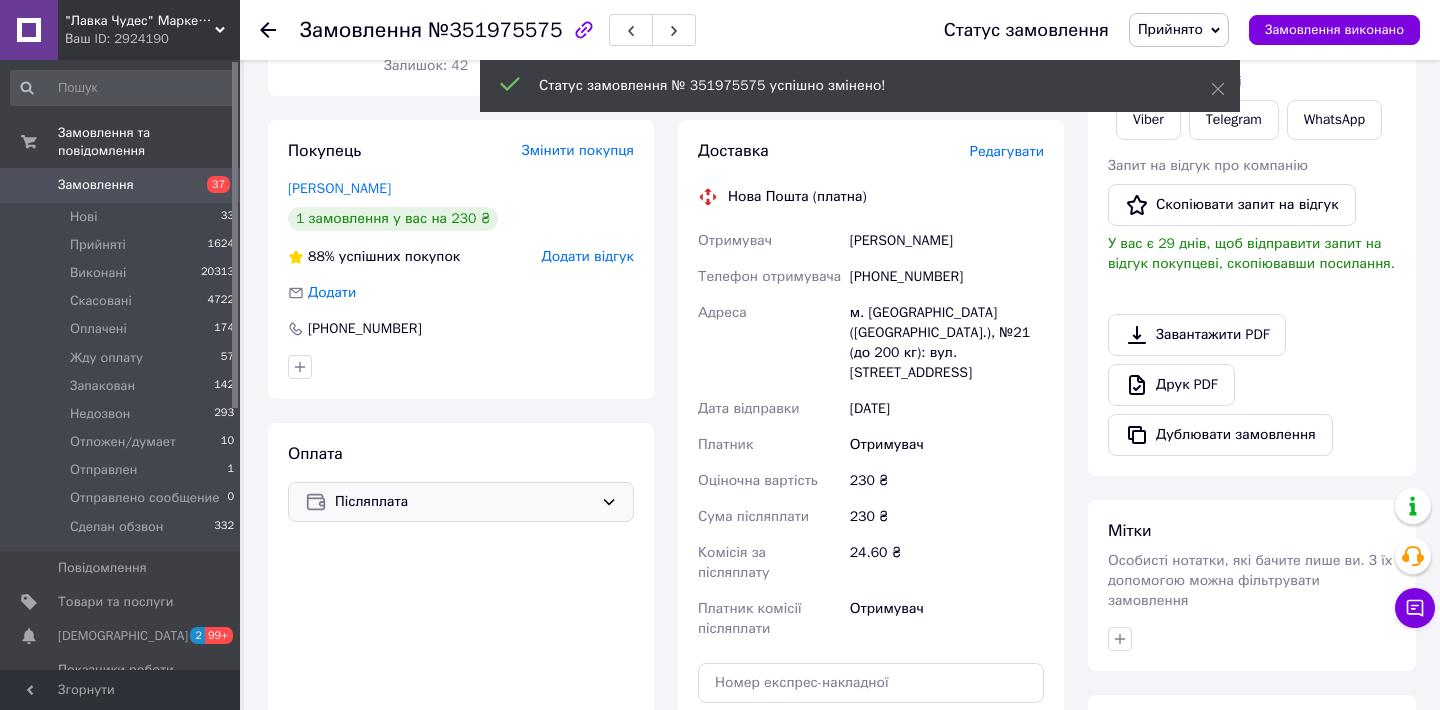 click on "Редагувати" at bounding box center [1007, 151] 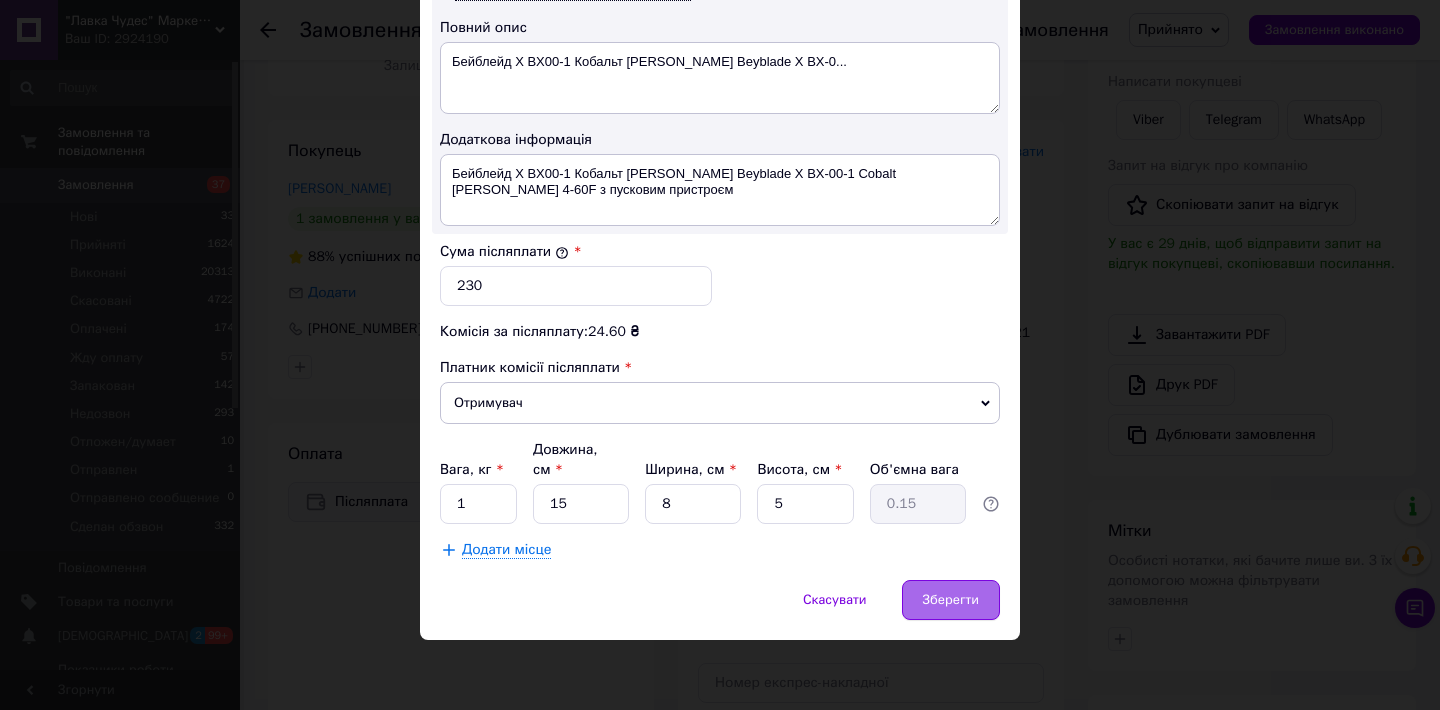 scroll, scrollTop: 1079, scrollLeft: 0, axis: vertical 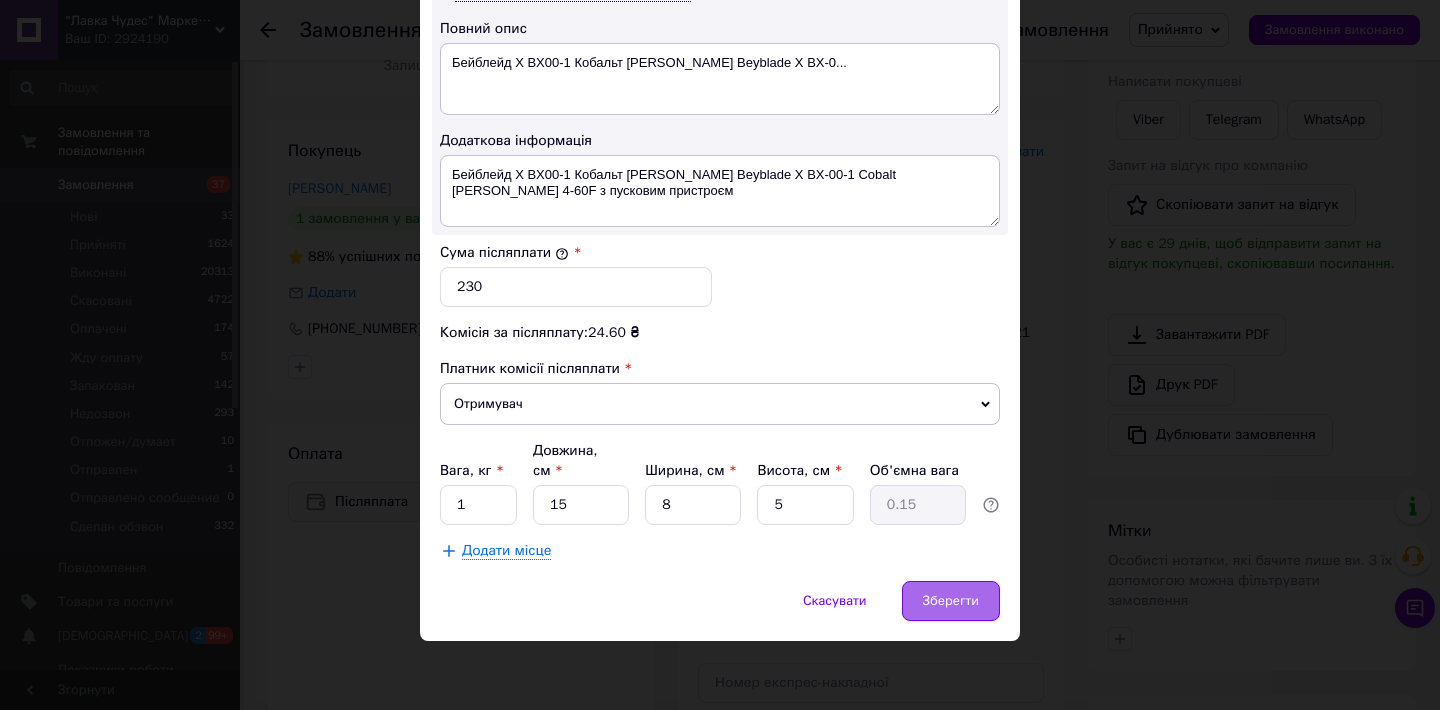 click on "Зберегти" at bounding box center (951, 601) 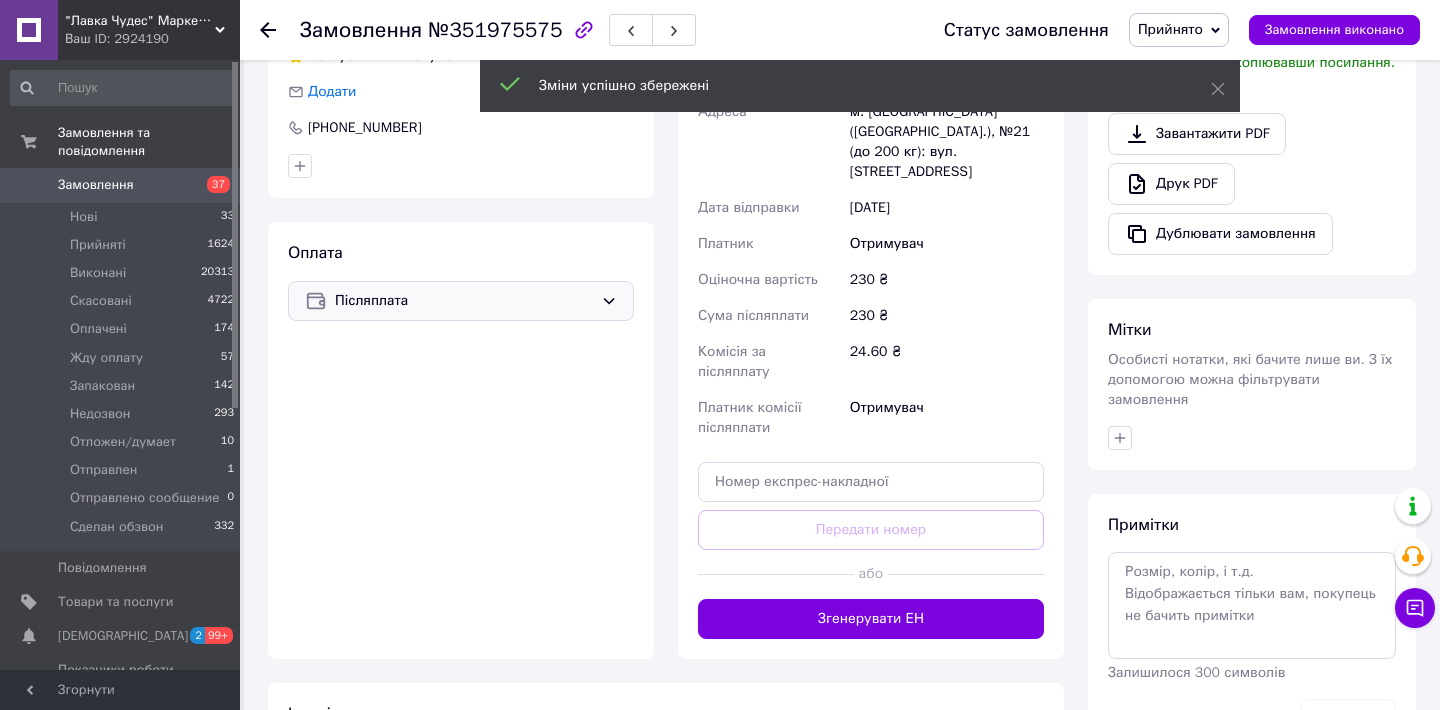 scroll, scrollTop: 572, scrollLeft: 0, axis: vertical 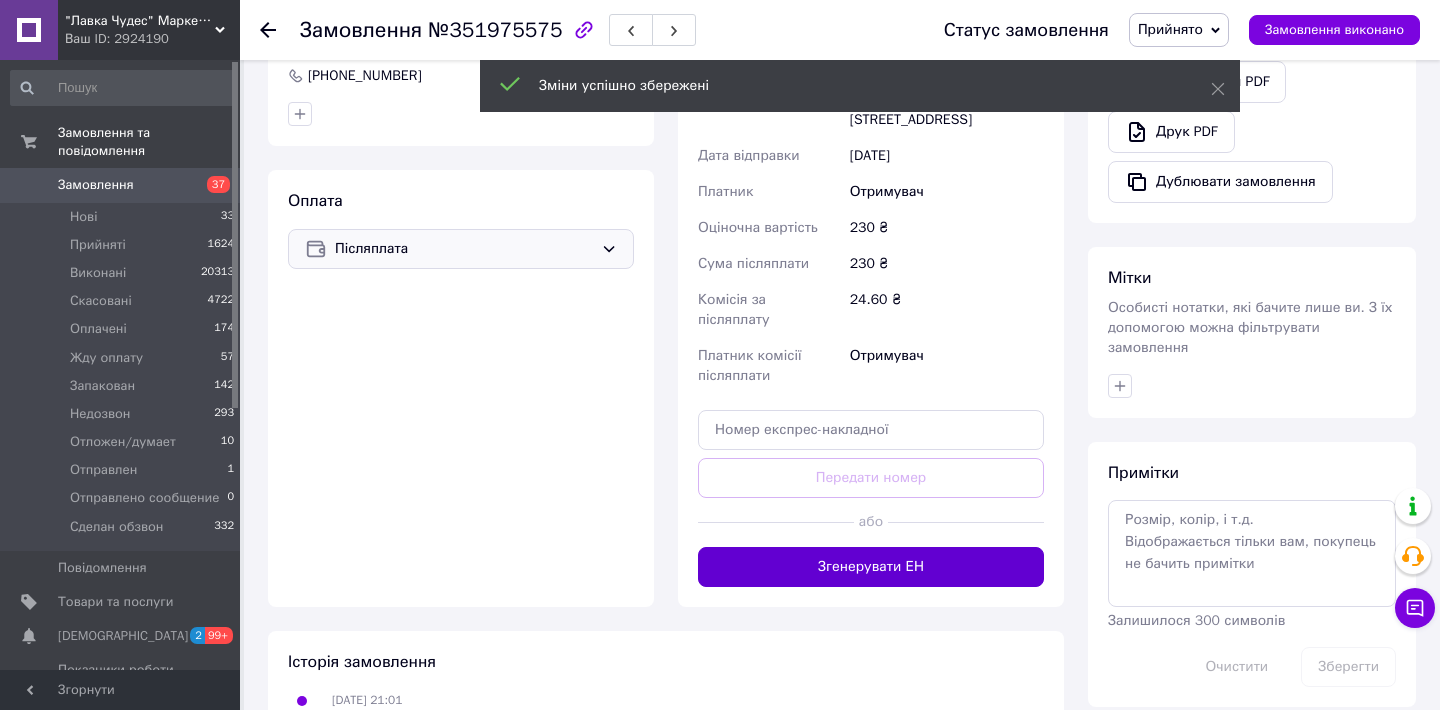 click on "Згенерувати ЕН" at bounding box center [871, 567] 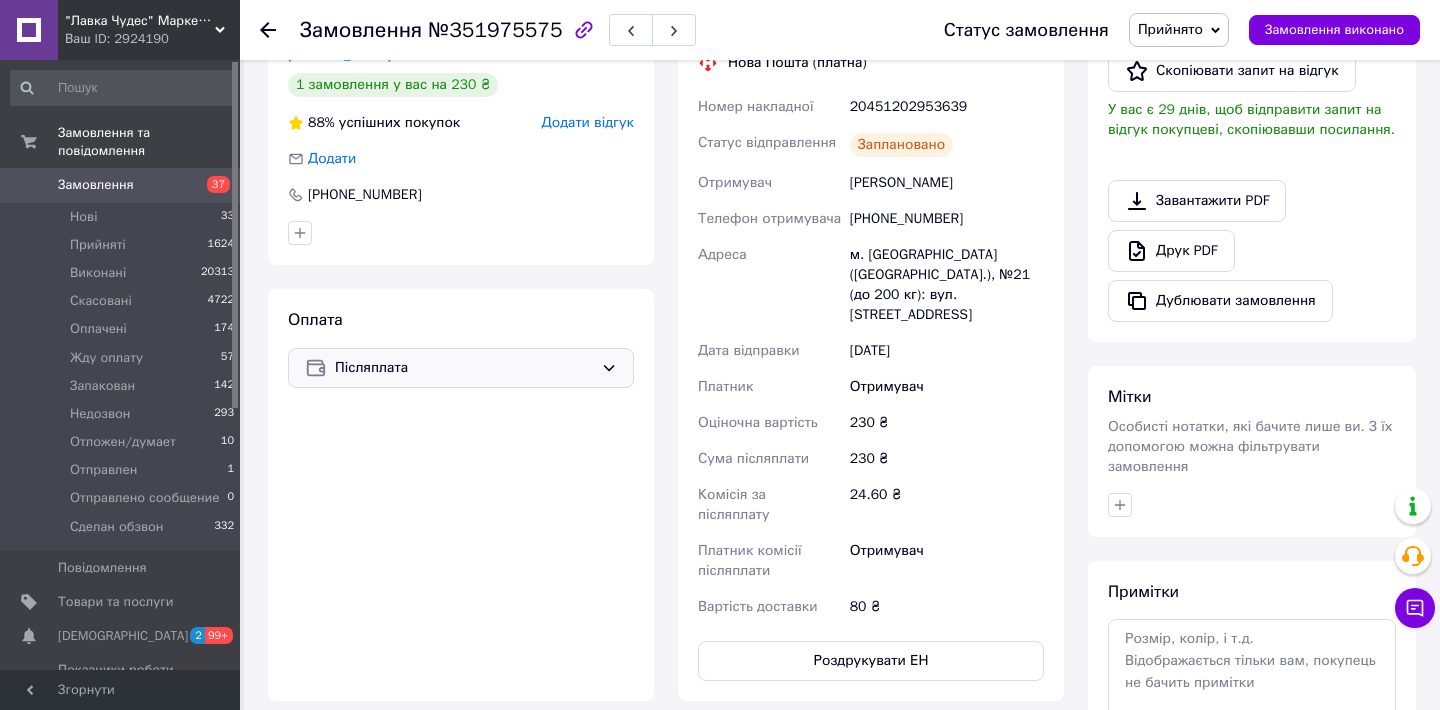 scroll, scrollTop: 376, scrollLeft: 0, axis: vertical 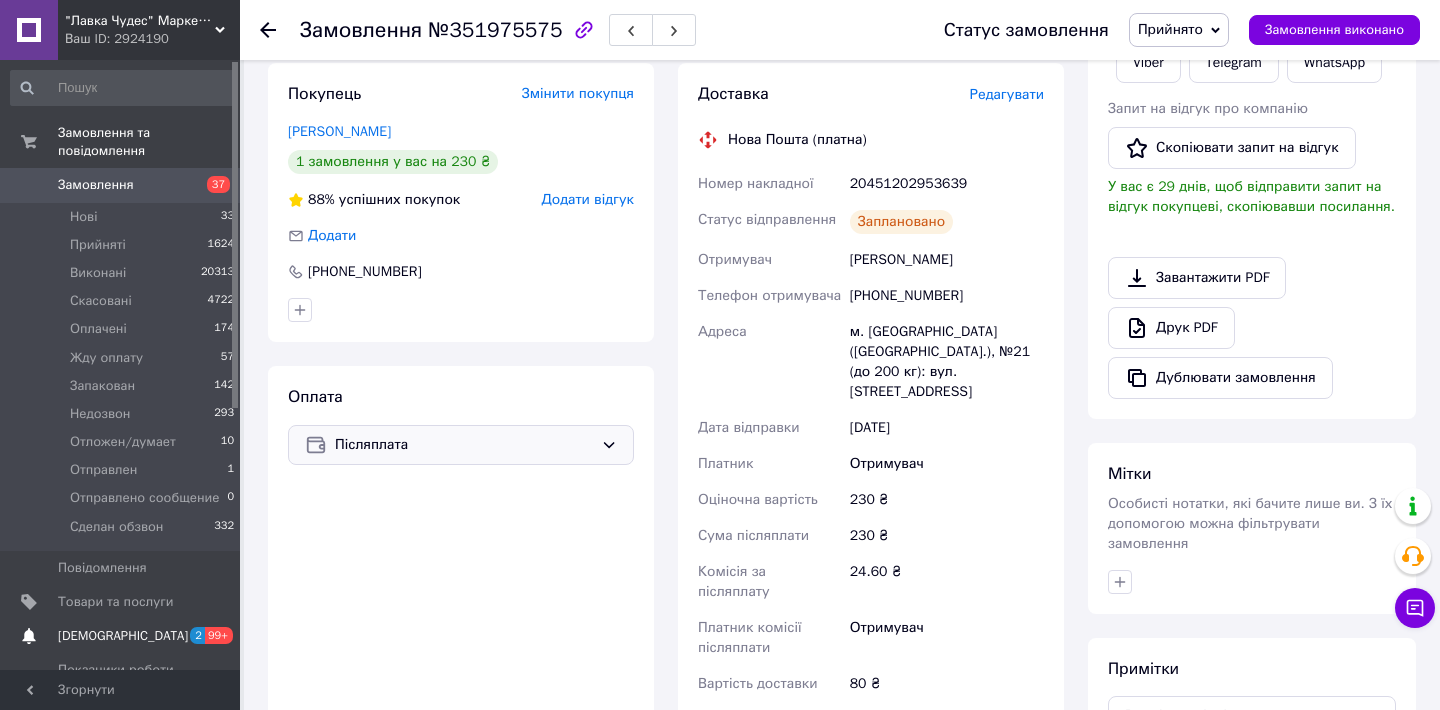click on "[DEMOGRAPHIC_DATA]" at bounding box center (123, 636) 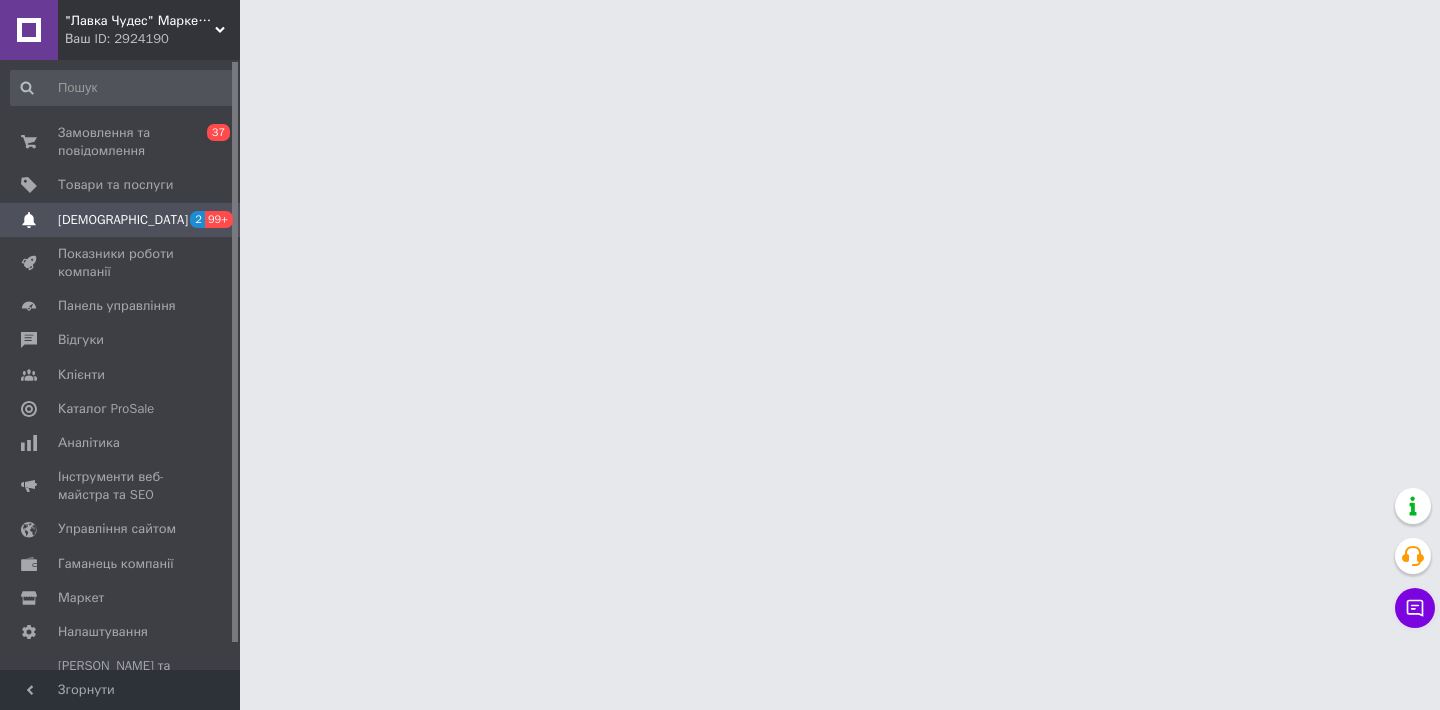 scroll, scrollTop: 0, scrollLeft: 0, axis: both 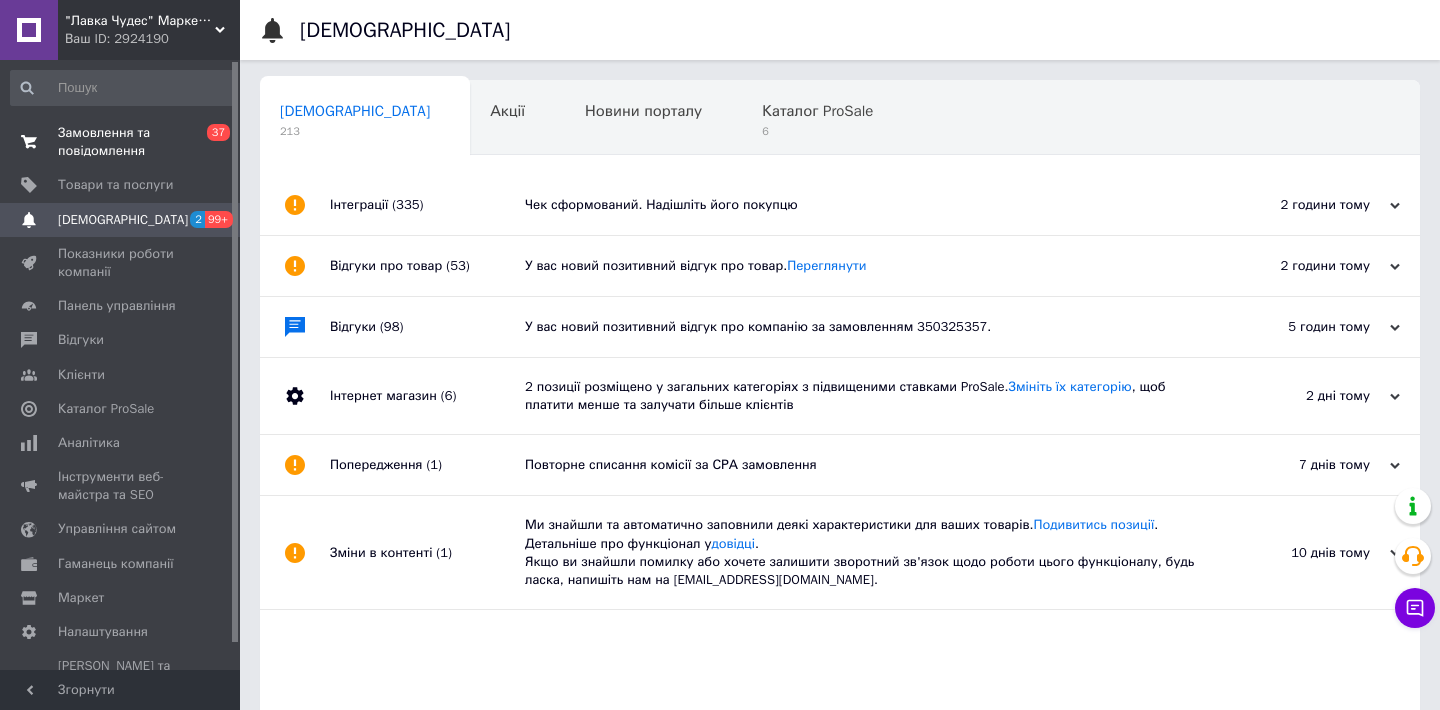 click on "Замовлення та повідомлення" at bounding box center [121, 142] 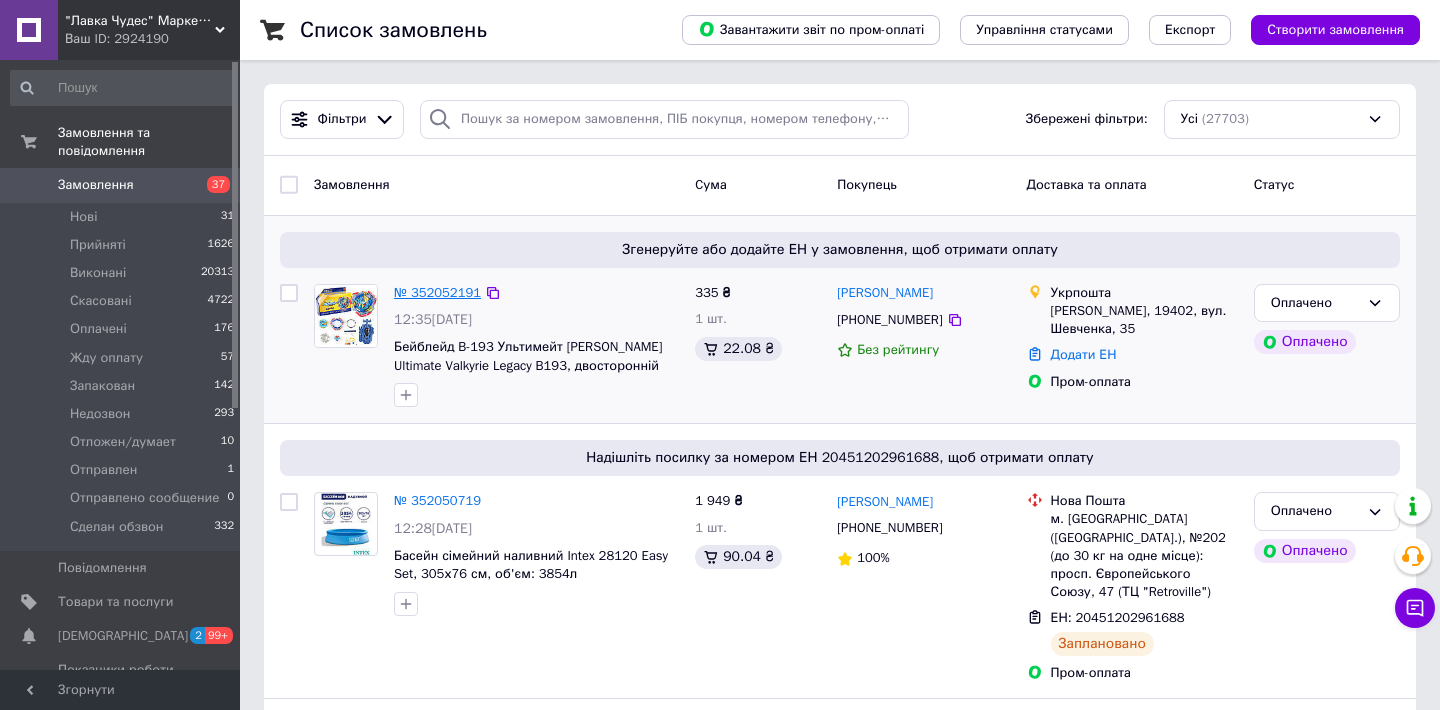 click on "№ 352052191" at bounding box center [437, 292] 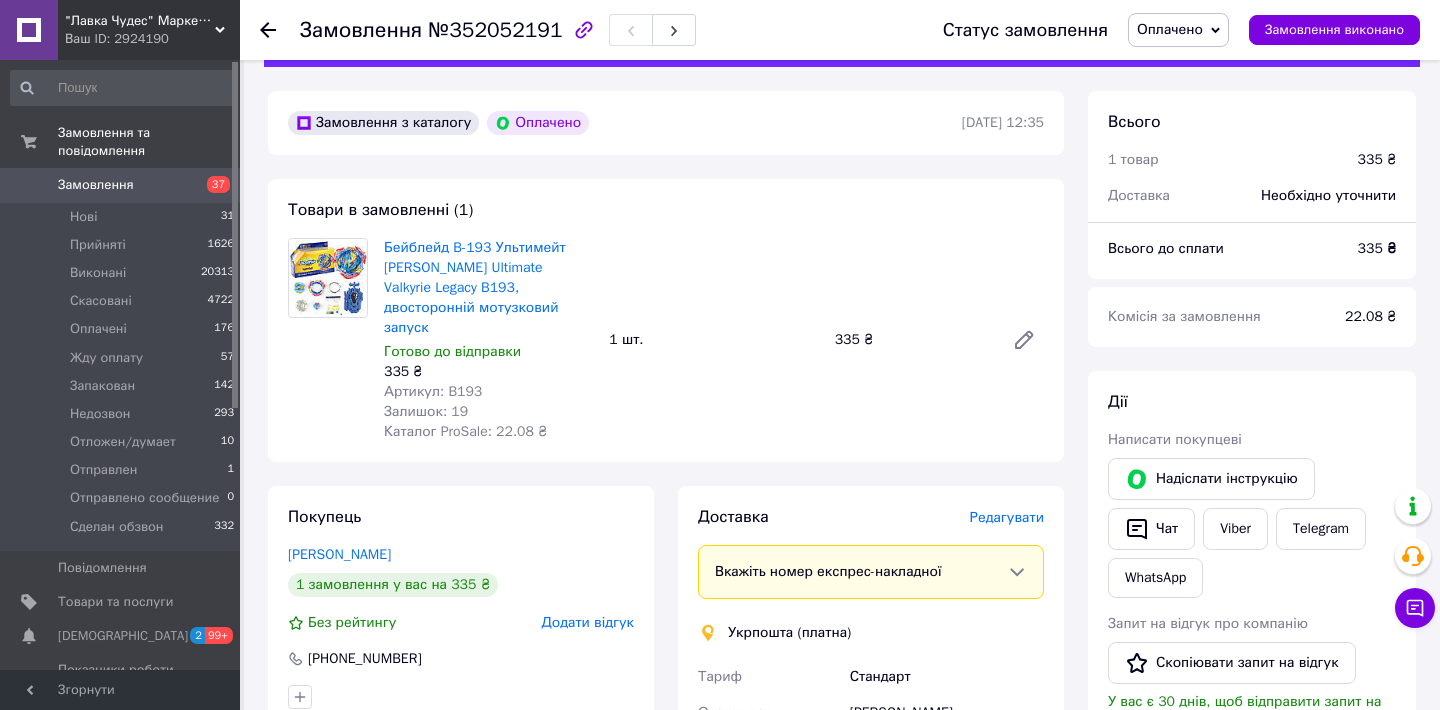 scroll, scrollTop: 247, scrollLeft: 0, axis: vertical 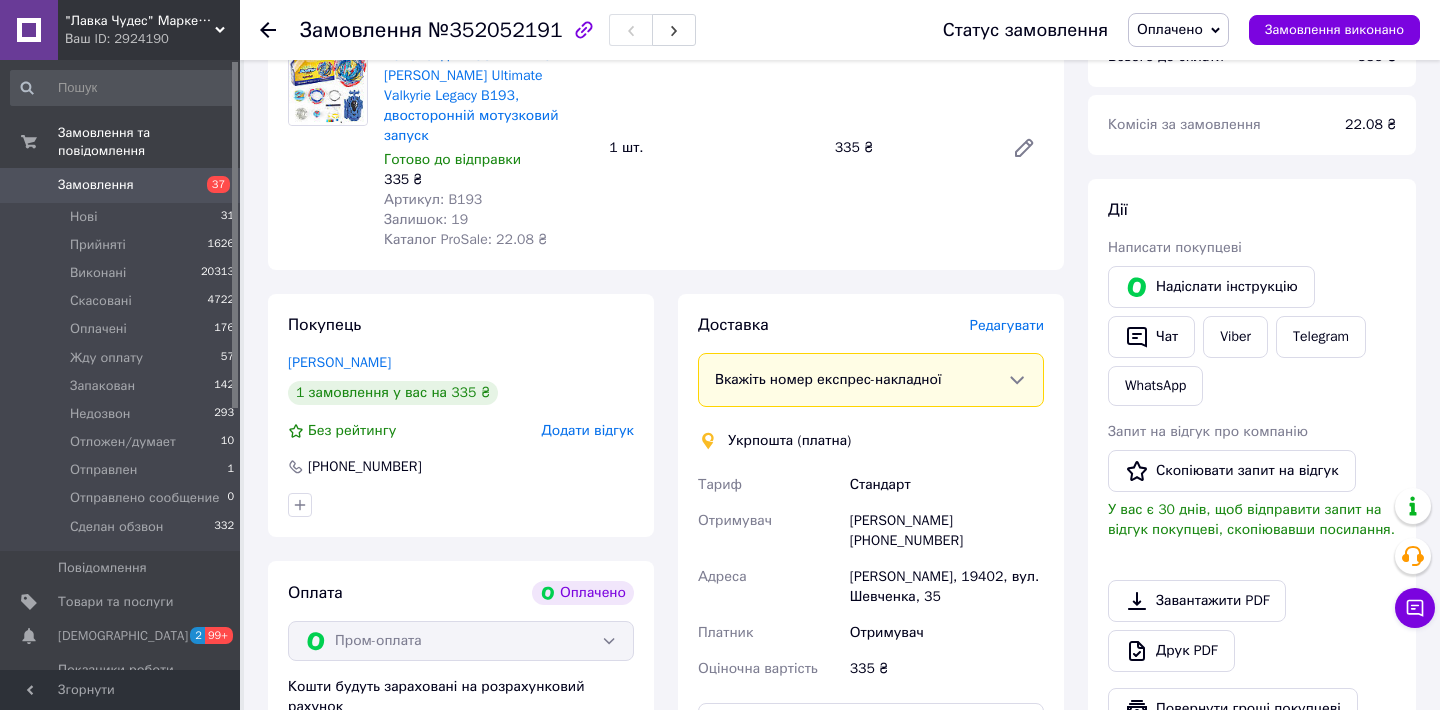 click on "Редагувати" at bounding box center (1007, 325) 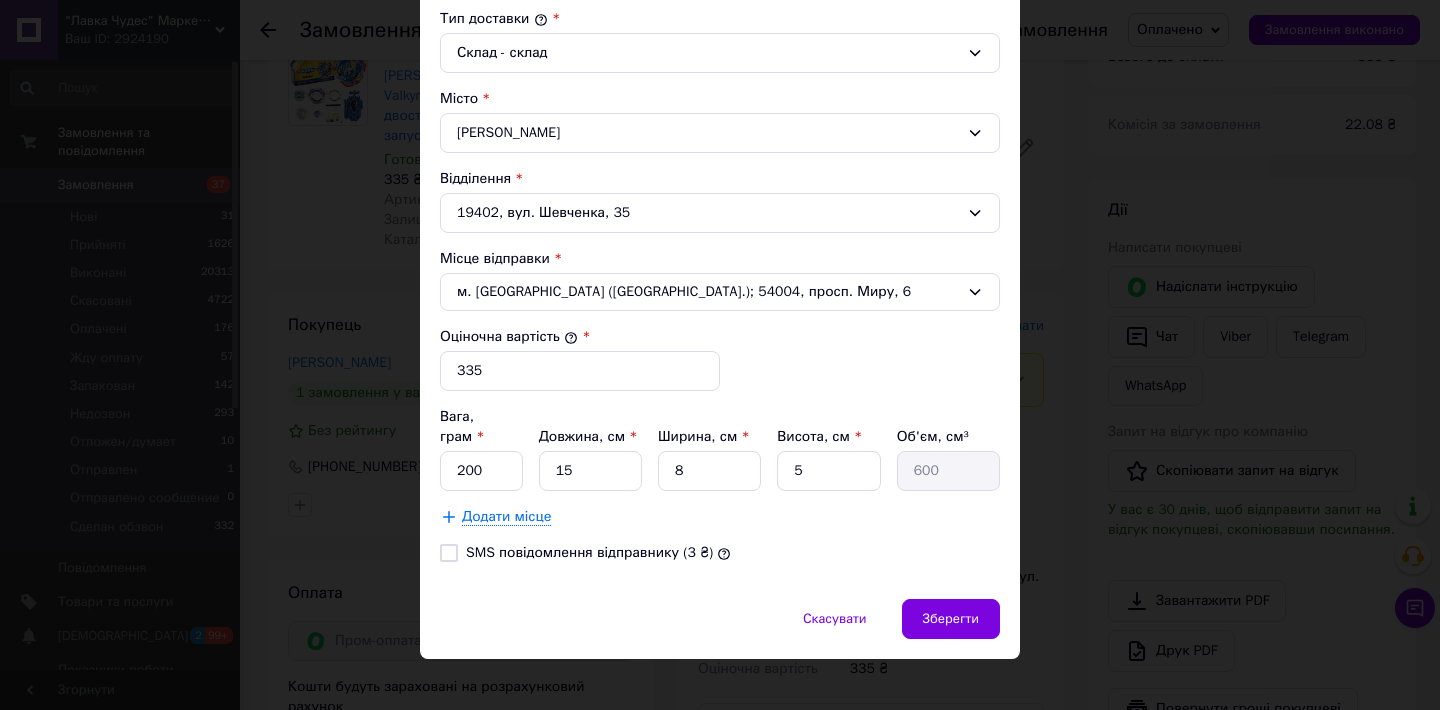 scroll, scrollTop: 541, scrollLeft: 0, axis: vertical 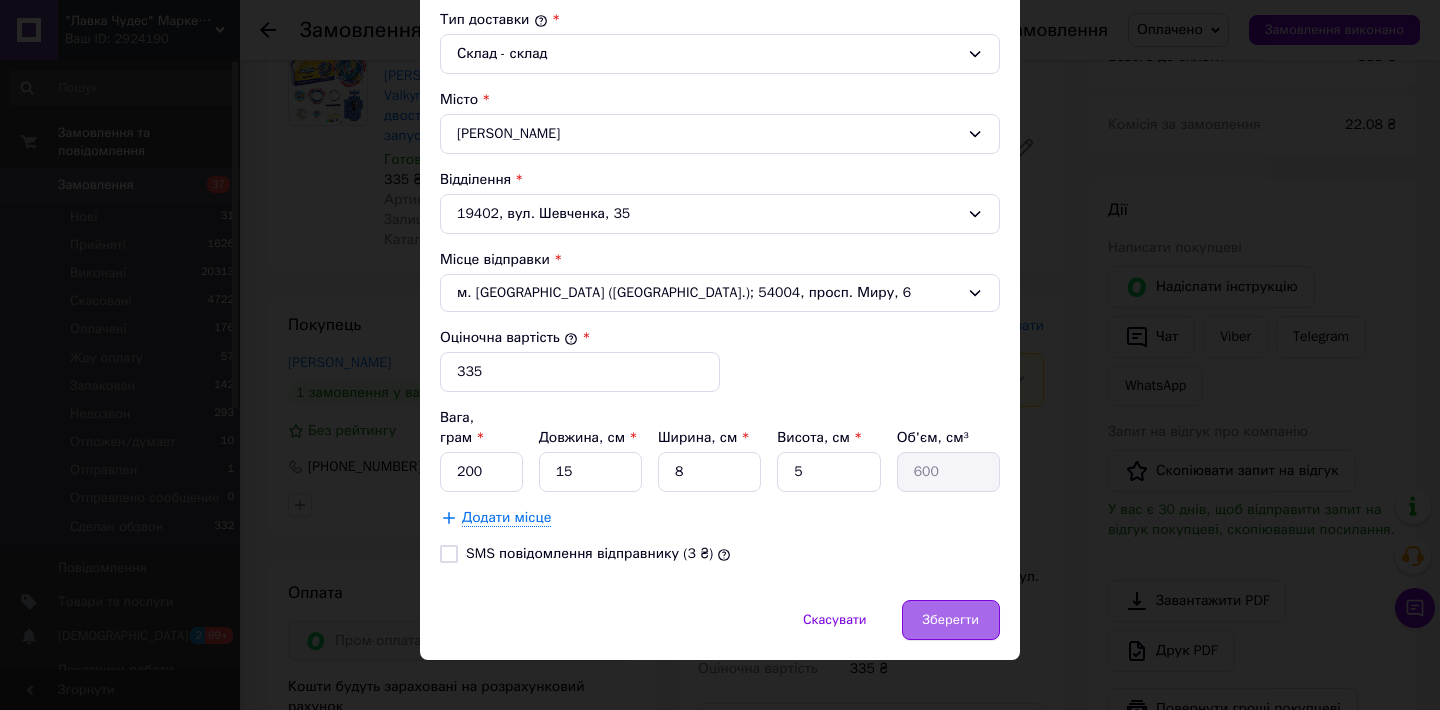 click on "Зберегти" at bounding box center (951, 620) 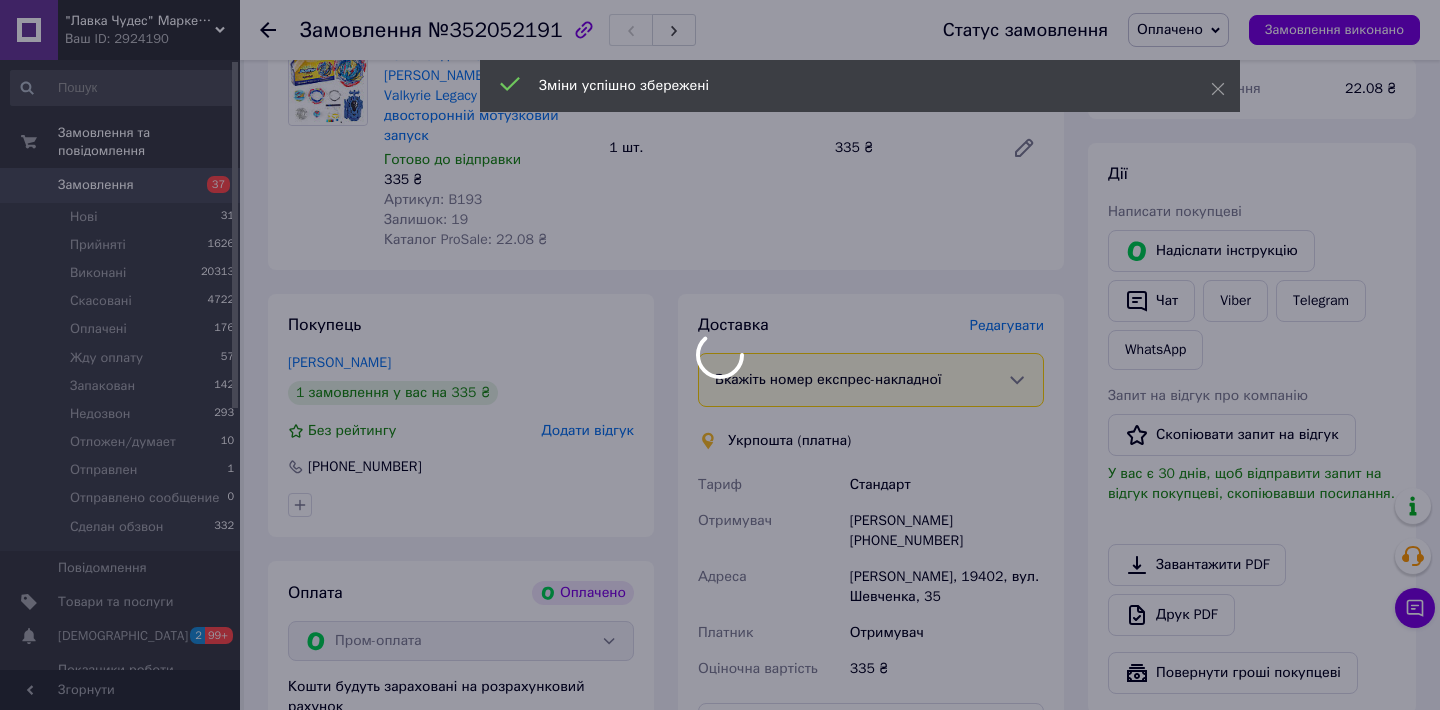 scroll, scrollTop: 528, scrollLeft: 0, axis: vertical 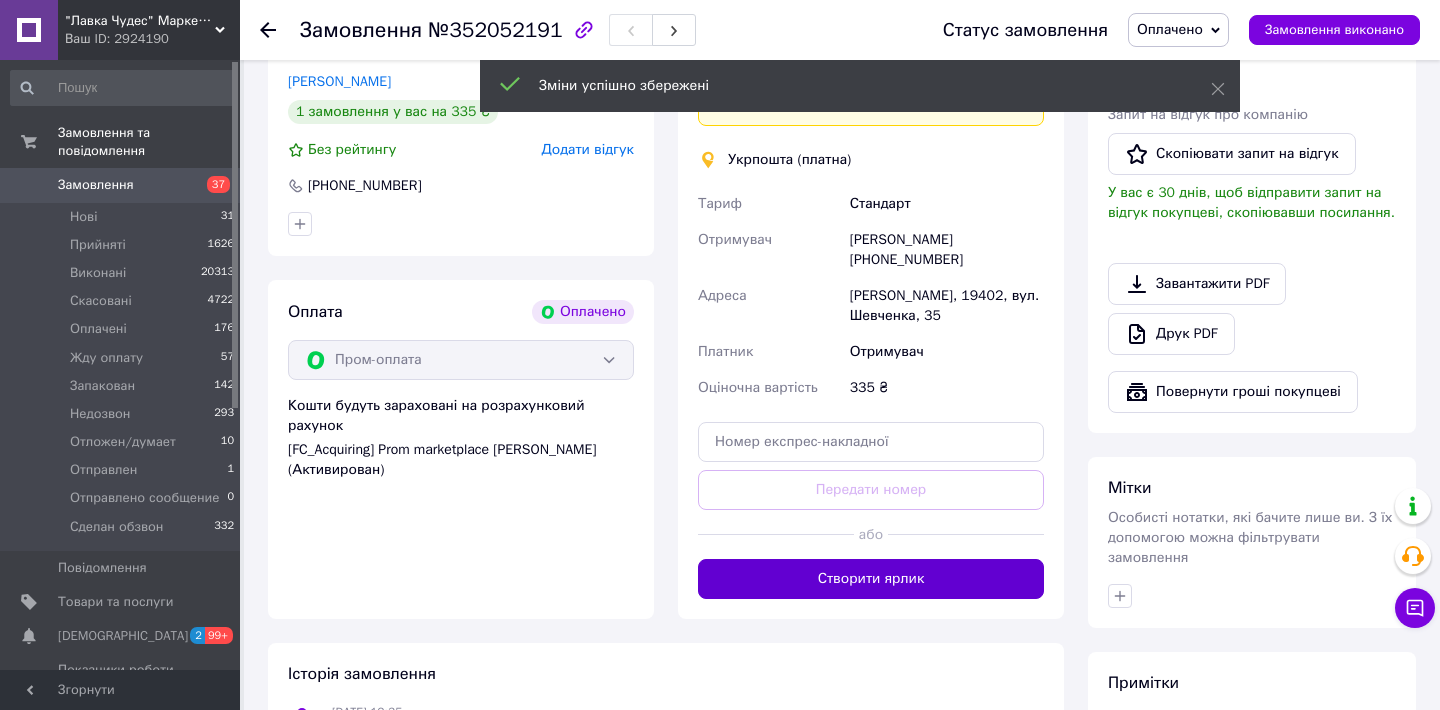click on "Створити ярлик" at bounding box center (871, 579) 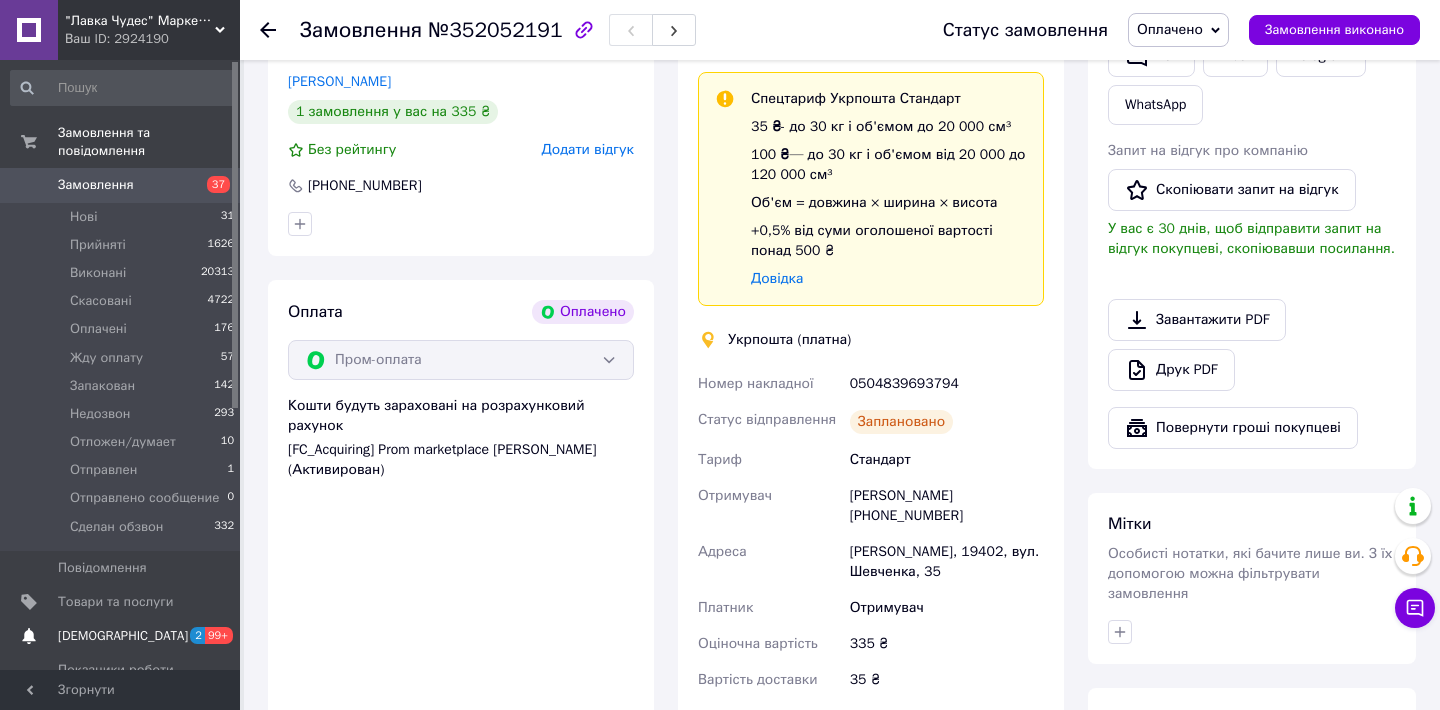 click on "[DEMOGRAPHIC_DATA]" at bounding box center [123, 636] 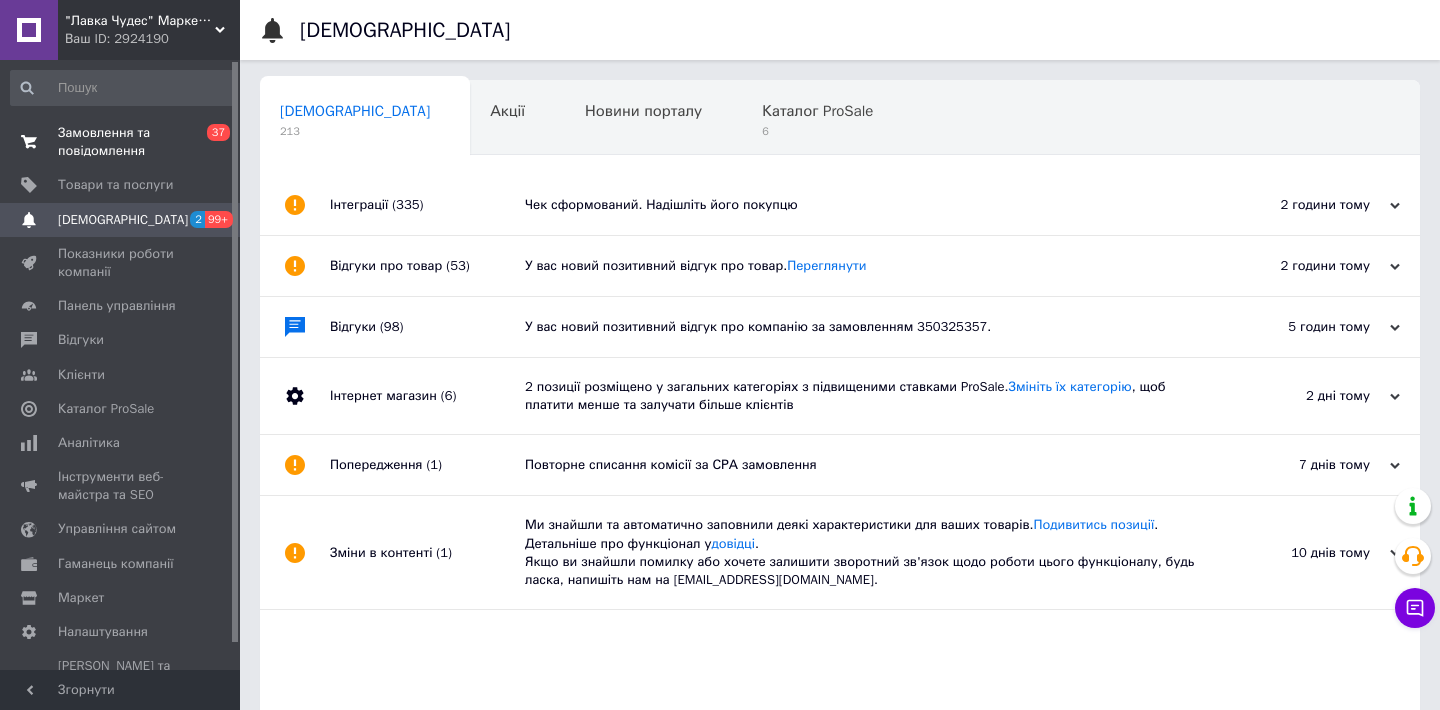click on "Замовлення та повідомлення" at bounding box center (121, 142) 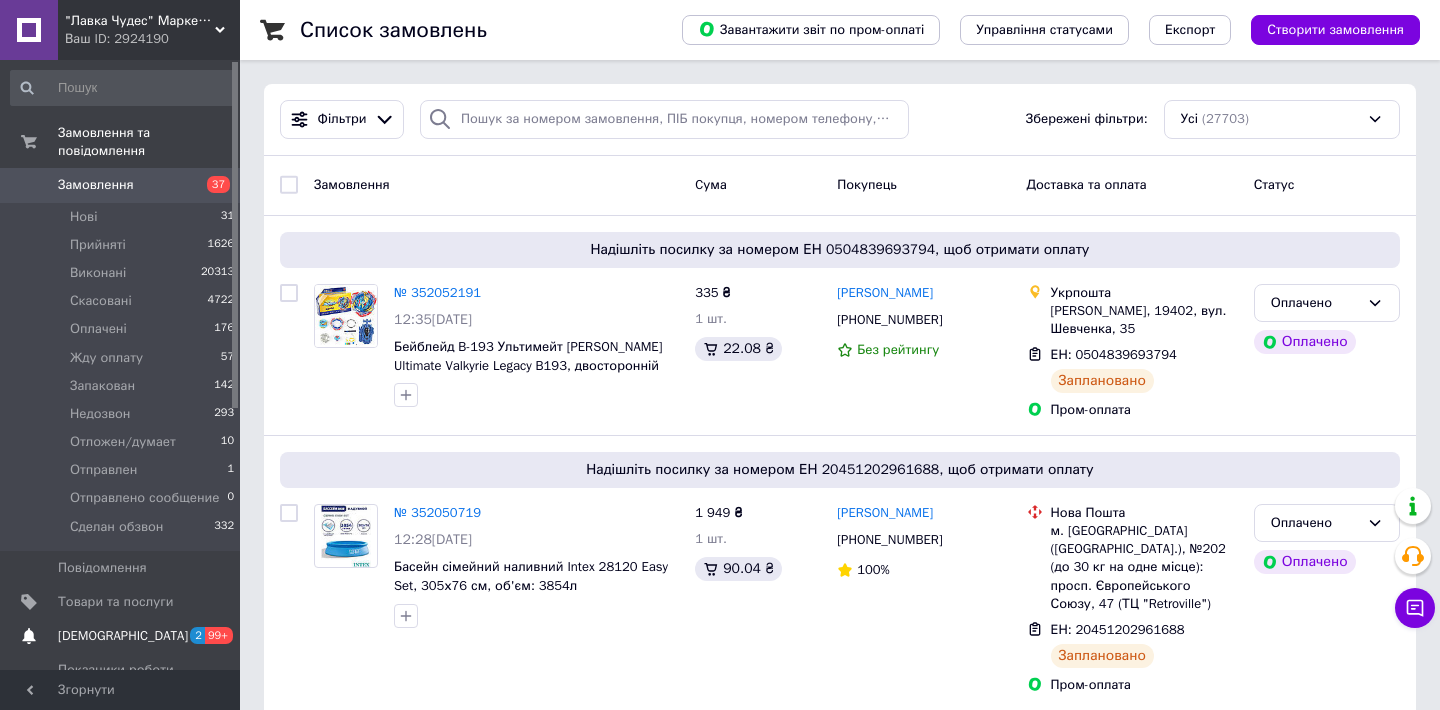 click on "[DEMOGRAPHIC_DATA]" at bounding box center (123, 636) 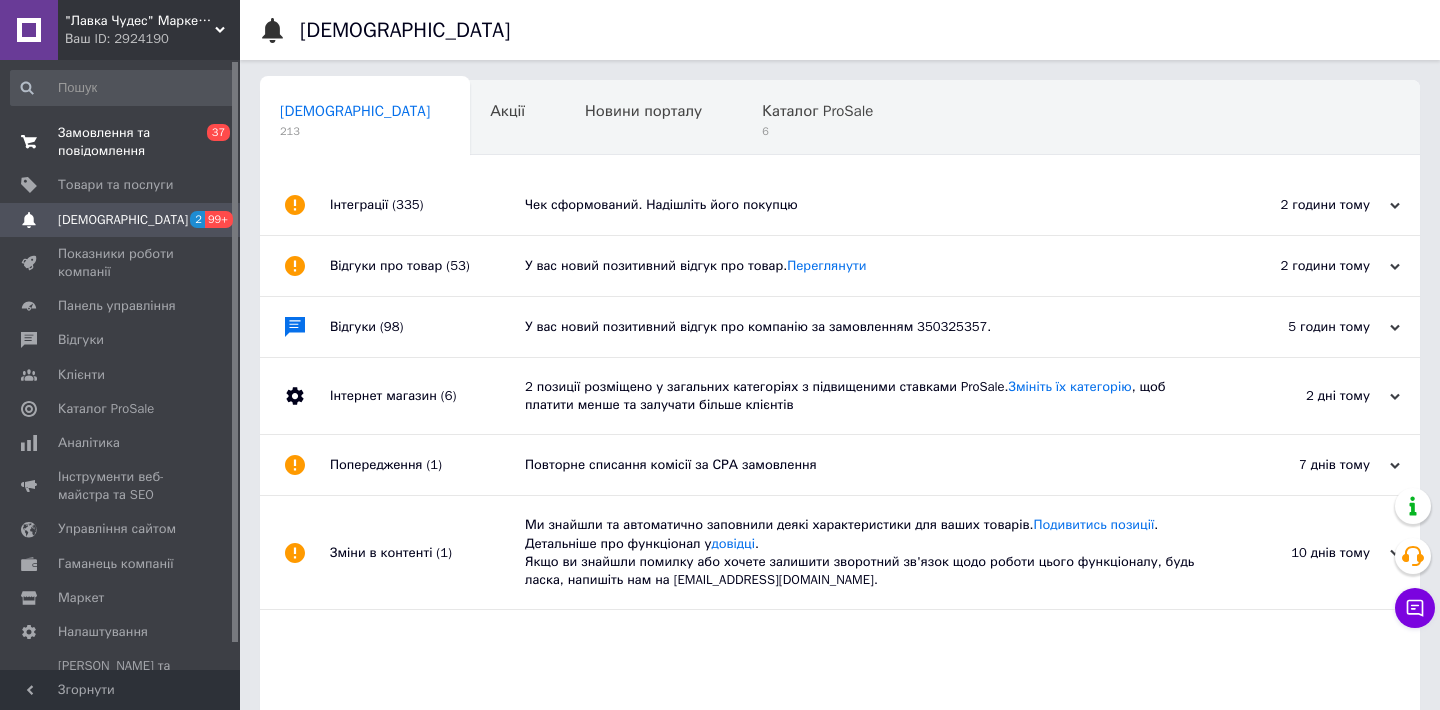 click on "Замовлення та повідомлення" at bounding box center (121, 142) 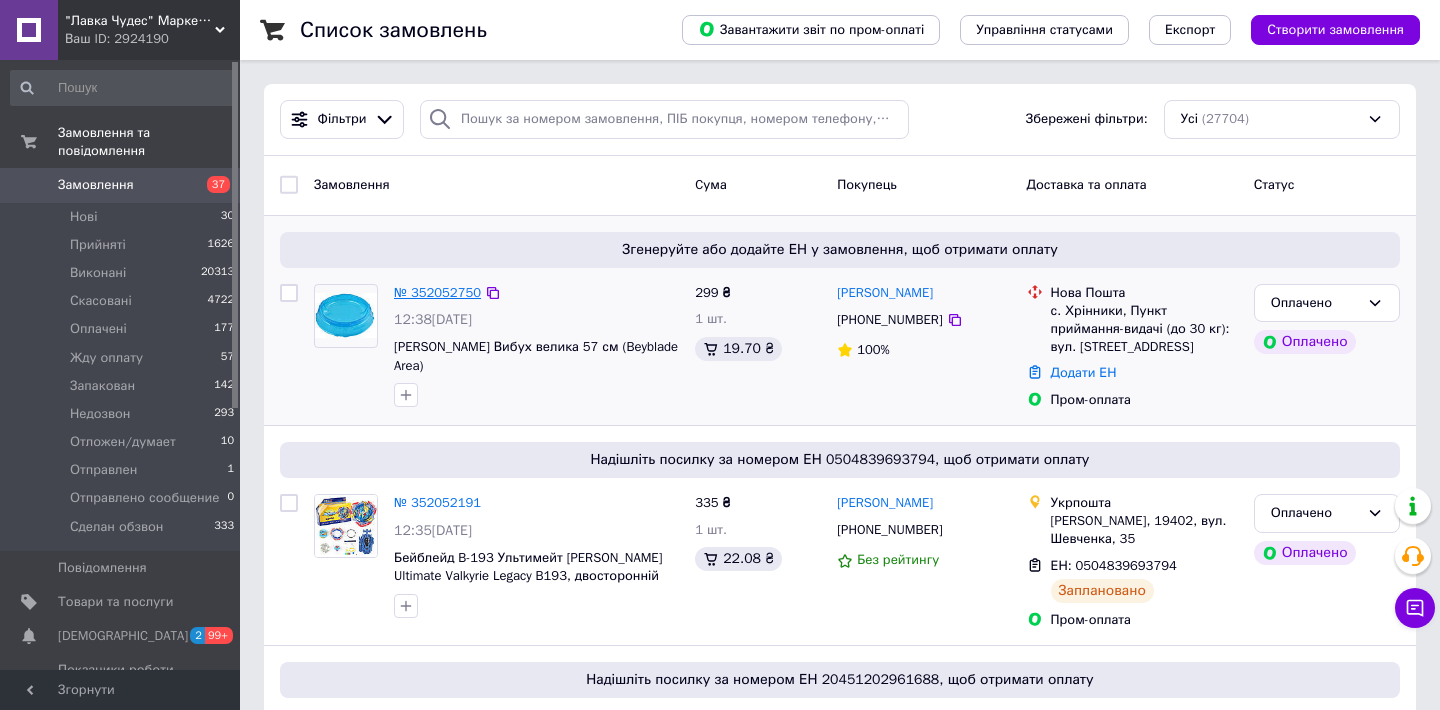 click on "№ 352052750" at bounding box center [437, 292] 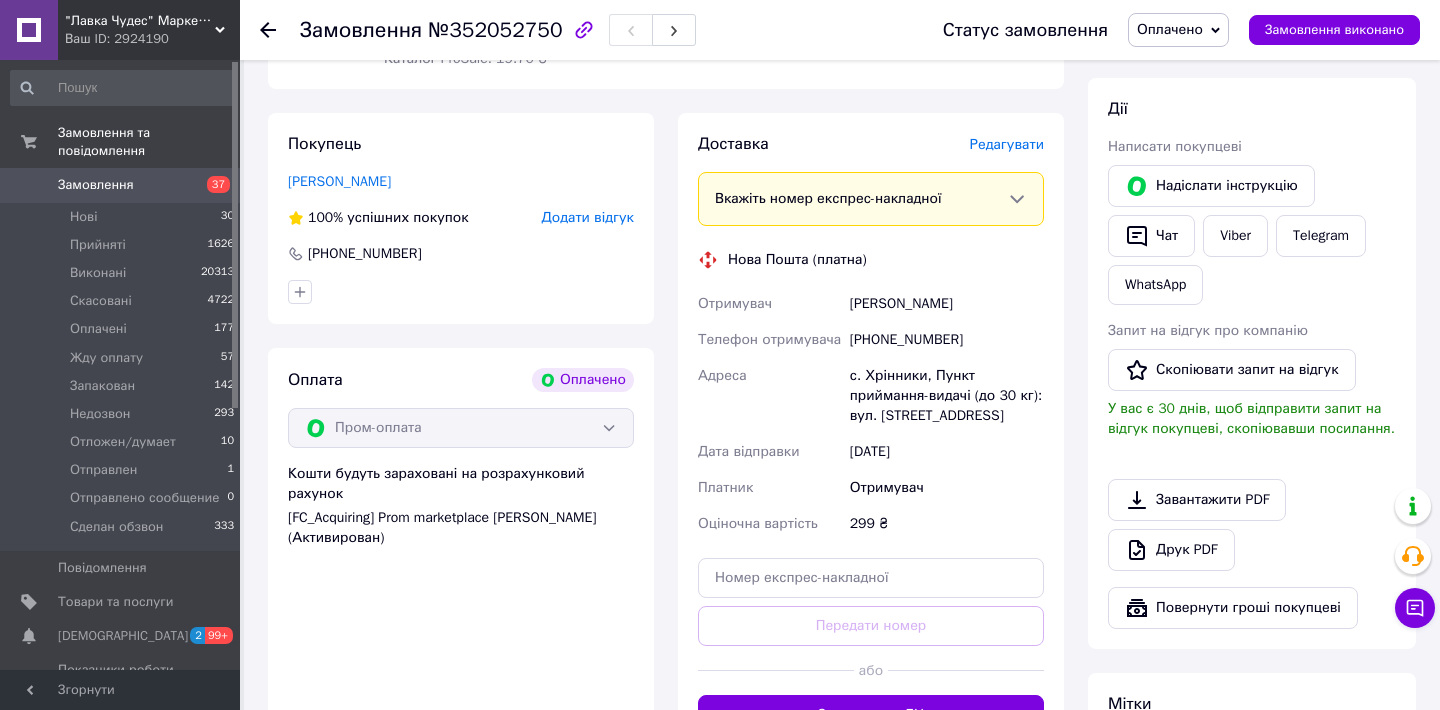 scroll, scrollTop: 420, scrollLeft: 0, axis: vertical 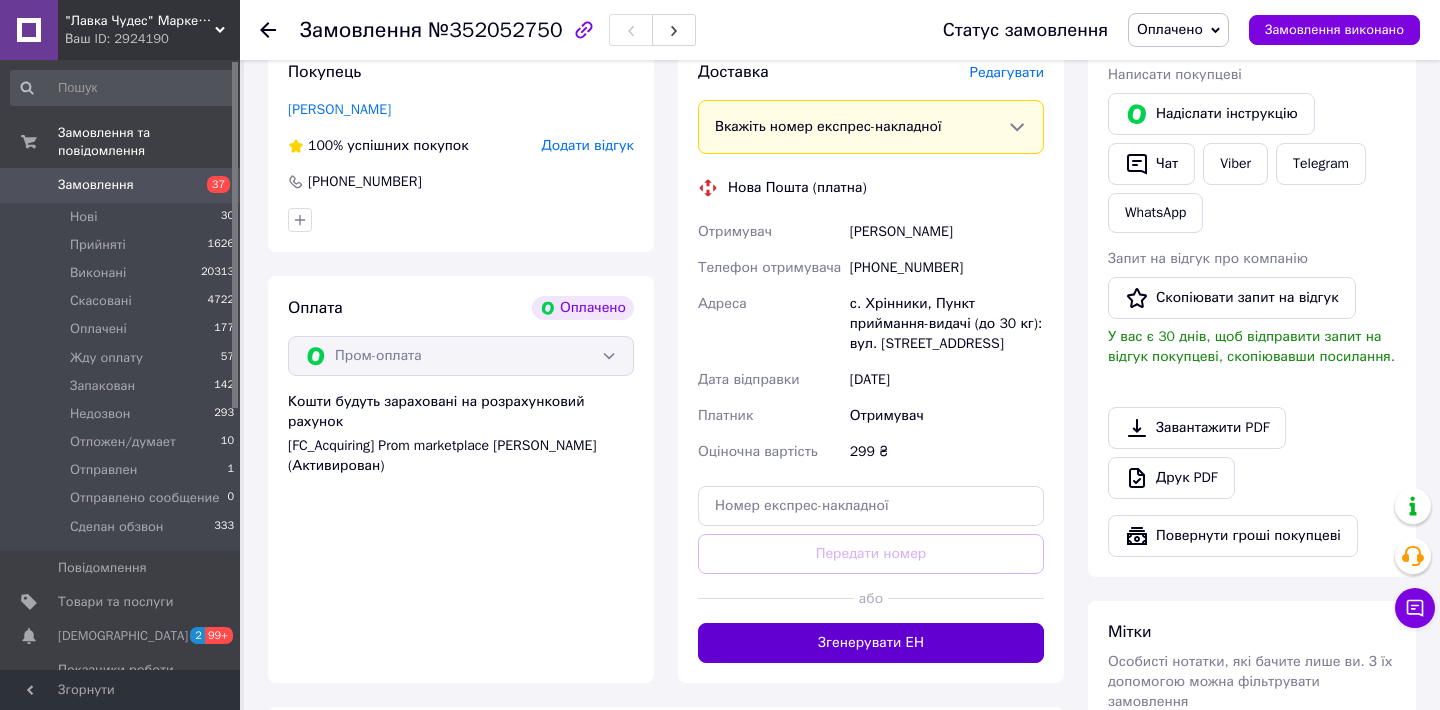click on "Згенерувати ЕН" at bounding box center (871, 643) 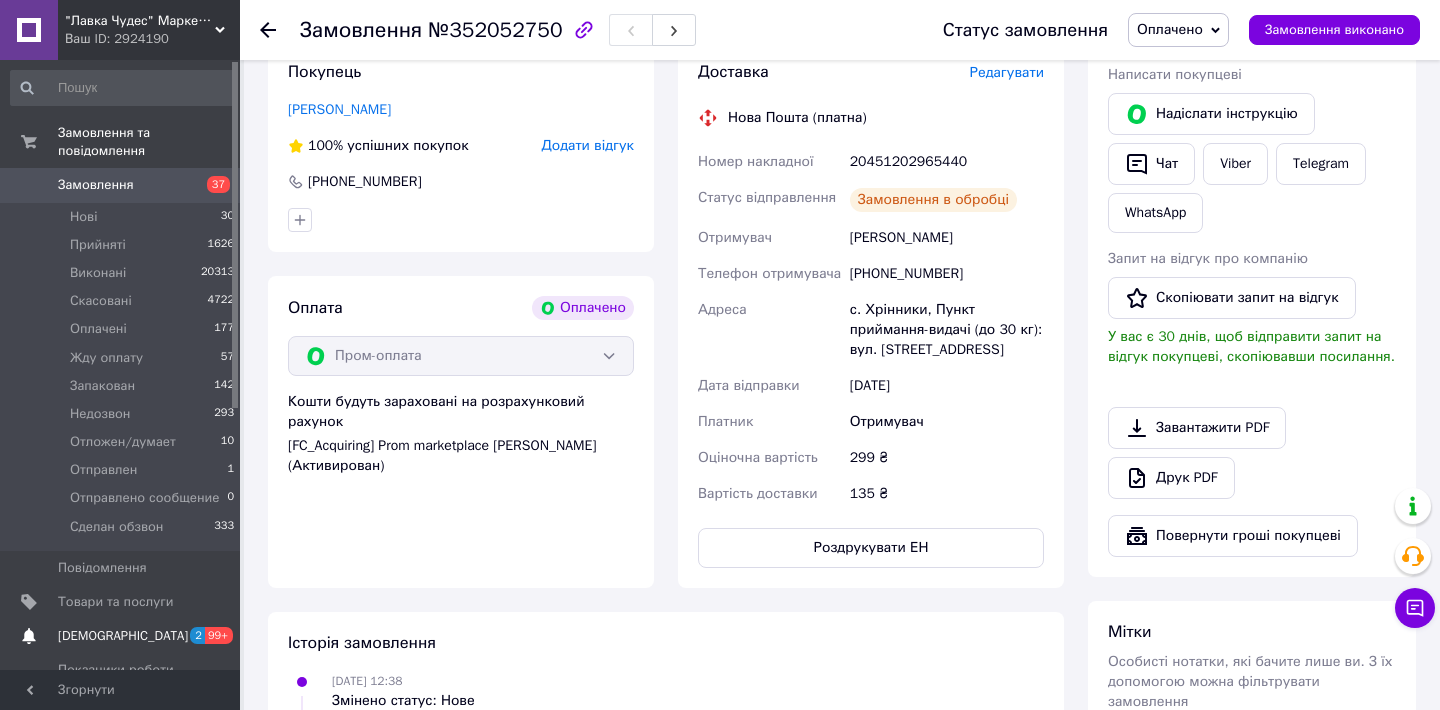 click on "[DEMOGRAPHIC_DATA]" at bounding box center [123, 636] 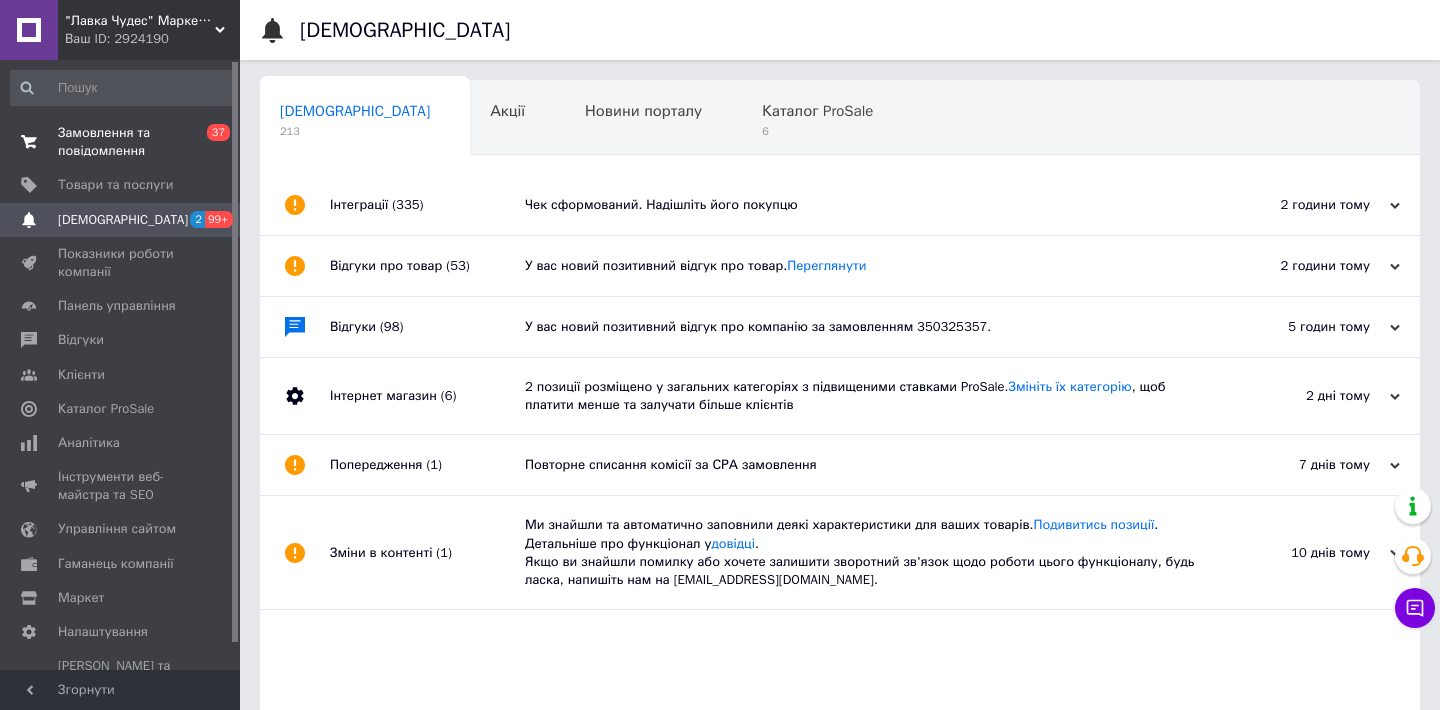 click on "Замовлення та повідомлення" at bounding box center [121, 142] 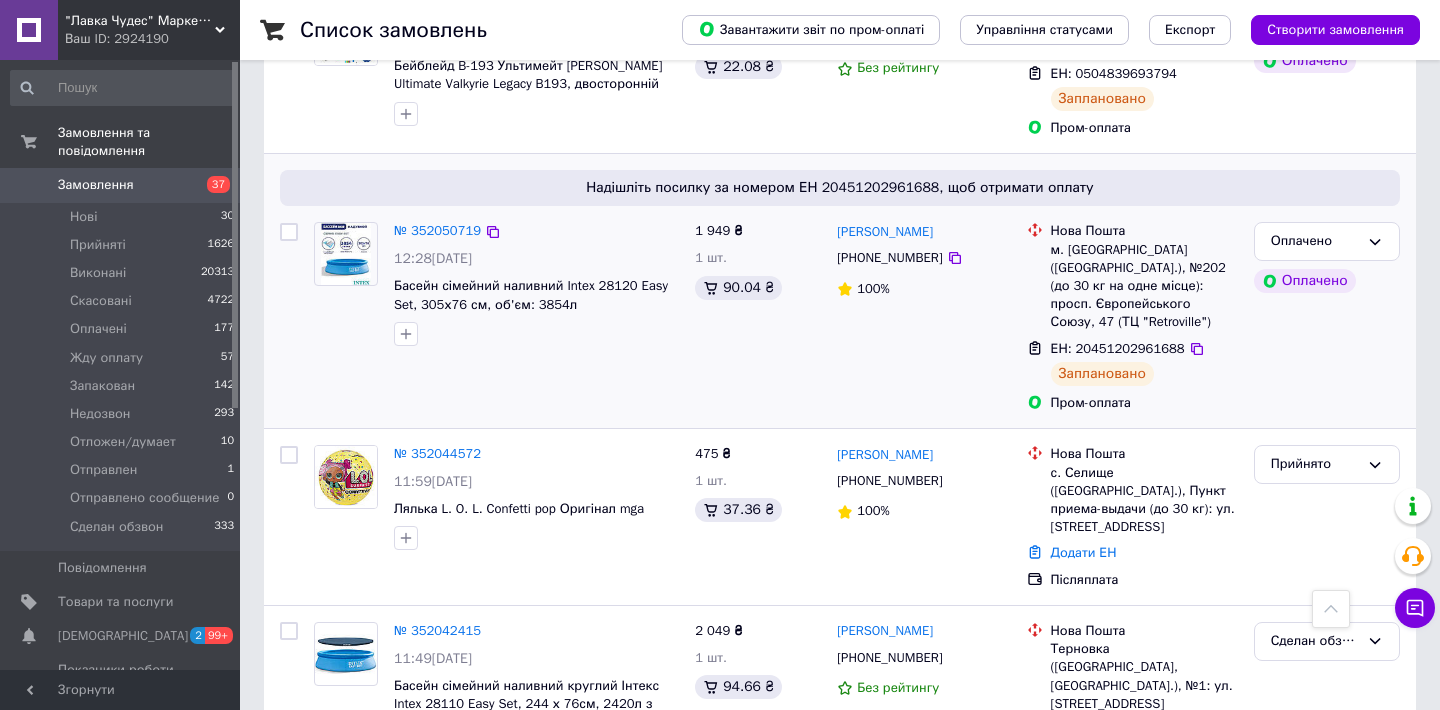 scroll, scrollTop: 573, scrollLeft: 0, axis: vertical 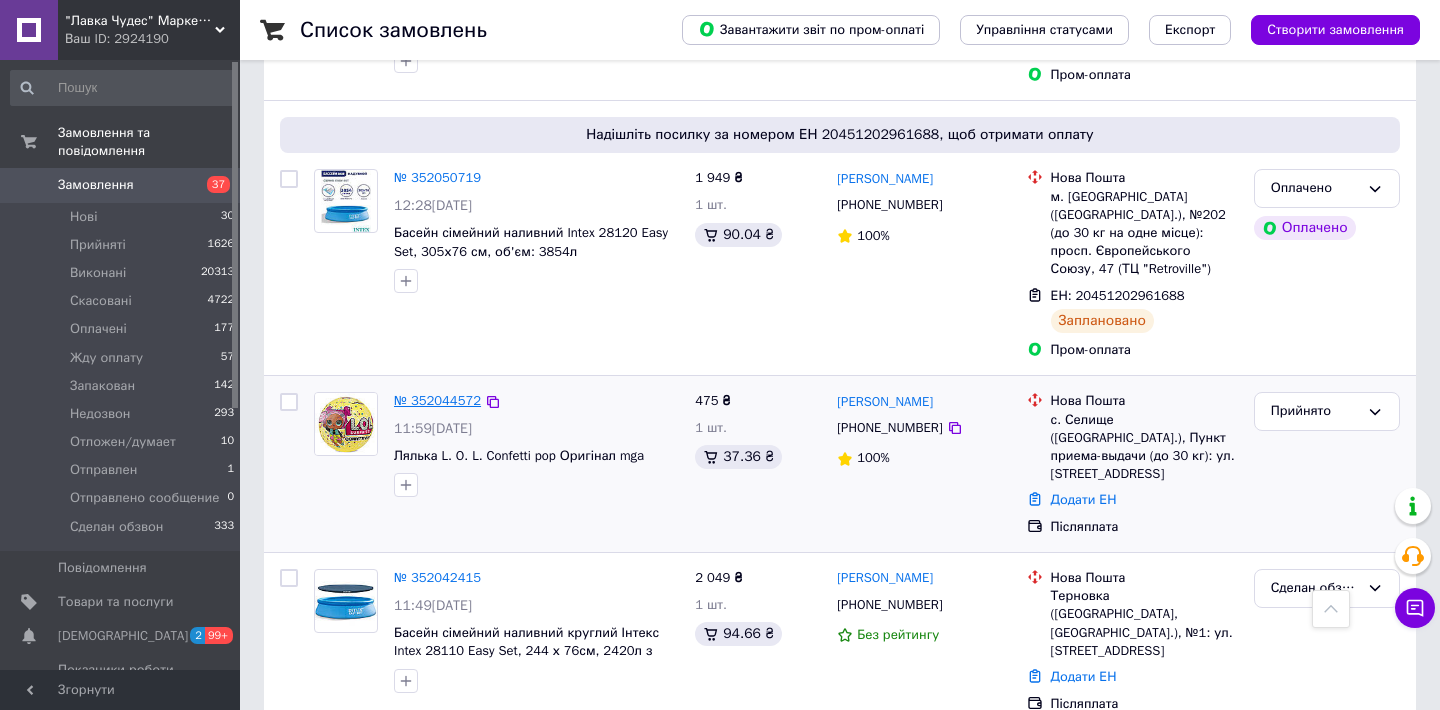 click on "№ 352044572" at bounding box center [437, 400] 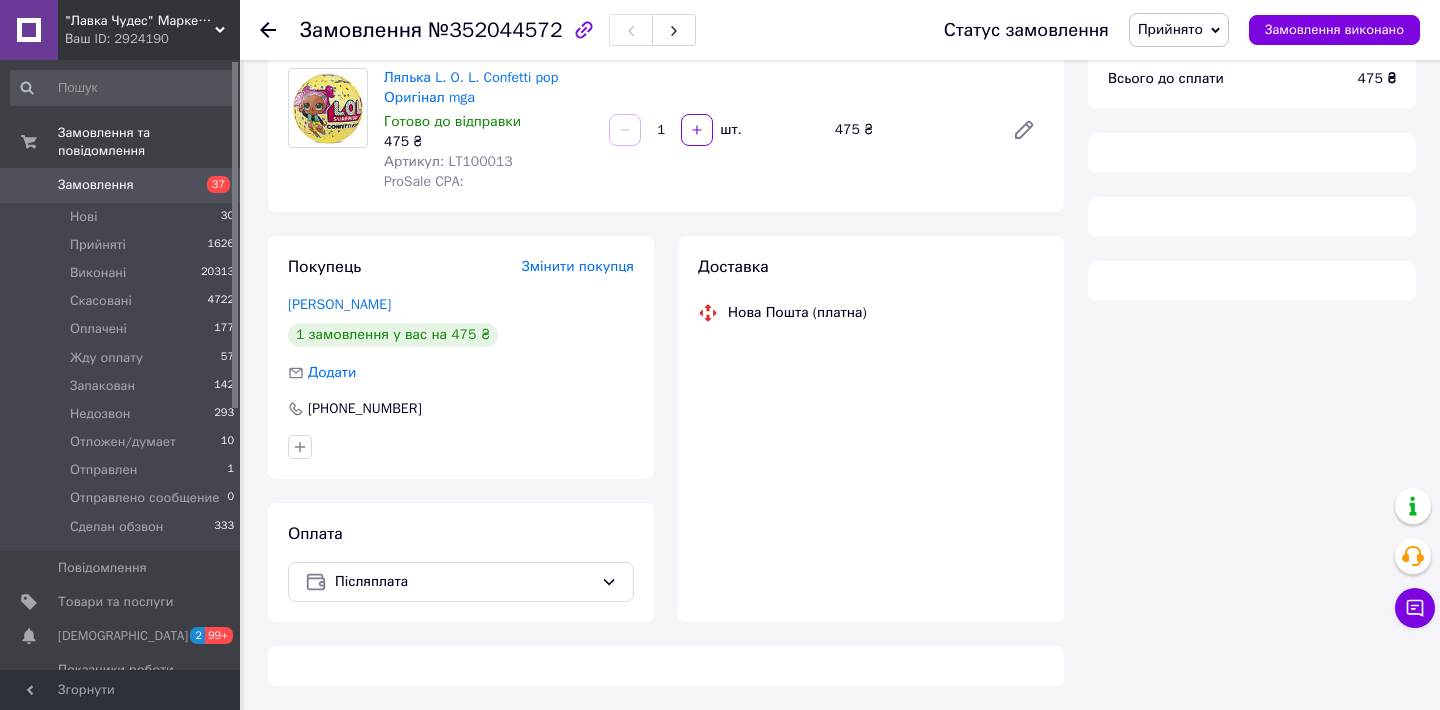 scroll, scrollTop: 160, scrollLeft: 0, axis: vertical 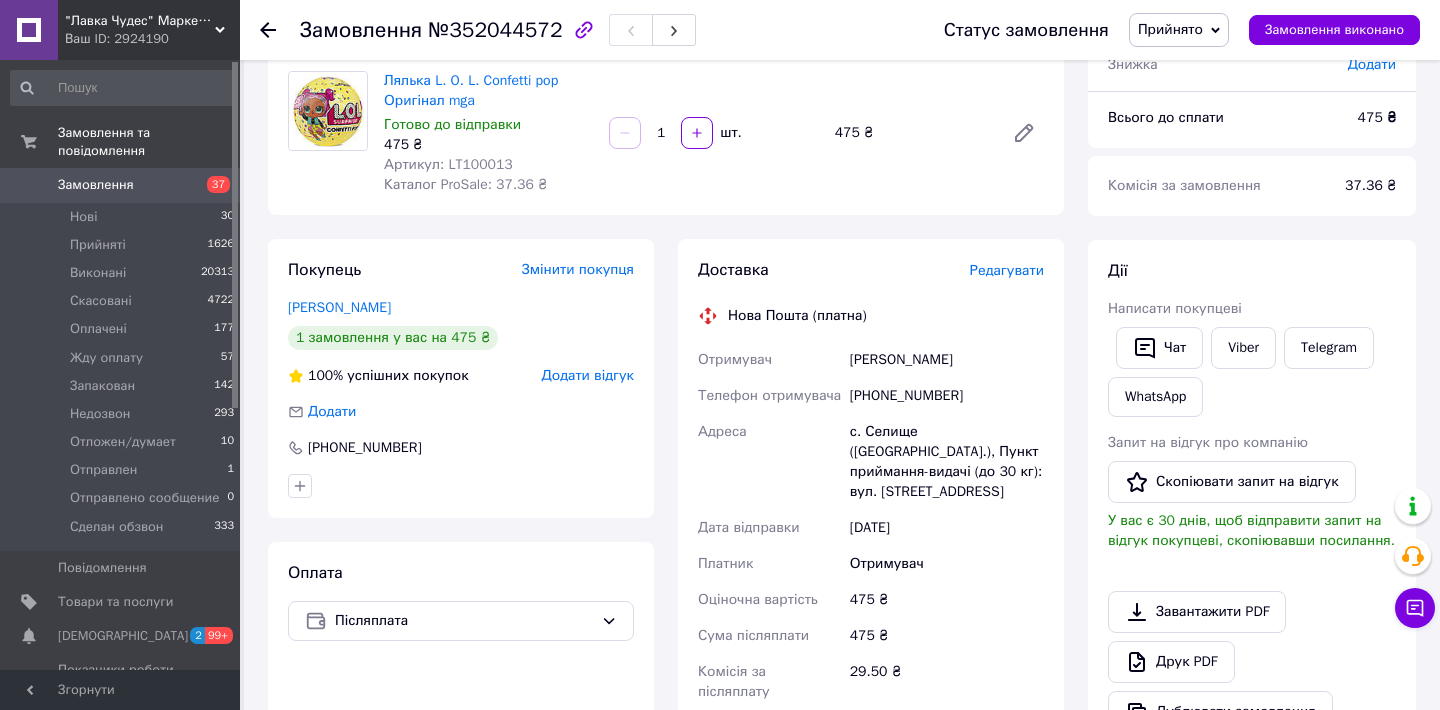 click on "Редагувати" at bounding box center [1007, 270] 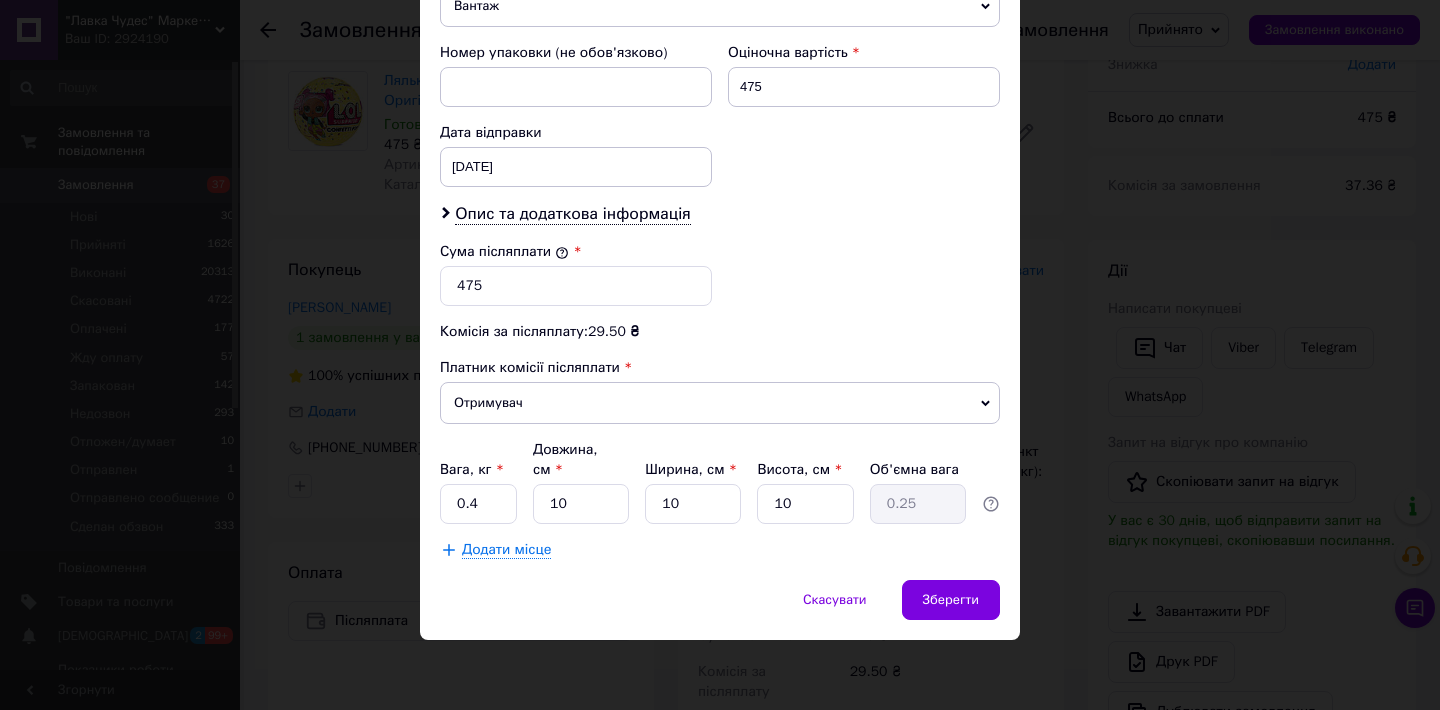 scroll, scrollTop: 855, scrollLeft: 0, axis: vertical 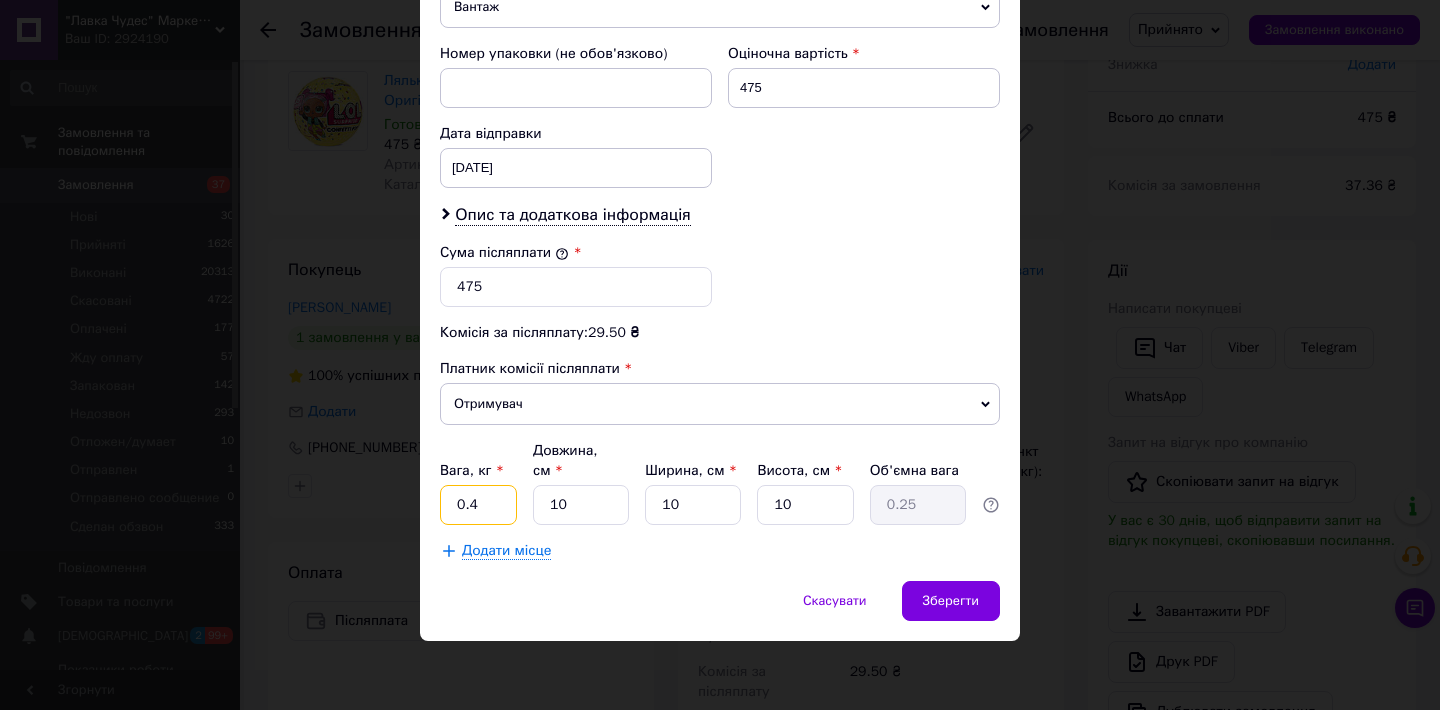 click on "0.4" at bounding box center [478, 505] 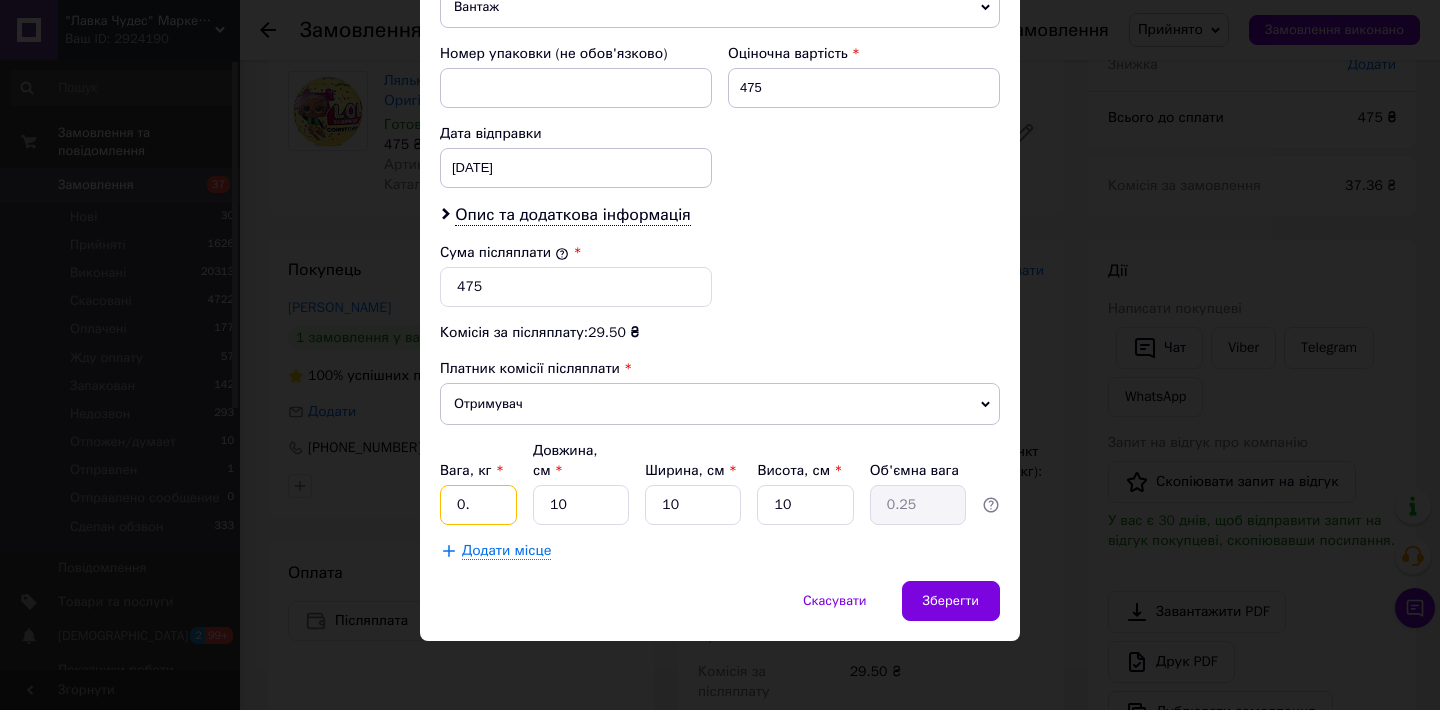 type on "0" 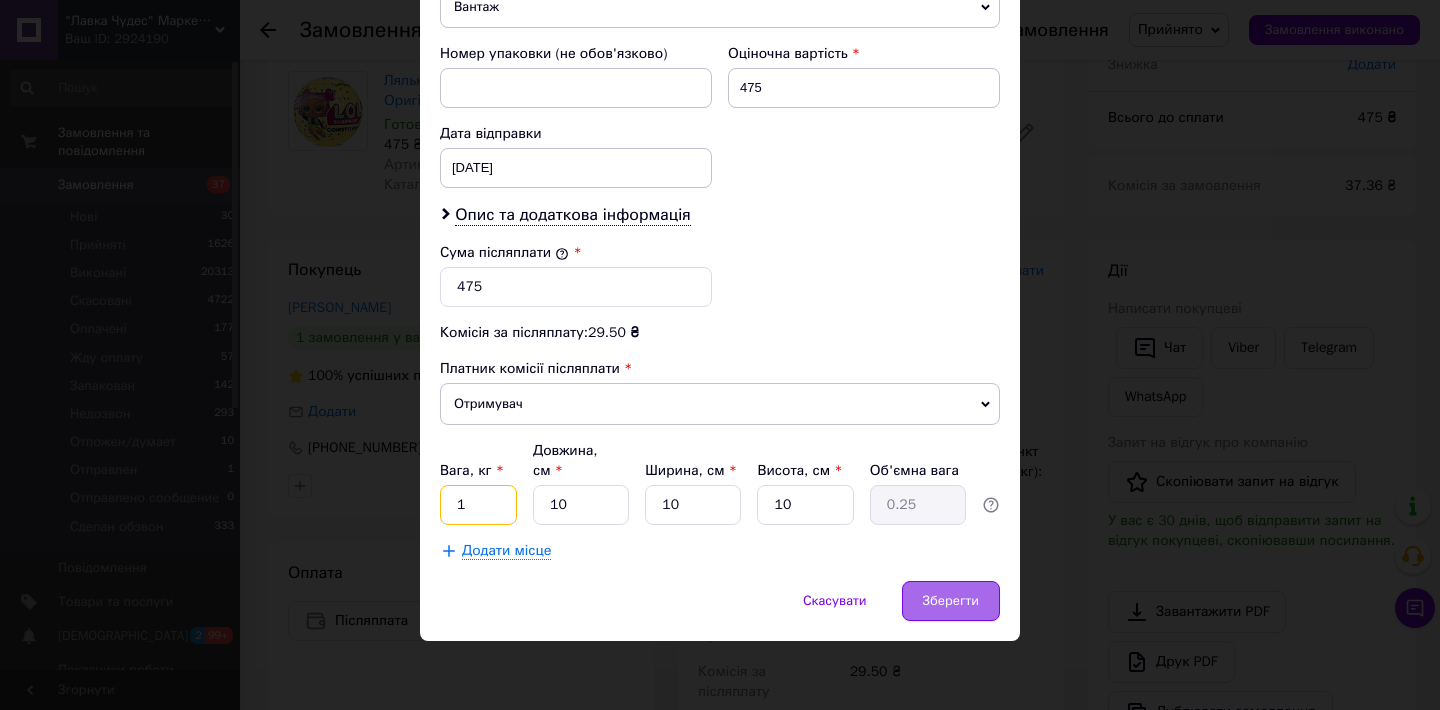 type on "1" 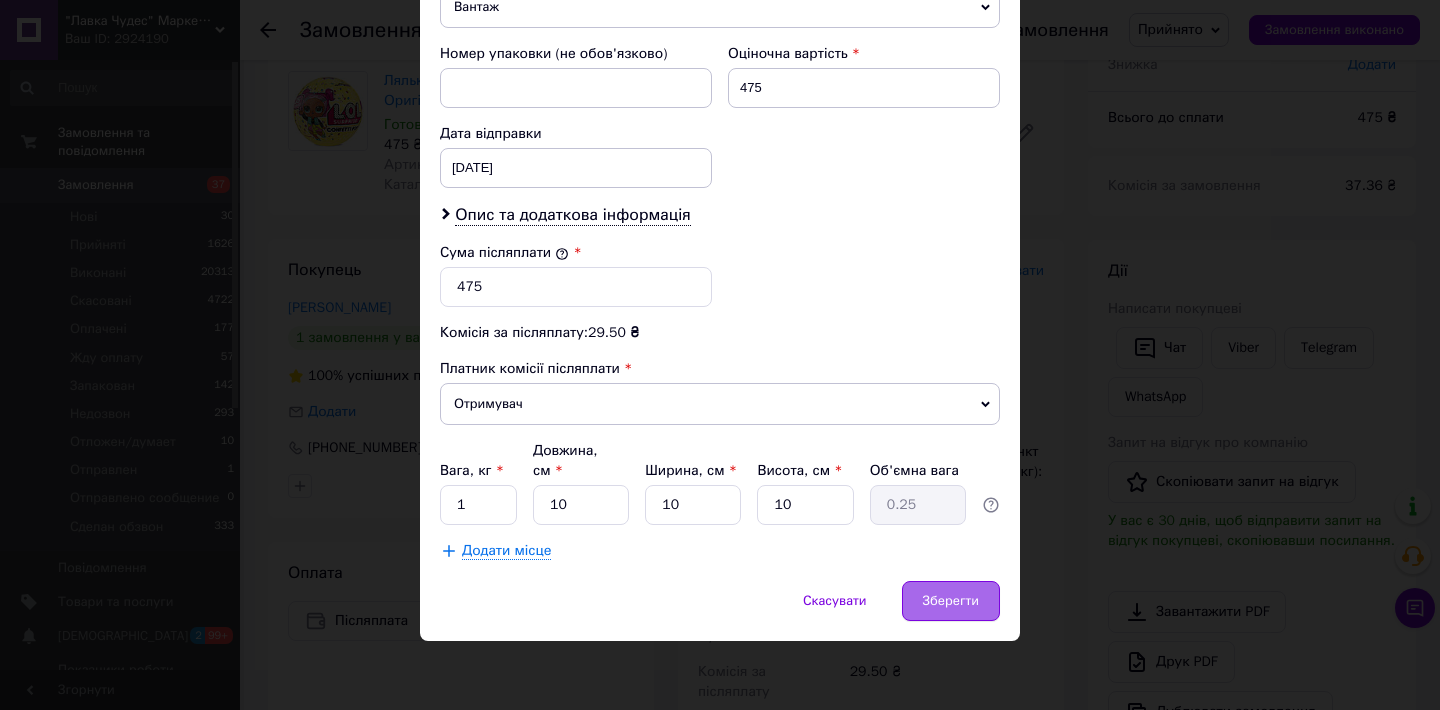 click on "Зберегти" at bounding box center [951, 601] 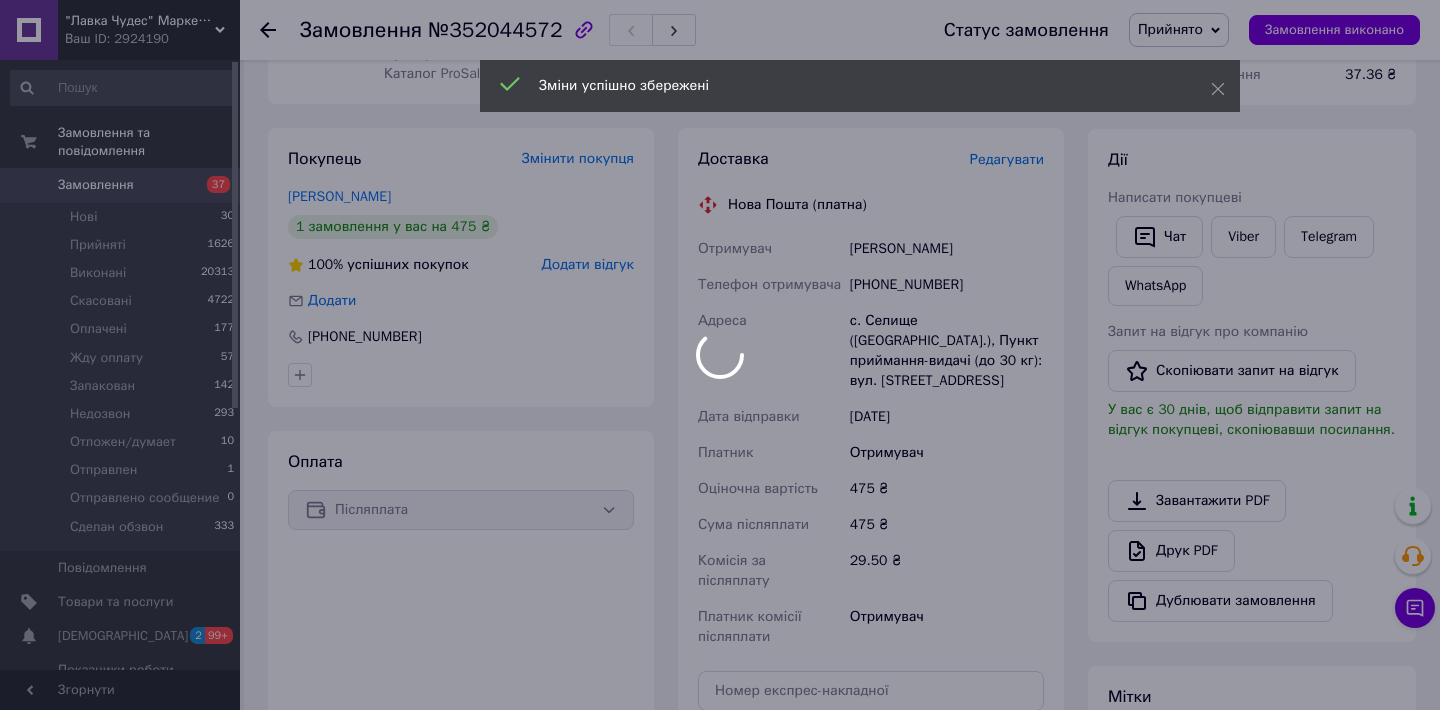 scroll, scrollTop: 472, scrollLeft: 0, axis: vertical 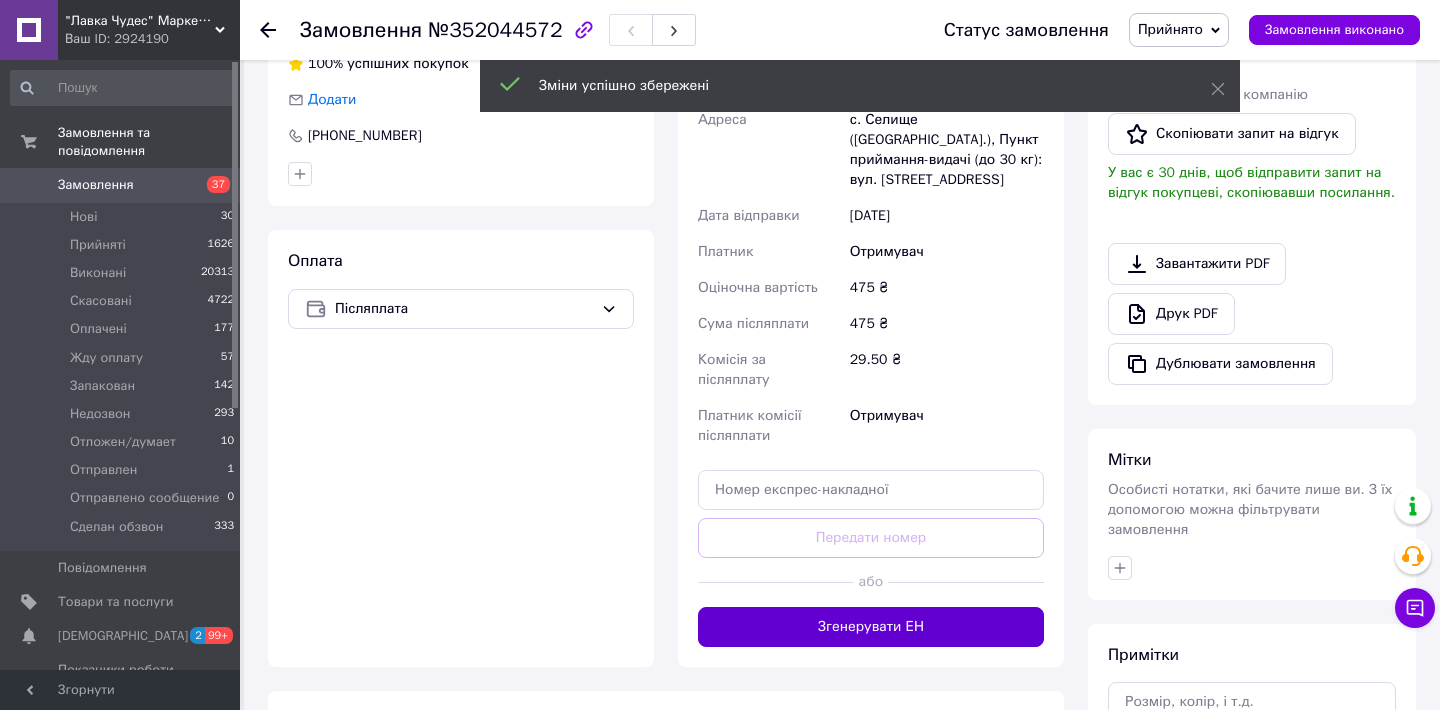 click on "Згенерувати ЕН" at bounding box center (871, 627) 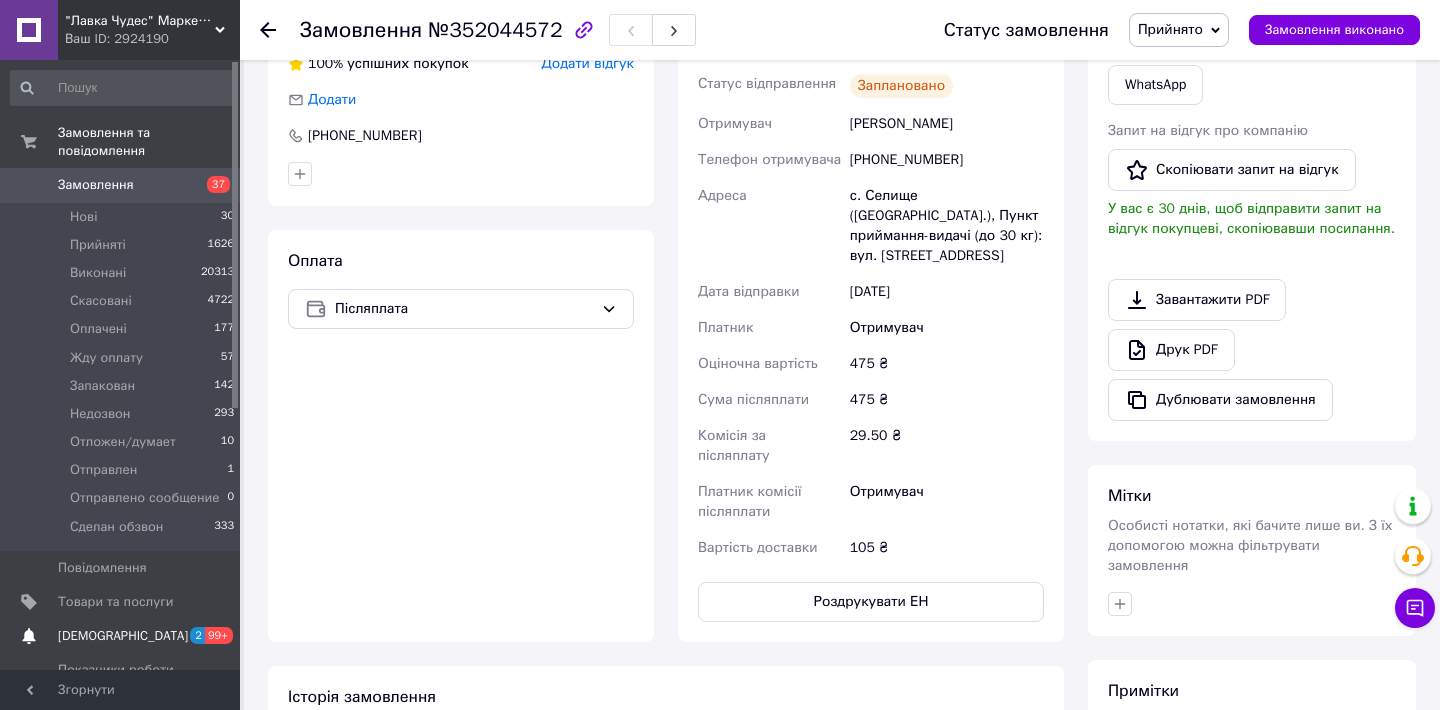 click on "[DEMOGRAPHIC_DATA]" at bounding box center [123, 636] 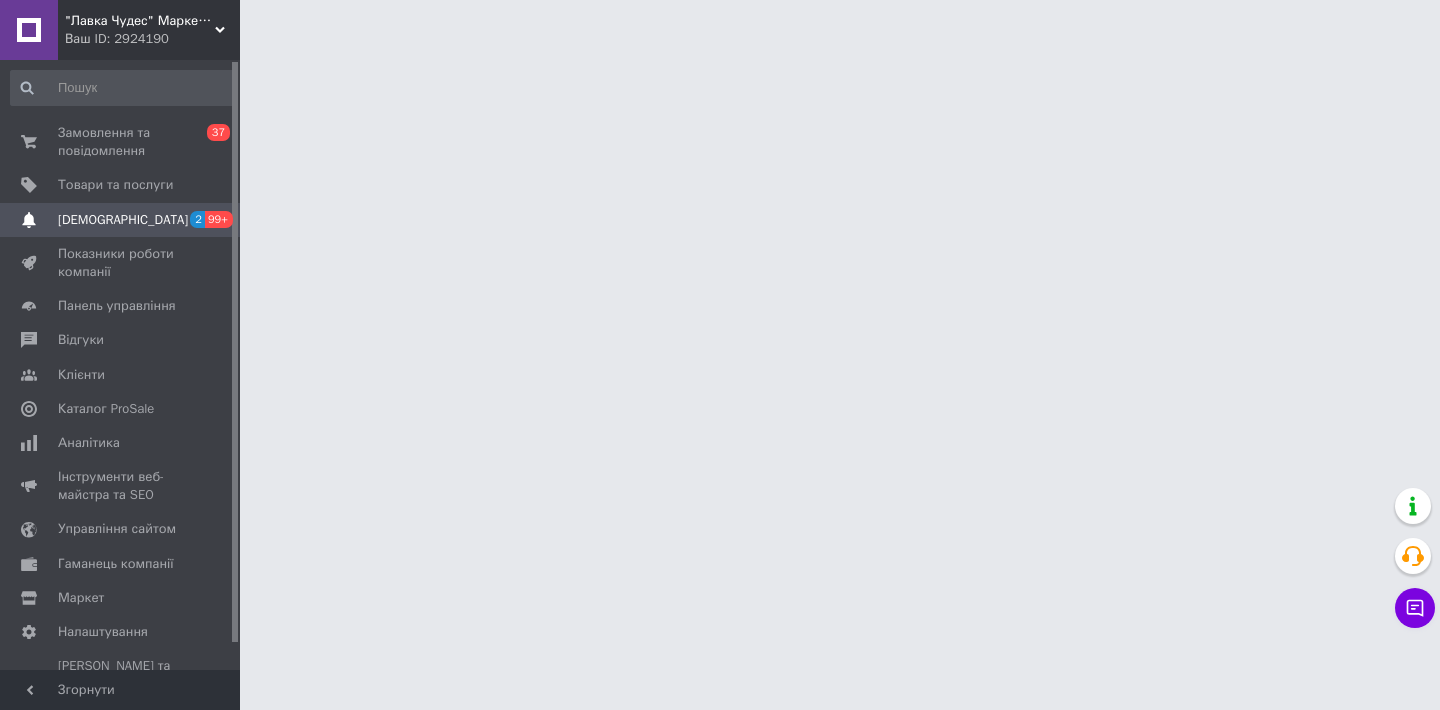 scroll, scrollTop: 0, scrollLeft: 0, axis: both 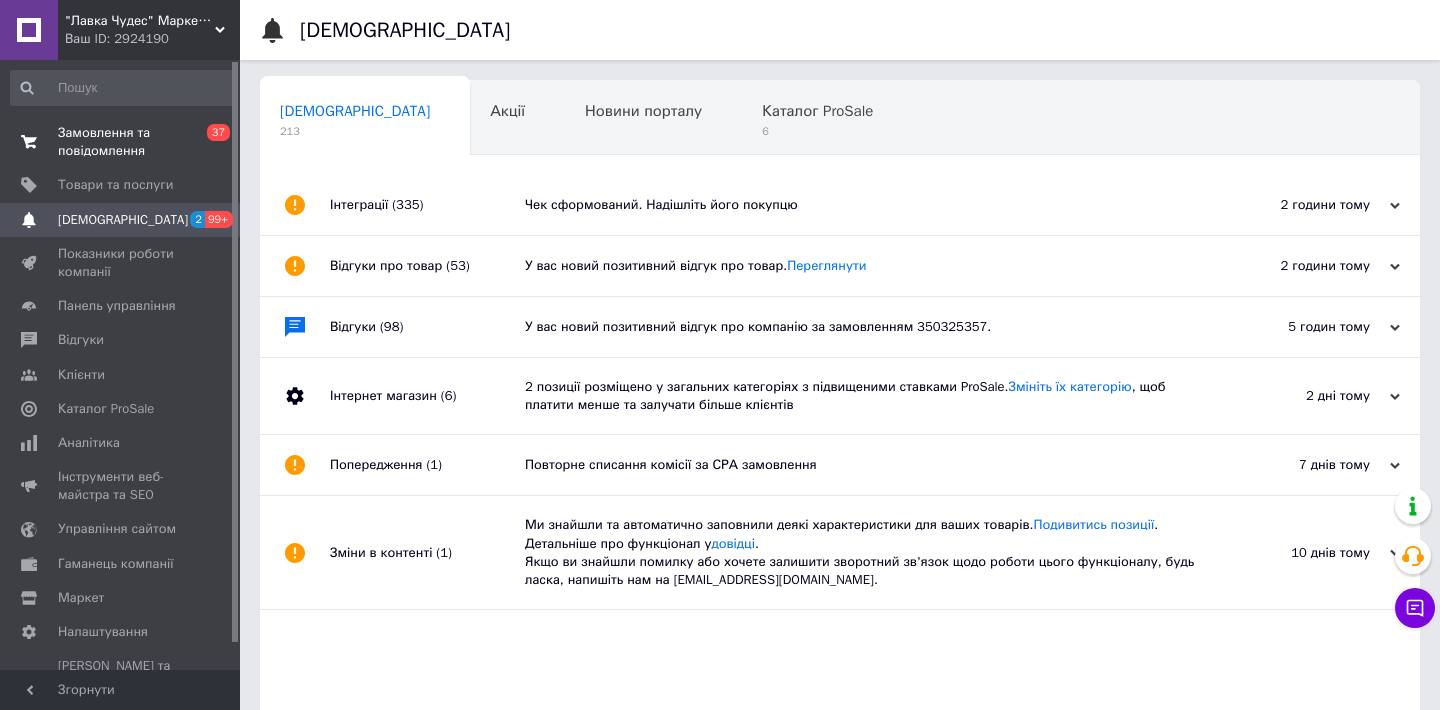 click on "Замовлення та повідомлення" at bounding box center [121, 142] 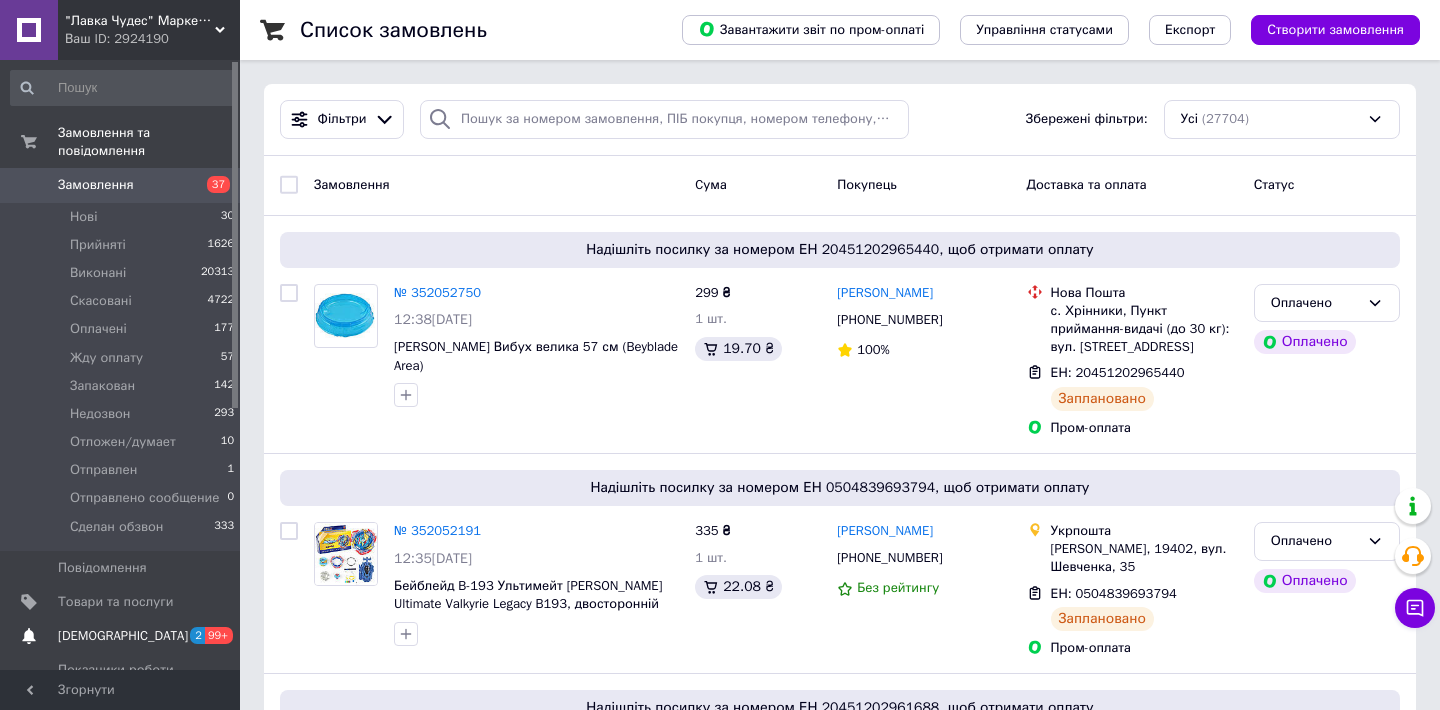 click on "[DEMOGRAPHIC_DATA]" at bounding box center [123, 636] 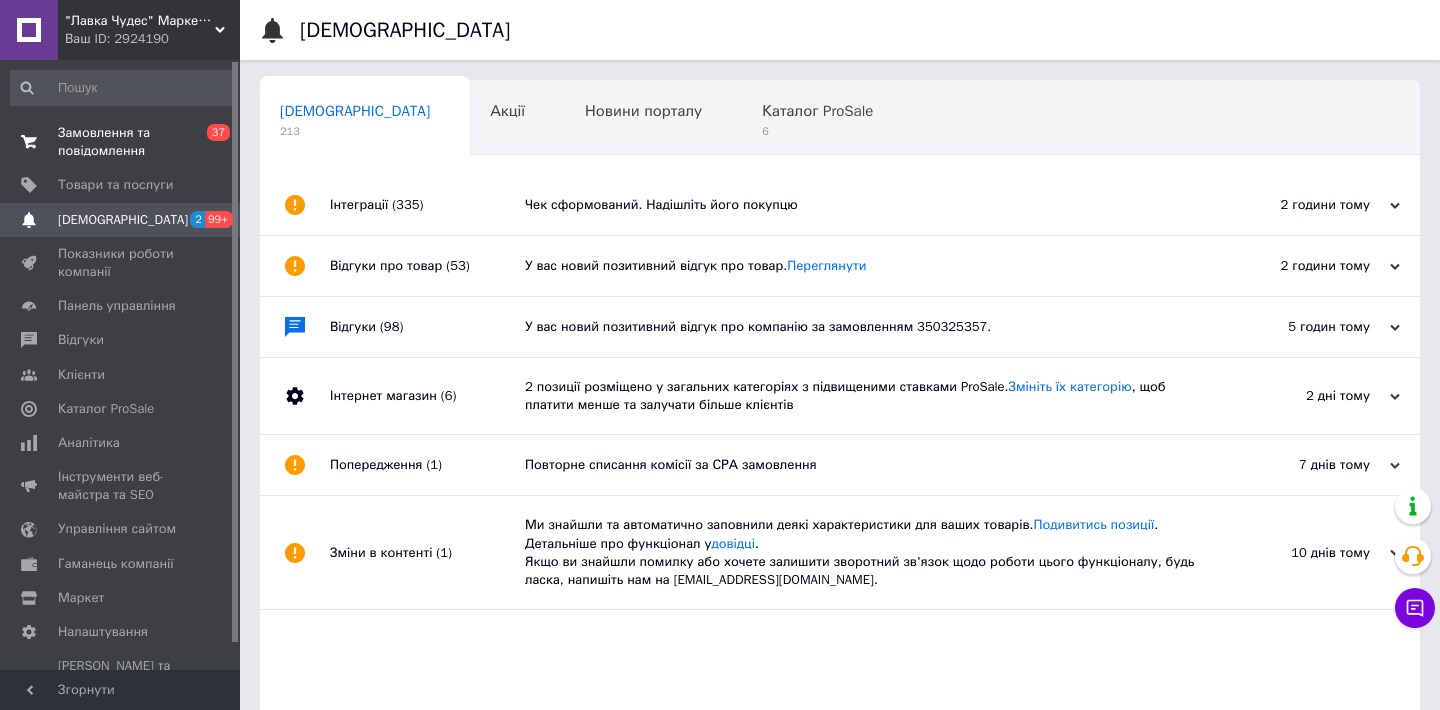 click on "Замовлення та повідомлення" at bounding box center (121, 142) 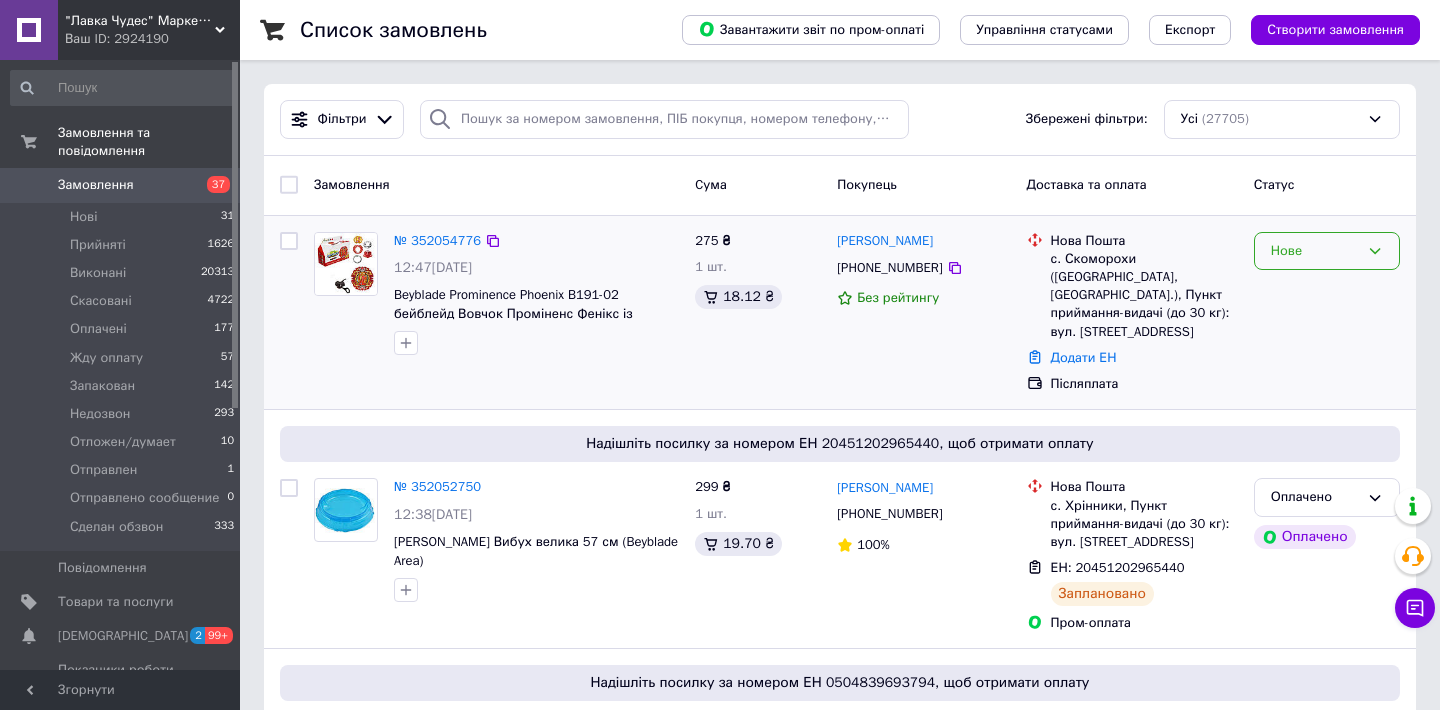 click on "Нове" at bounding box center (1315, 251) 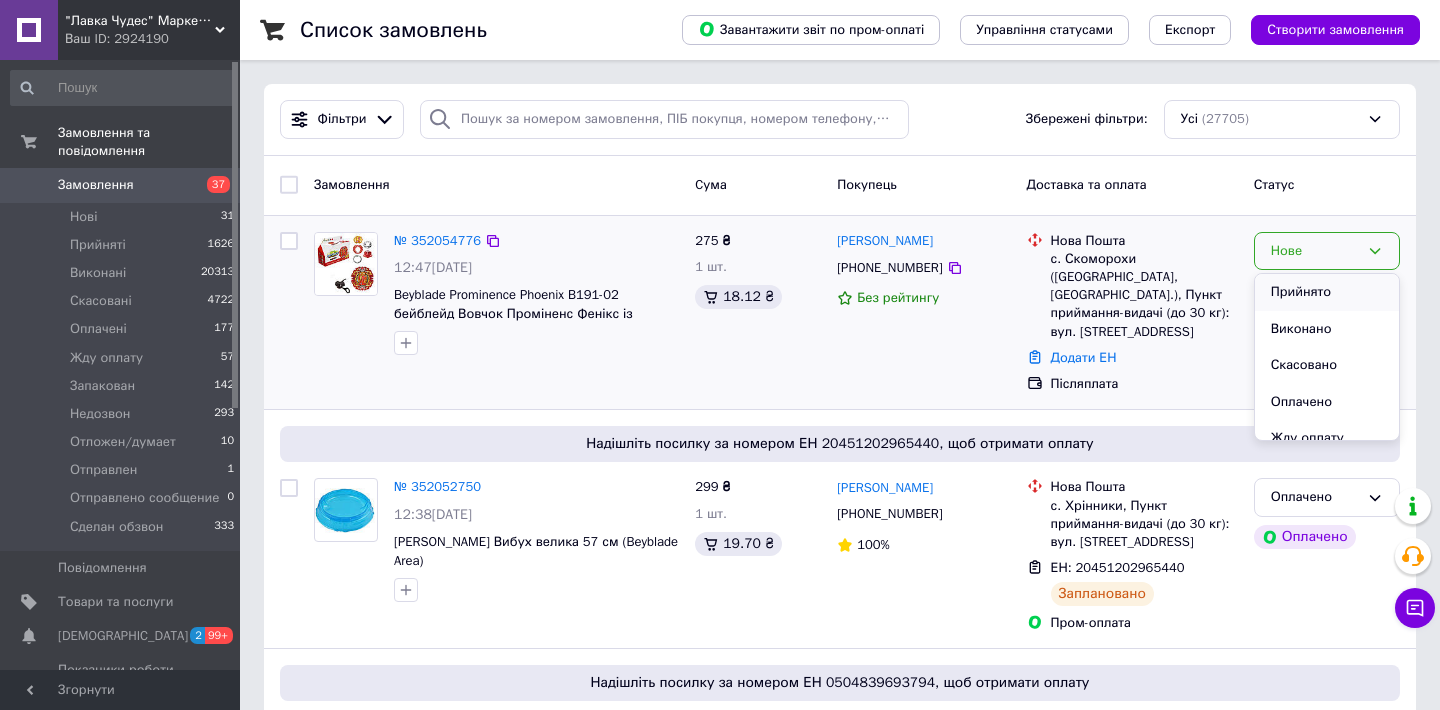 click on "Прийнято" at bounding box center (1327, 292) 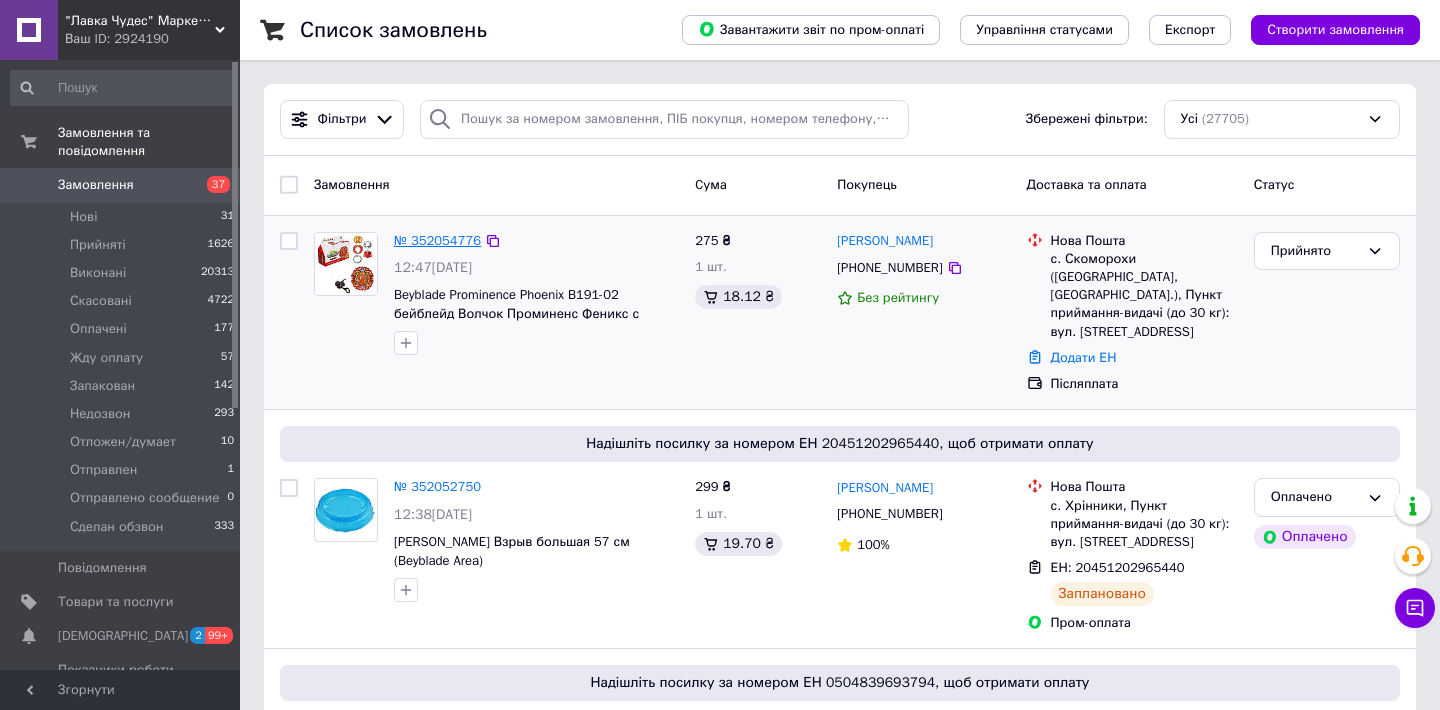 click on "№ 352054776" at bounding box center [437, 240] 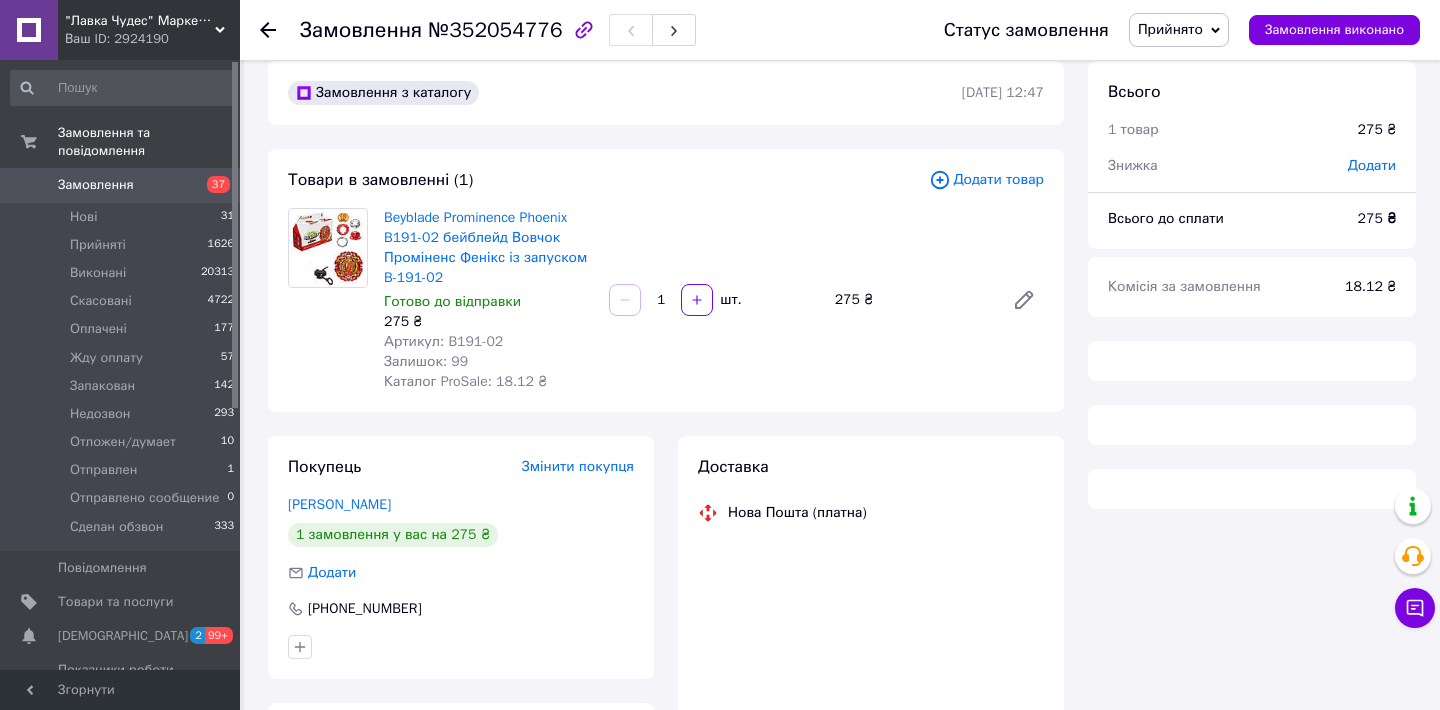 scroll, scrollTop: 46, scrollLeft: 0, axis: vertical 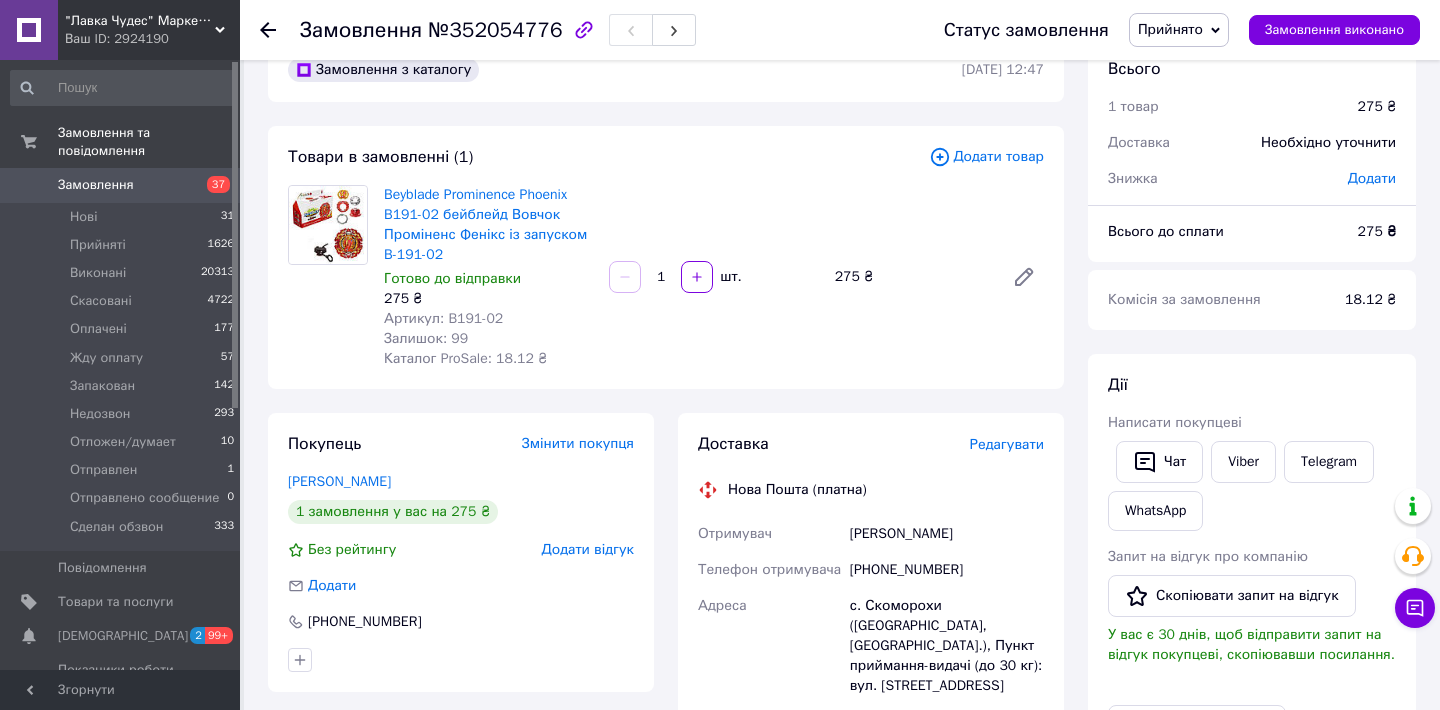click on "Редагувати" at bounding box center [1007, 444] 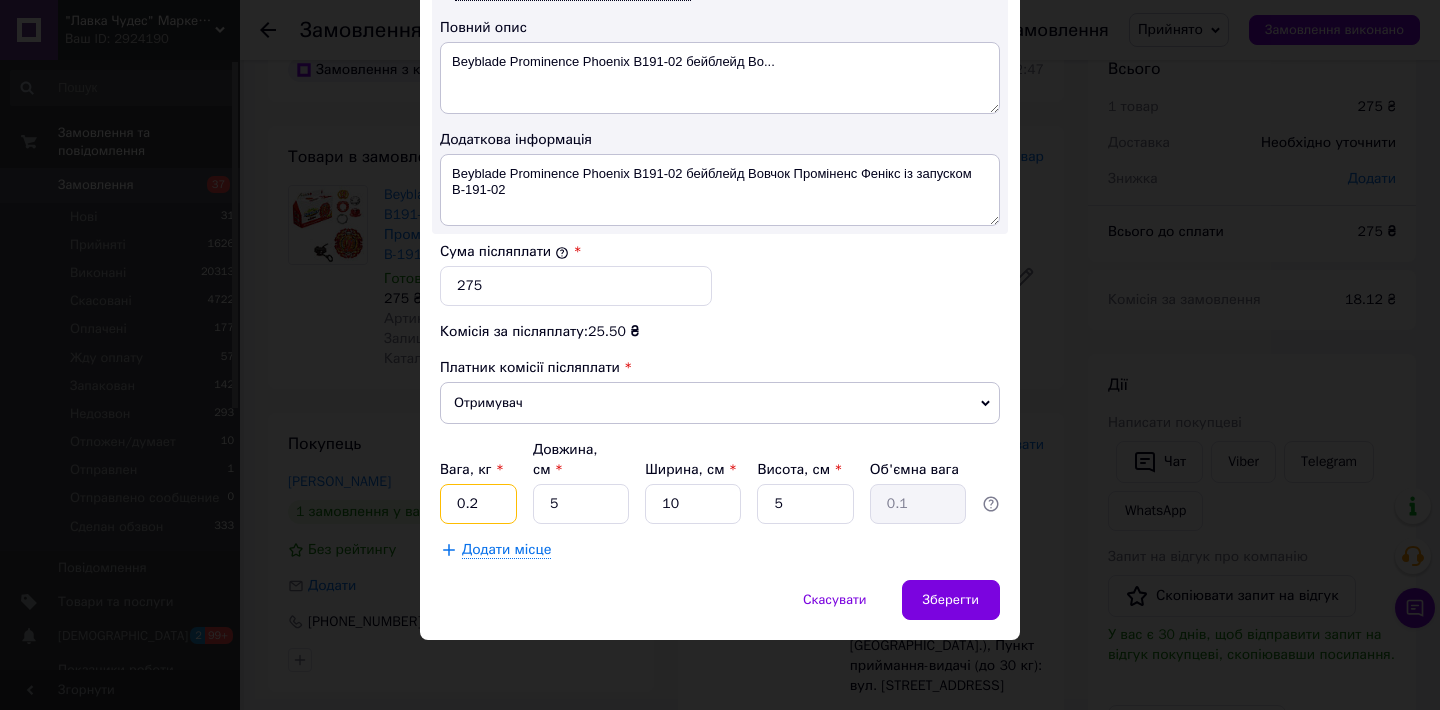 scroll, scrollTop: 1079, scrollLeft: 0, axis: vertical 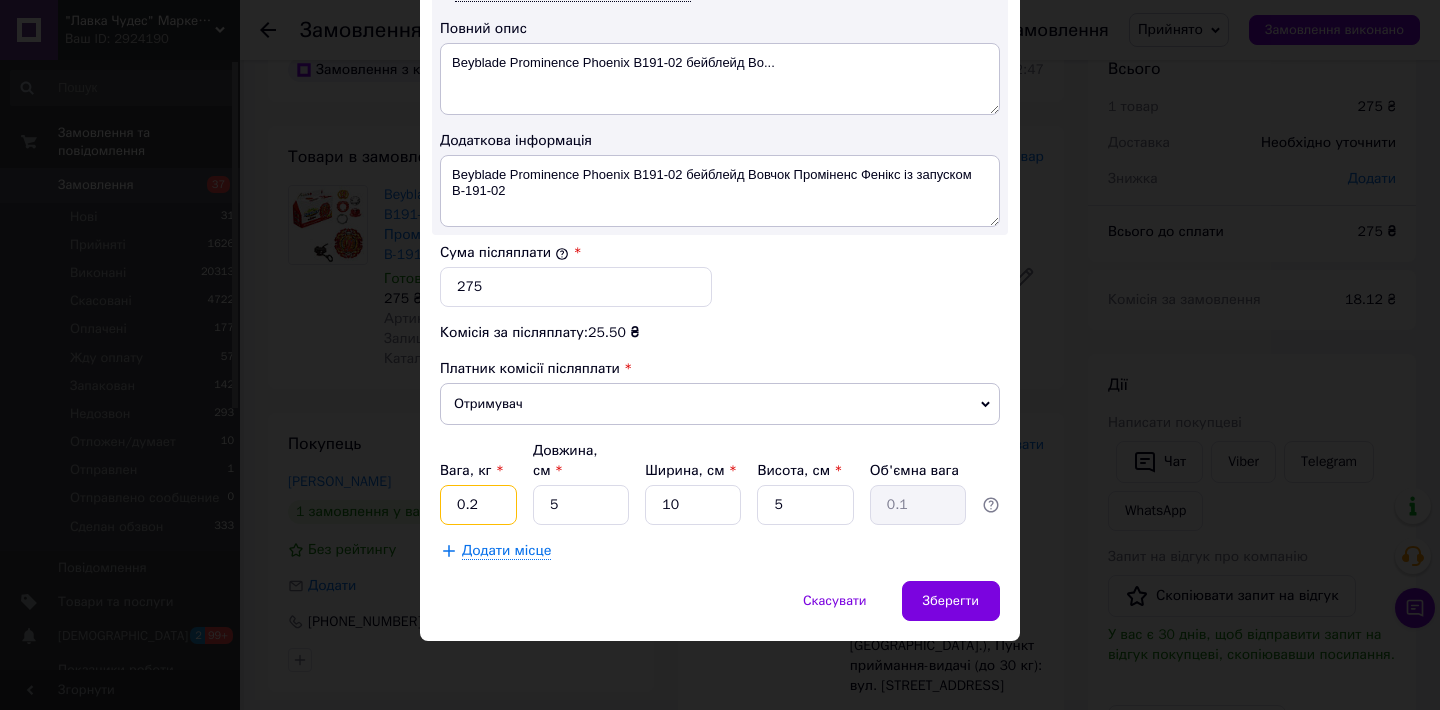 click on "0.2" at bounding box center [478, 505] 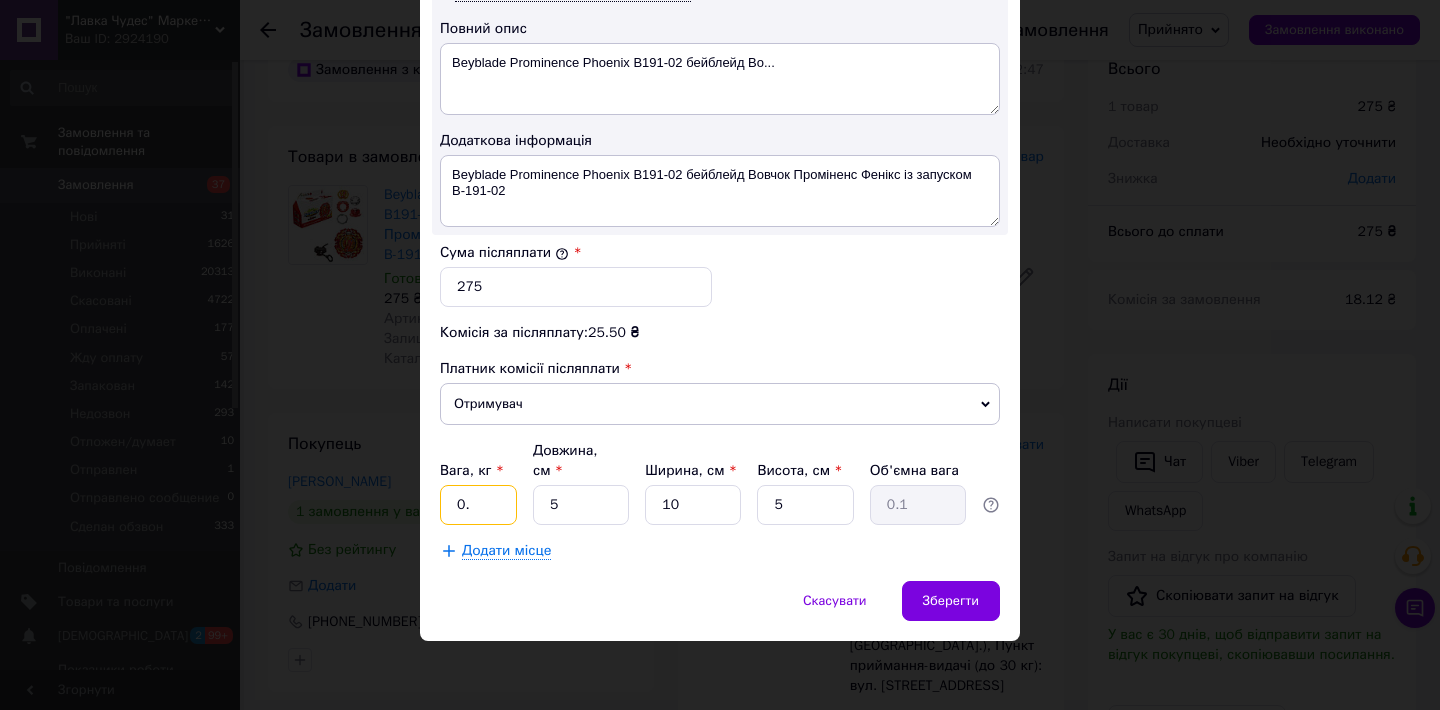 type on "0" 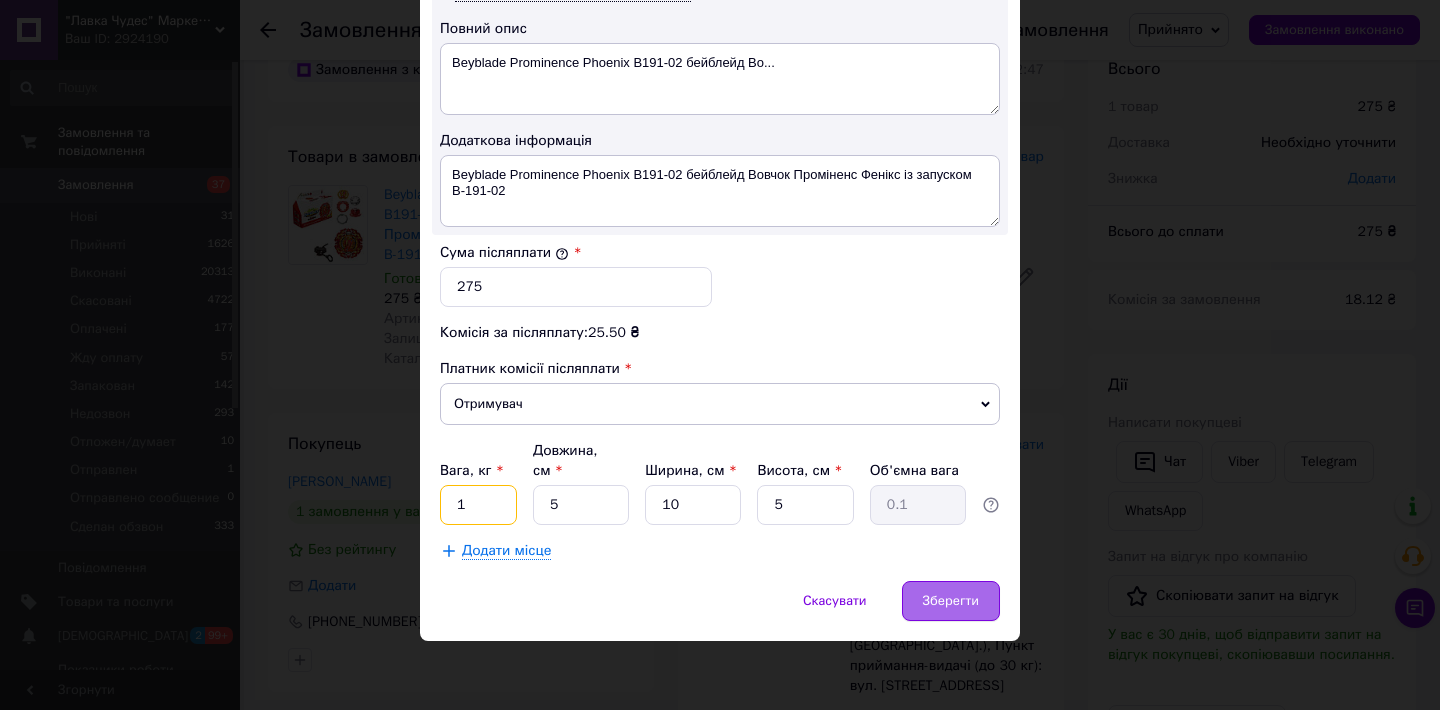 type on "1" 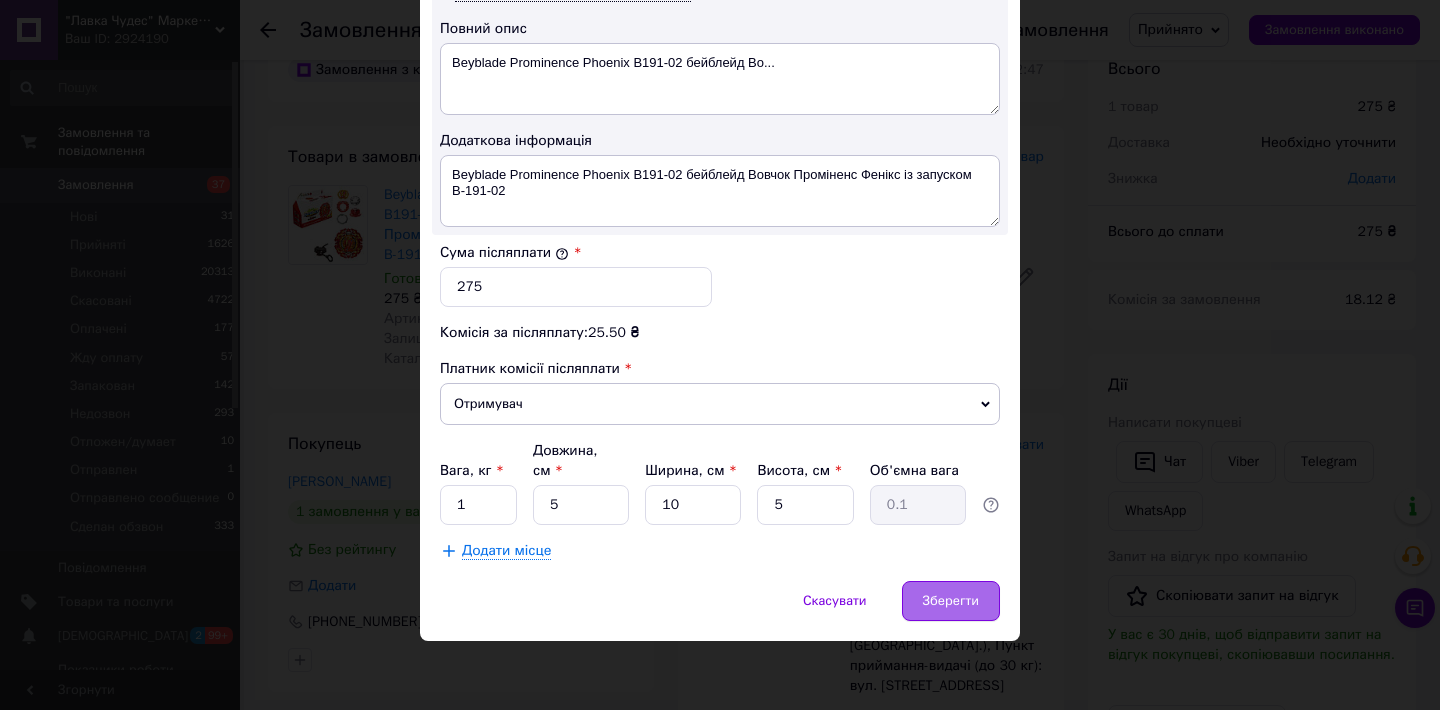 click on "Зберегти" at bounding box center [951, 601] 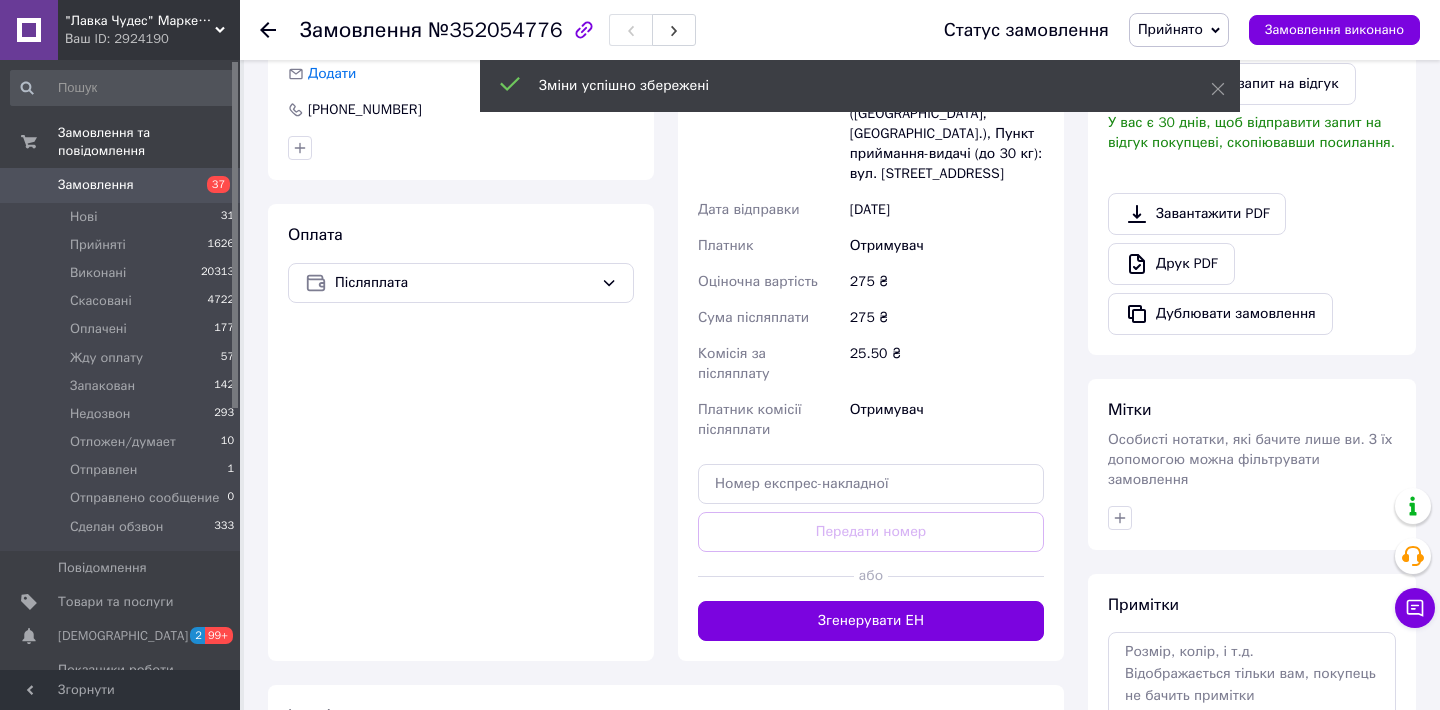 scroll, scrollTop: 613, scrollLeft: 0, axis: vertical 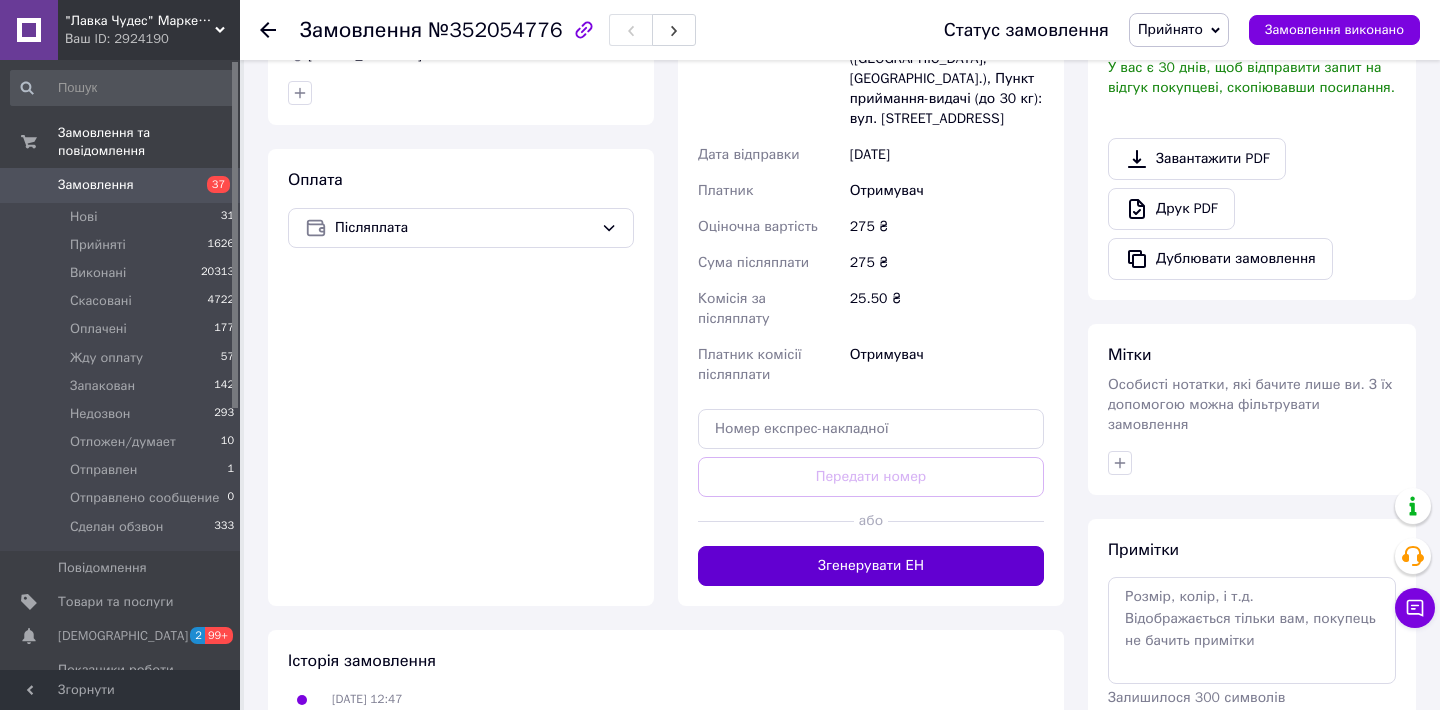 click on "Згенерувати ЕН" at bounding box center (871, 566) 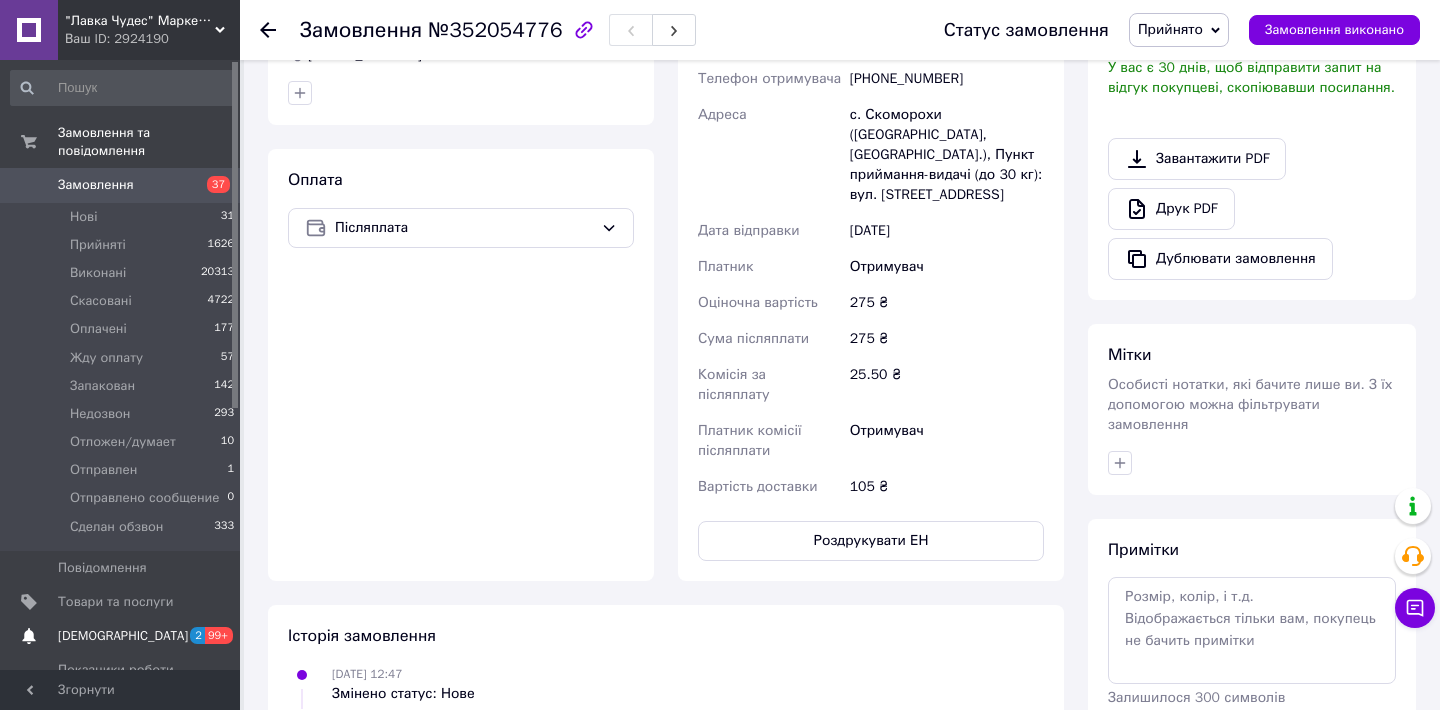 click on "[DEMOGRAPHIC_DATA] 2 99+" at bounding box center [123, 636] 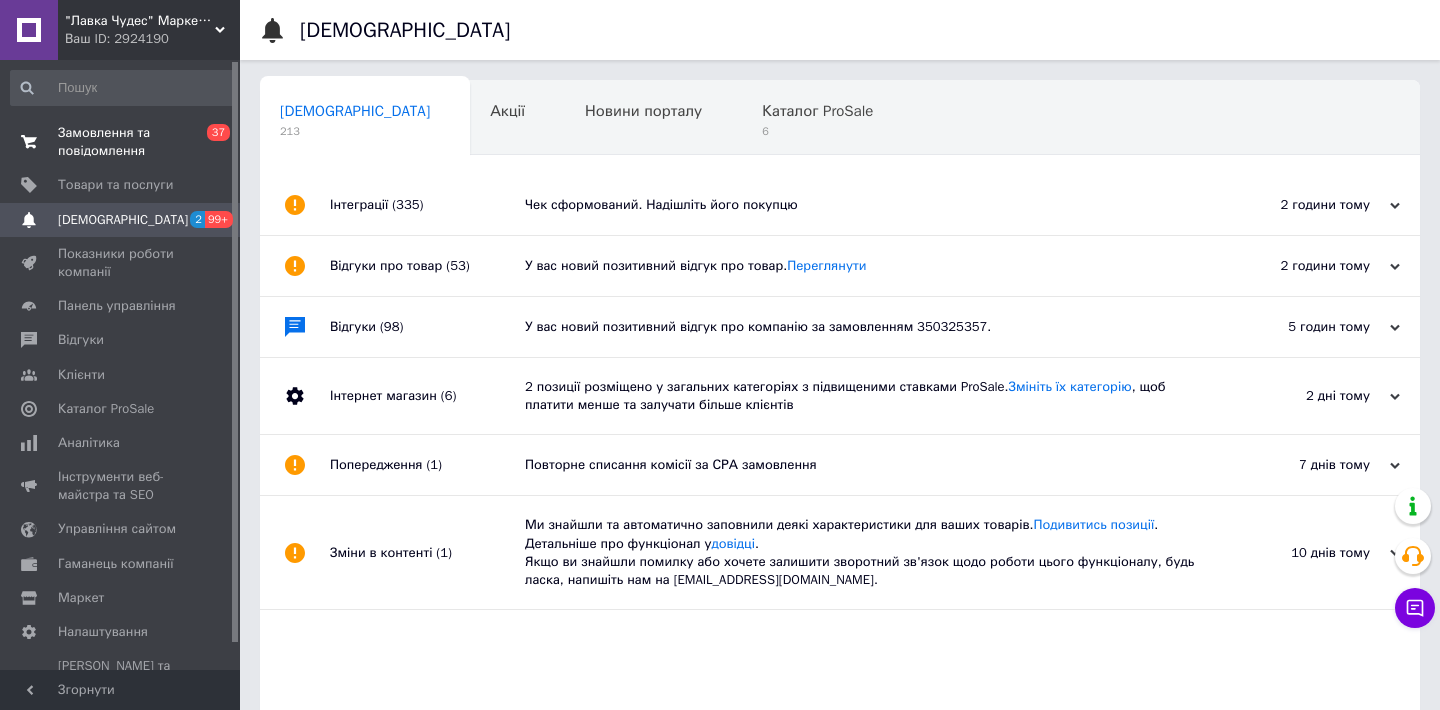 click on "Замовлення та повідомлення 0 37" at bounding box center (123, 142) 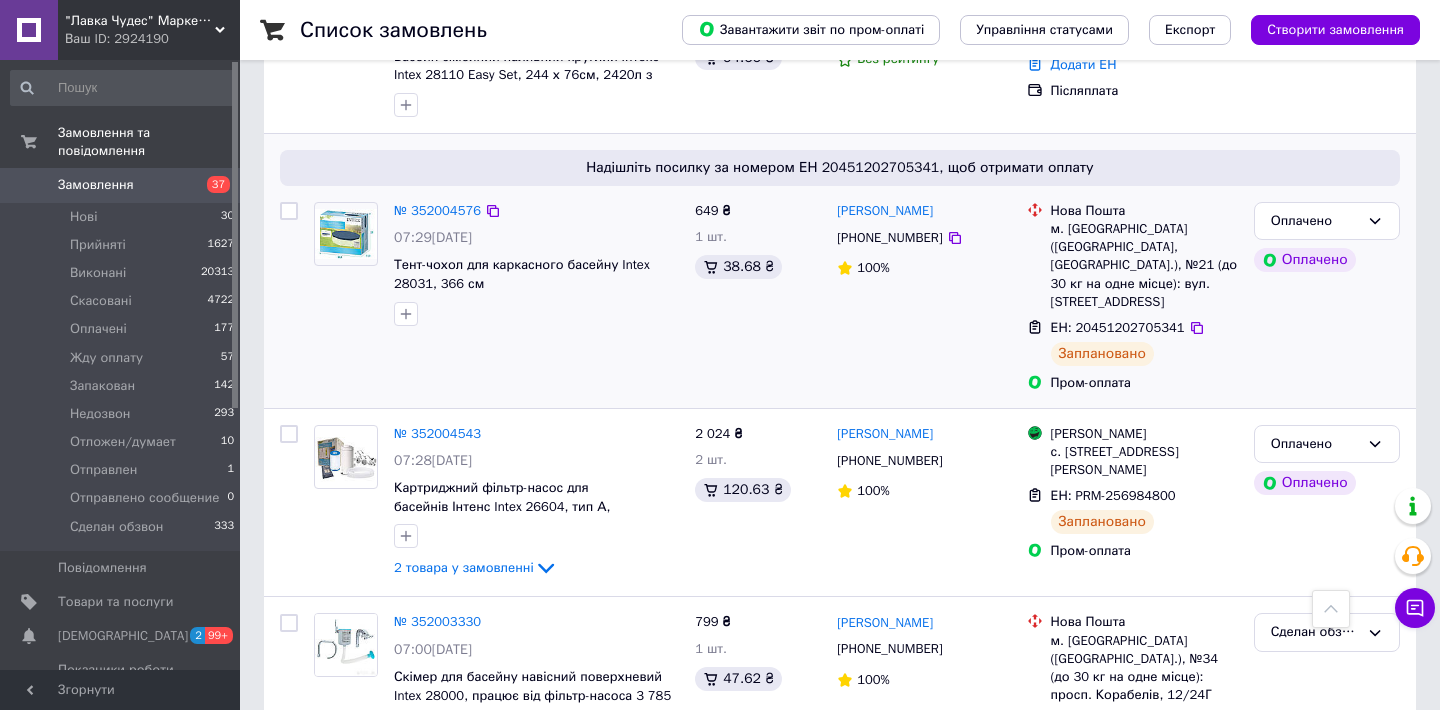 scroll, scrollTop: 3707, scrollLeft: 0, axis: vertical 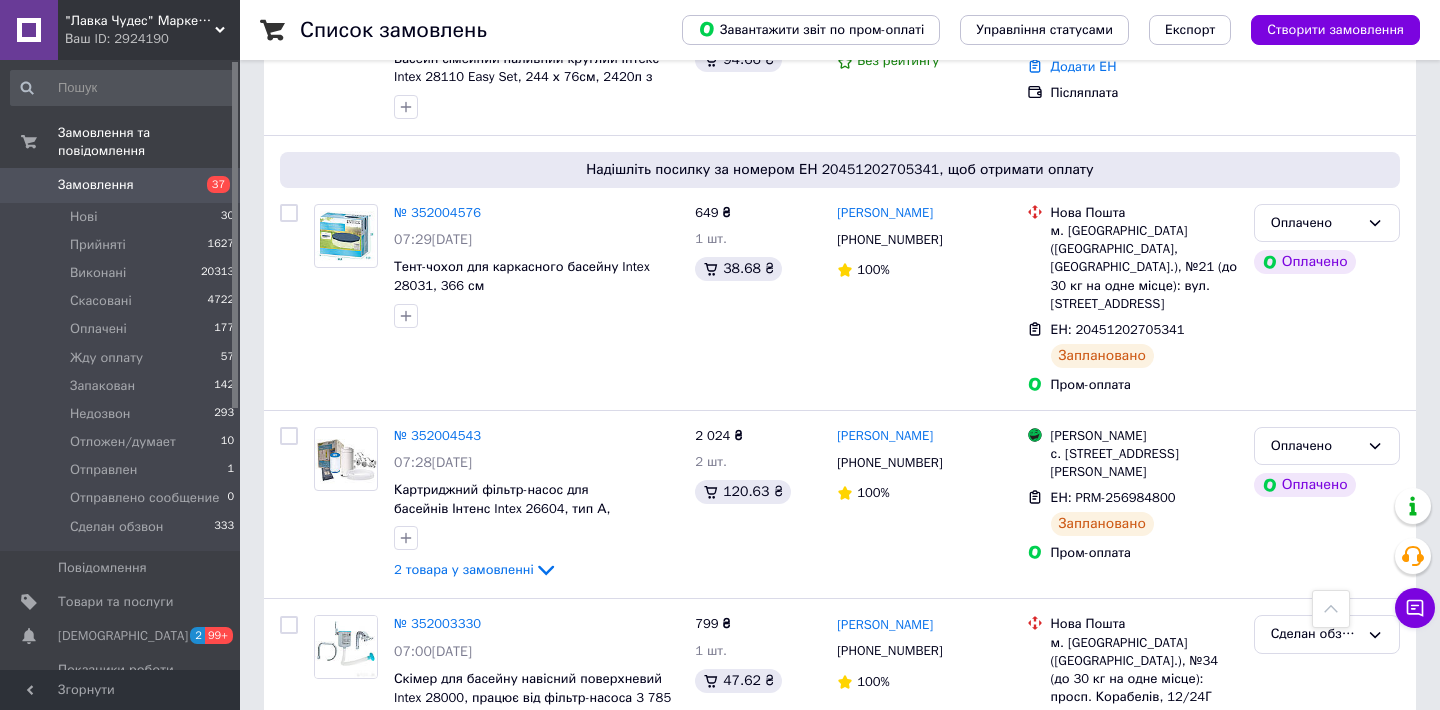 click on "2" at bounding box center [327, 820] 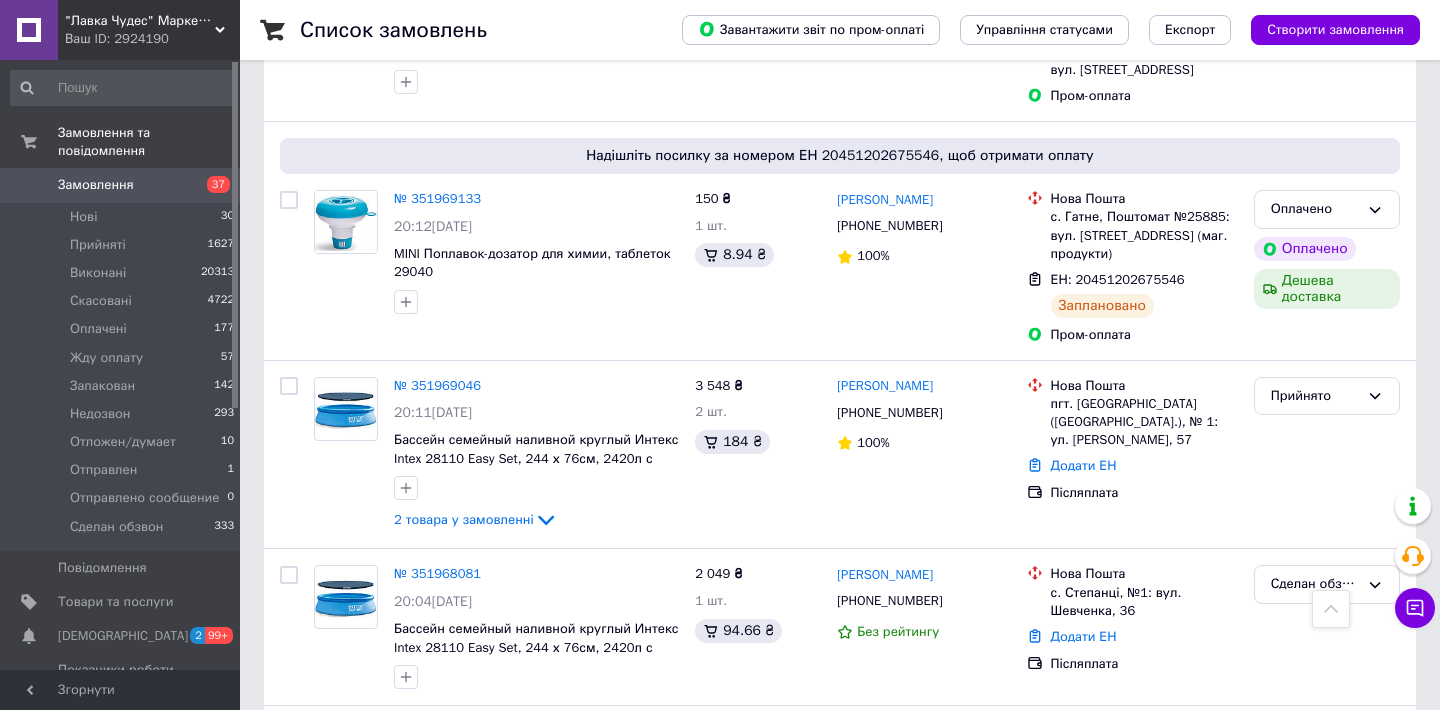 scroll, scrollTop: 3516, scrollLeft: 0, axis: vertical 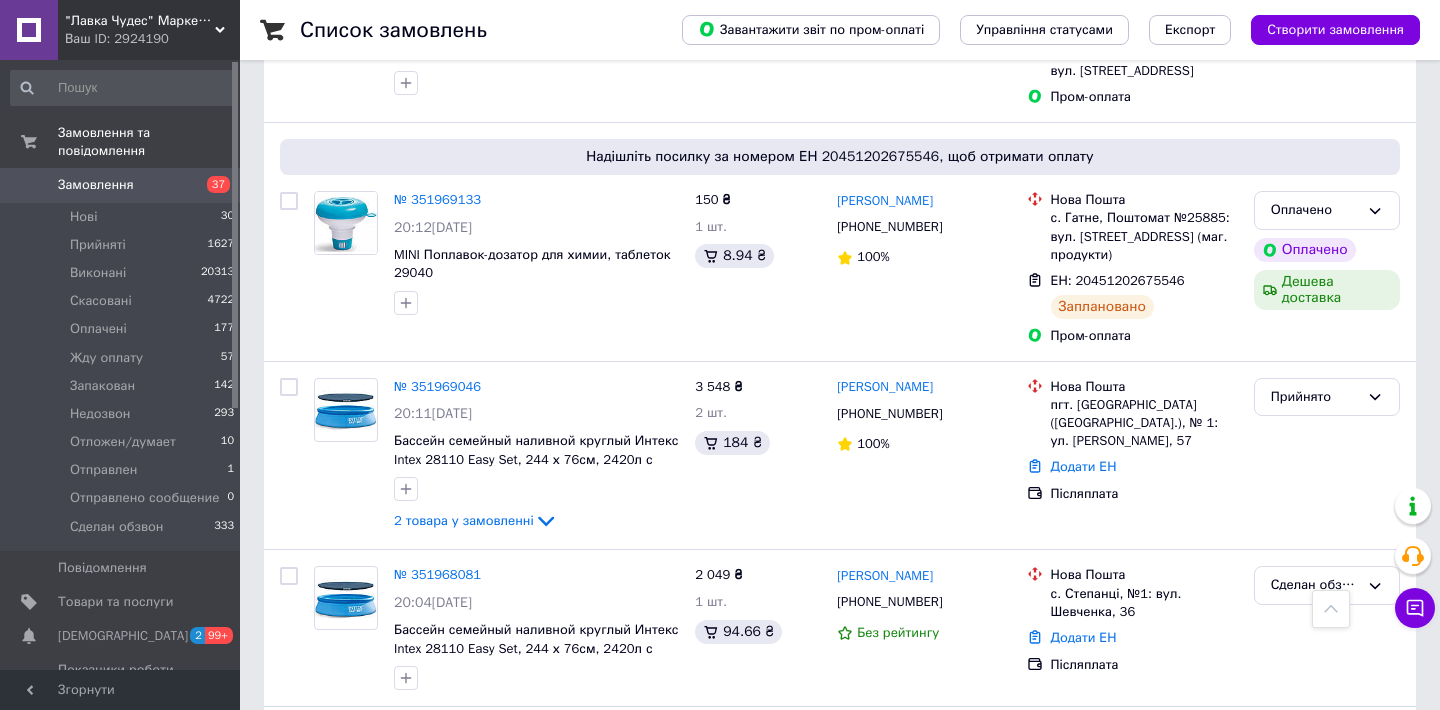 click on "3" at bounding box center [494, 960] 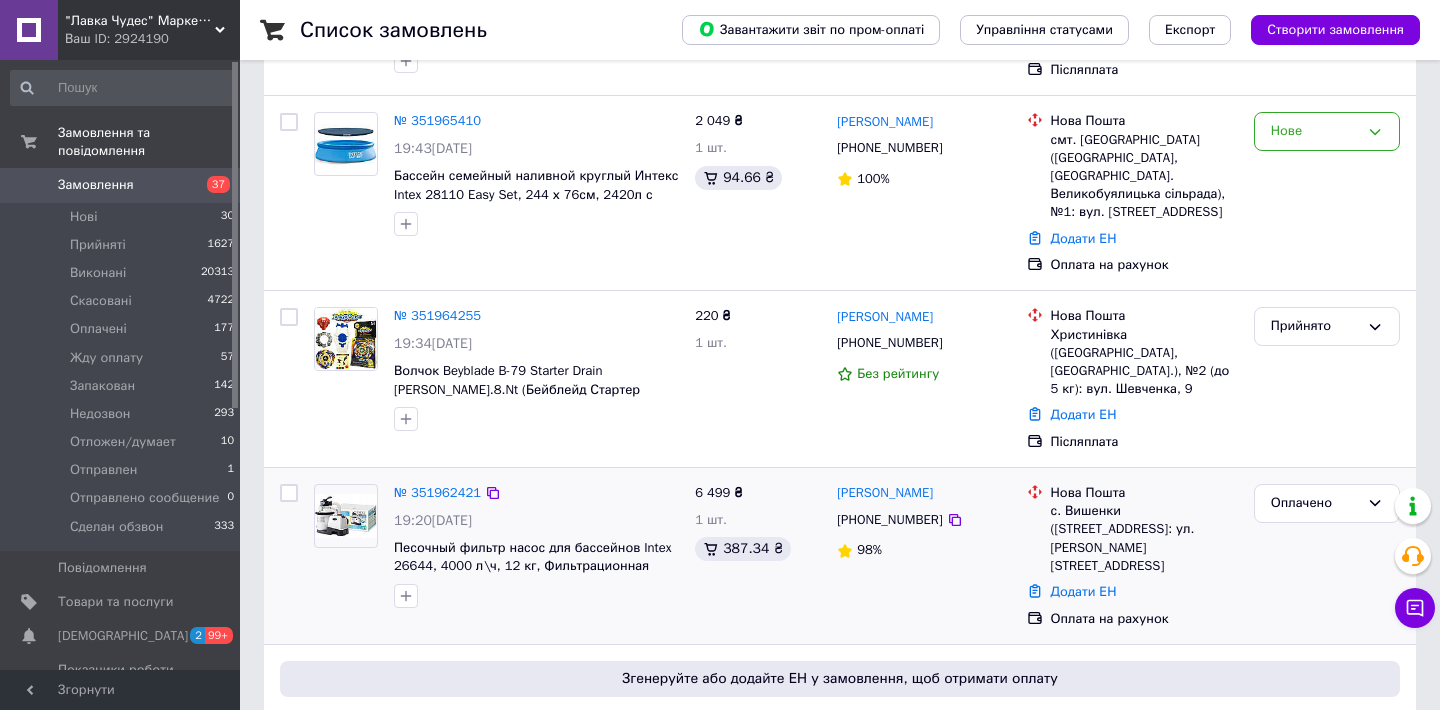 scroll, scrollTop: 392, scrollLeft: 0, axis: vertical 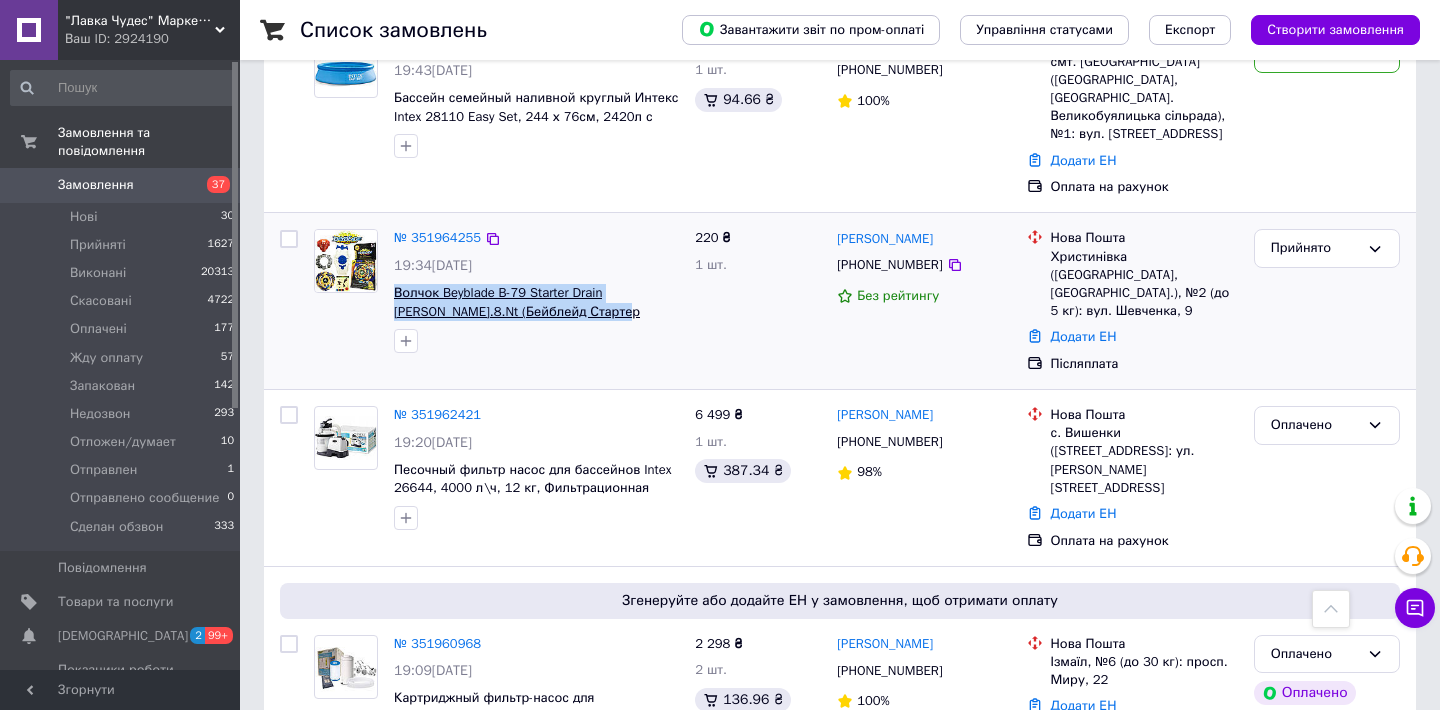 drag, startPoint x: 633, startPoint y: 286, endPoint x: 396, endPoint y: 267, distance: 237.76038 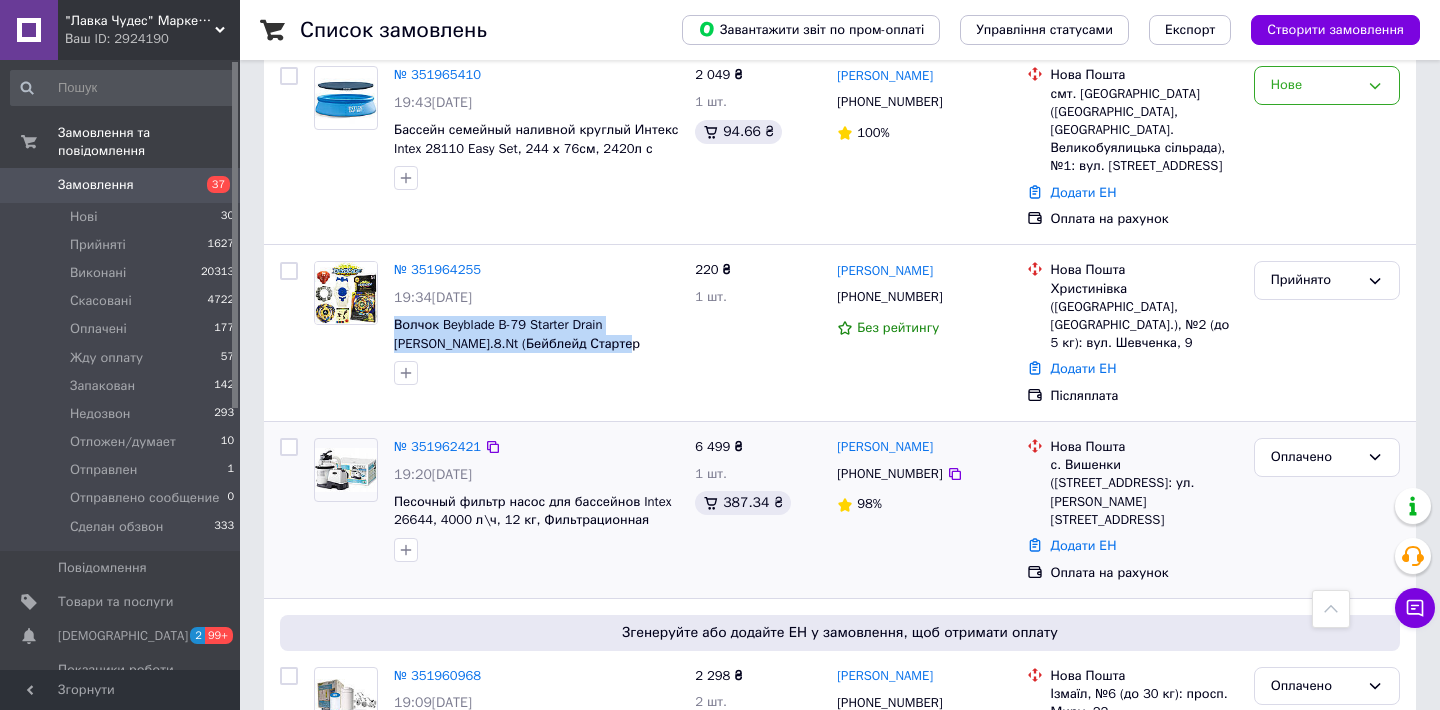 scroll, scrollTop: 347, scrollLeft: 0, axis: vertical 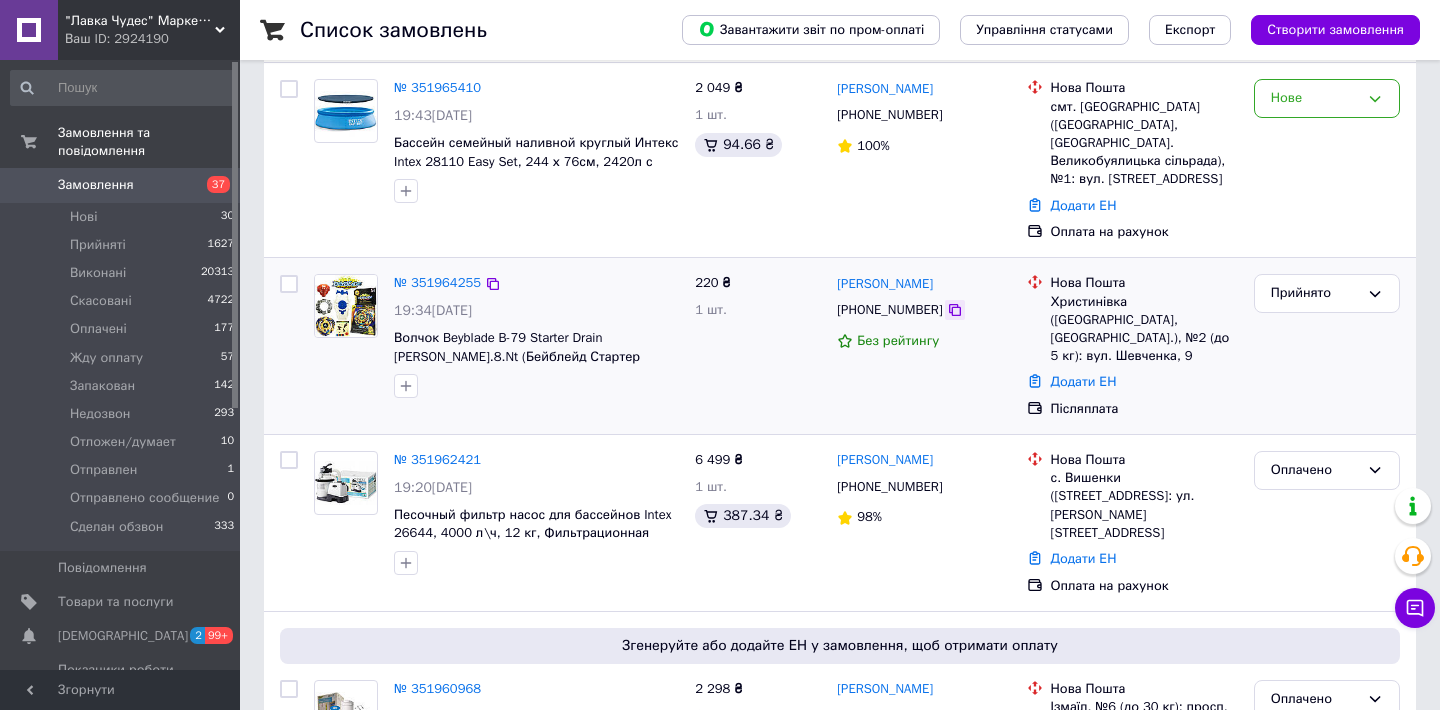 click 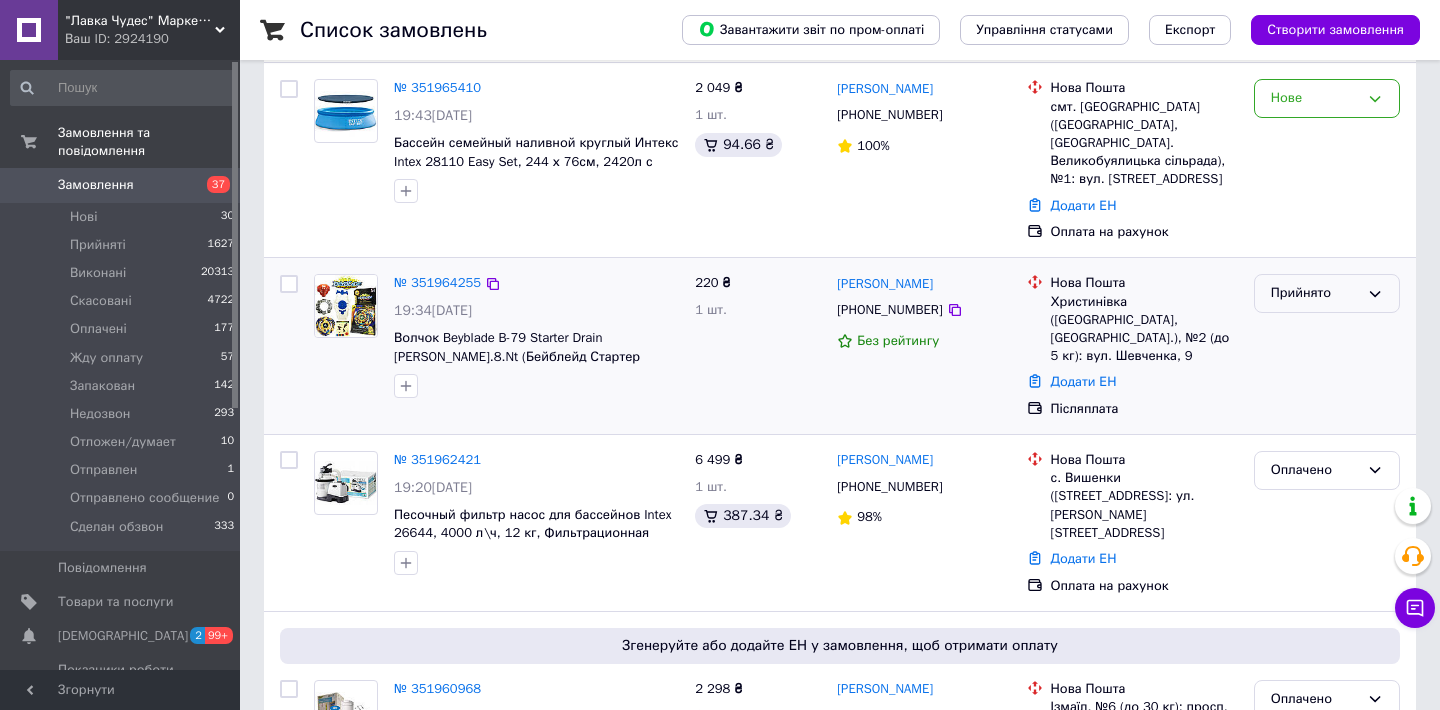 click on "Прийнято" at bounding box center [1315, 293] 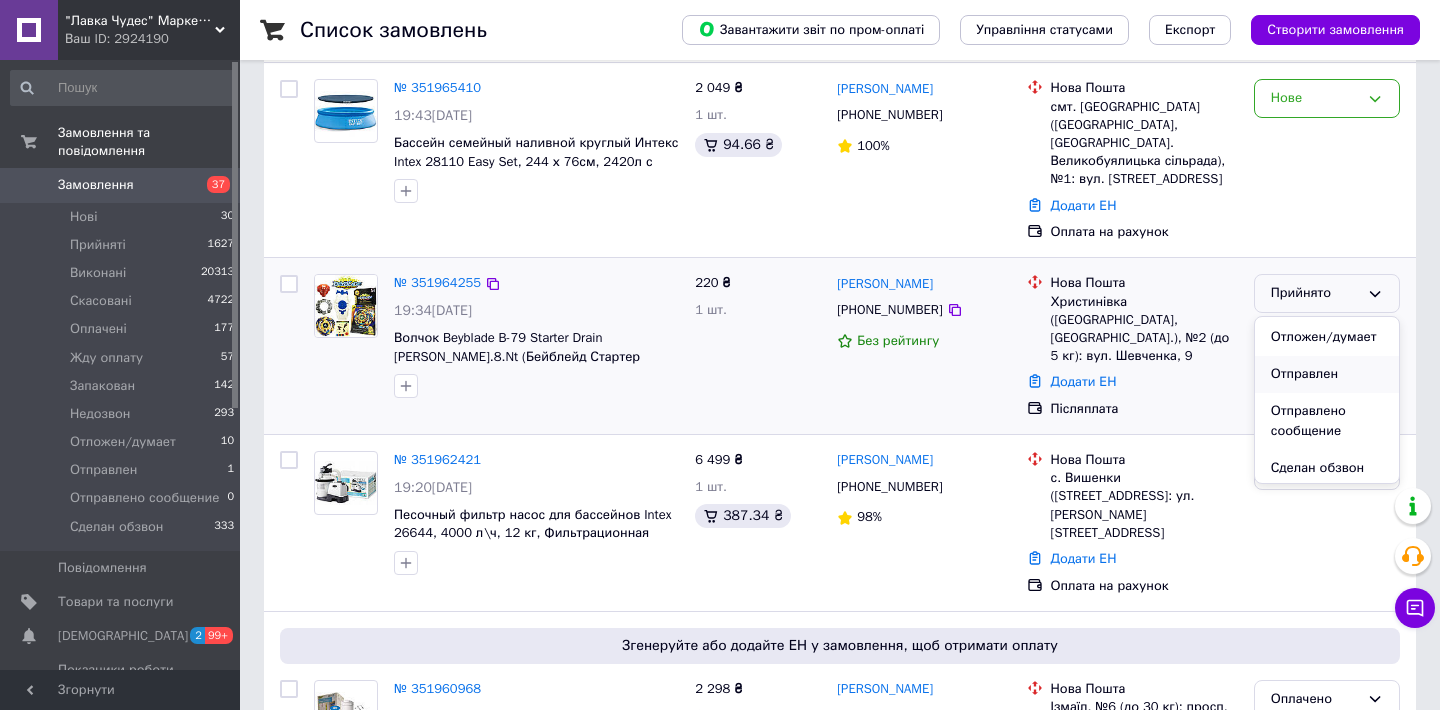 scroll, scrollTop: 214, scrollLeft: 0, axis: vertical 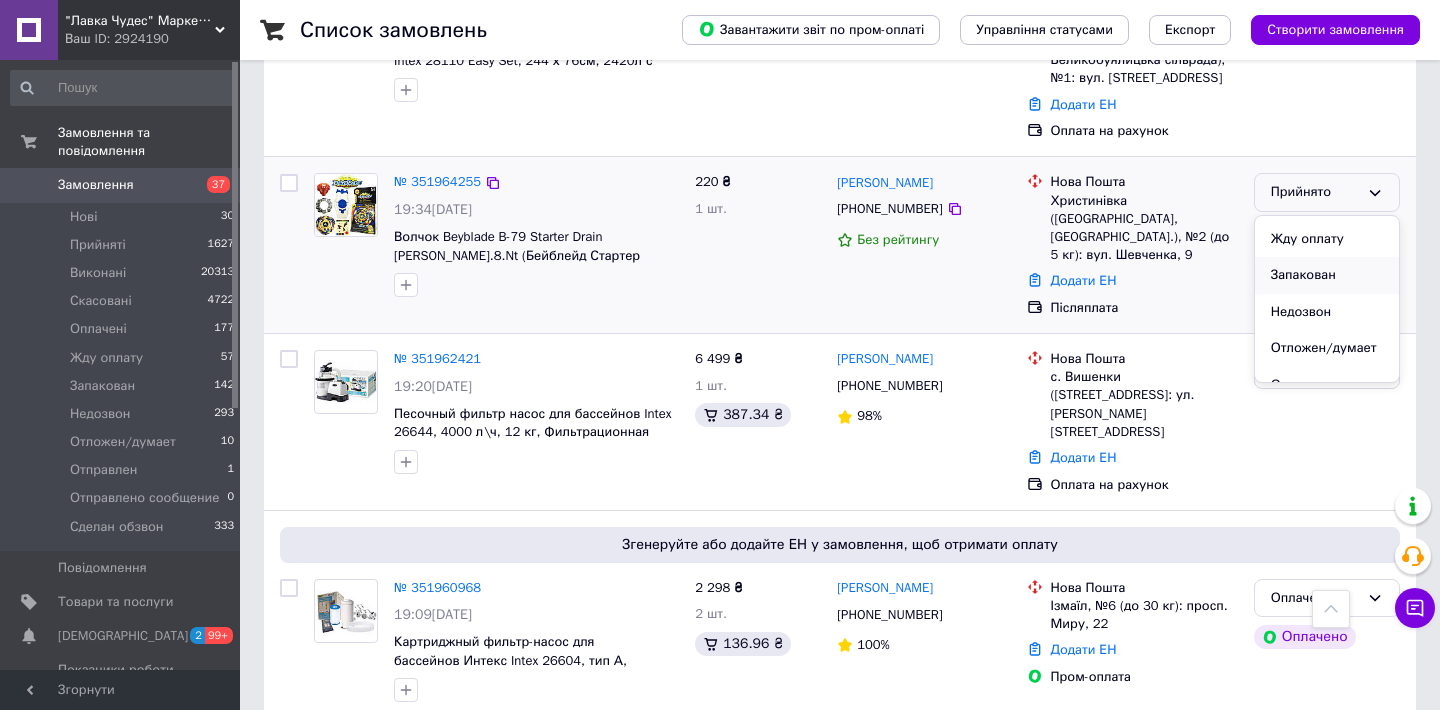 click on "Запакован" at bounding box center [1327, 275] 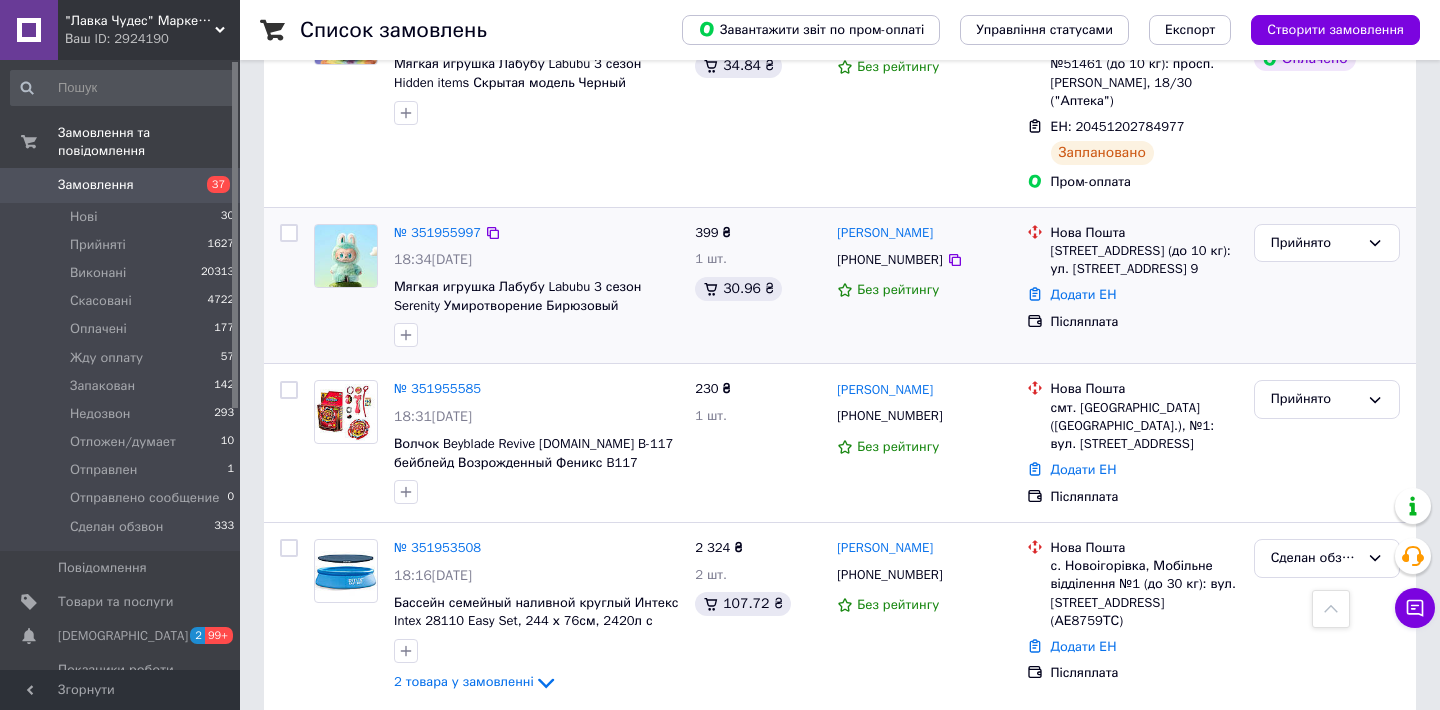 scroll, scrollTop: 1773, scrollLeft: 0, axis: vertical 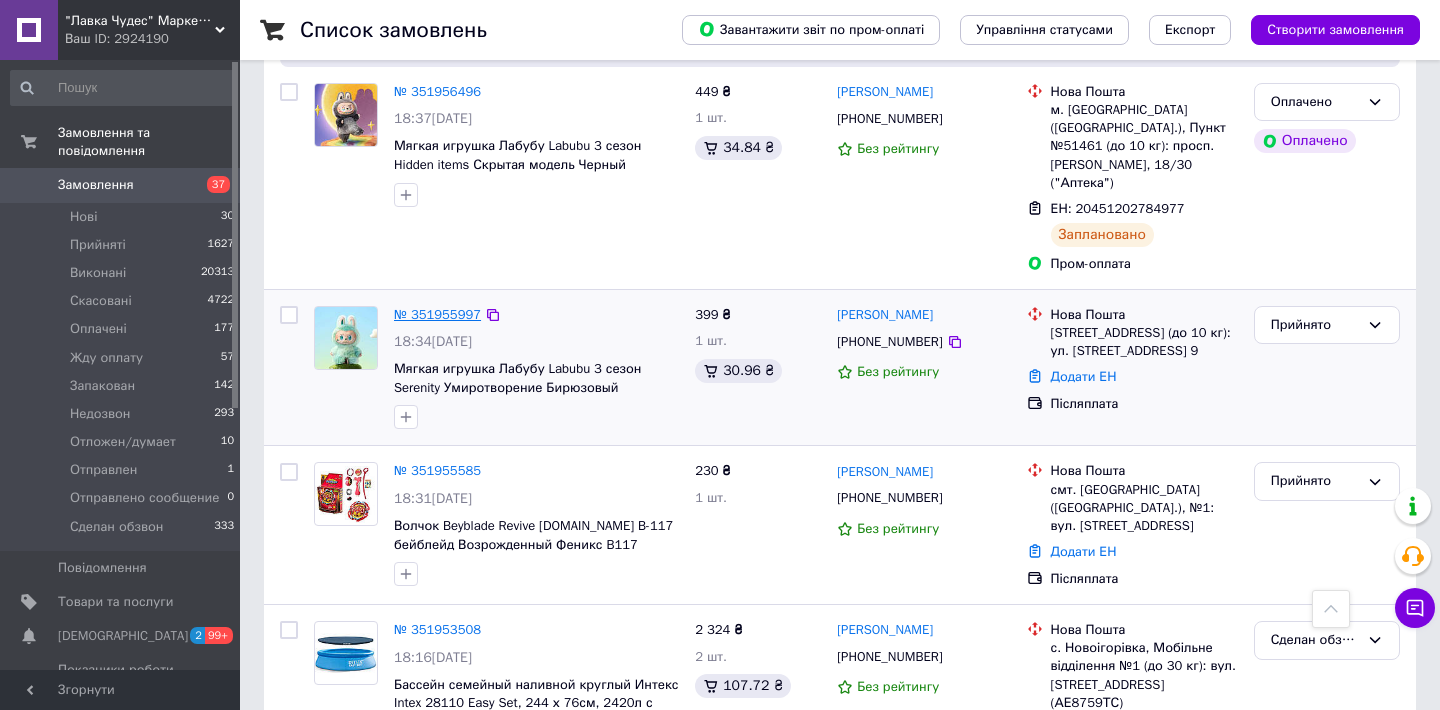 click on "№ 351955997" at bounding box center (437, 314) 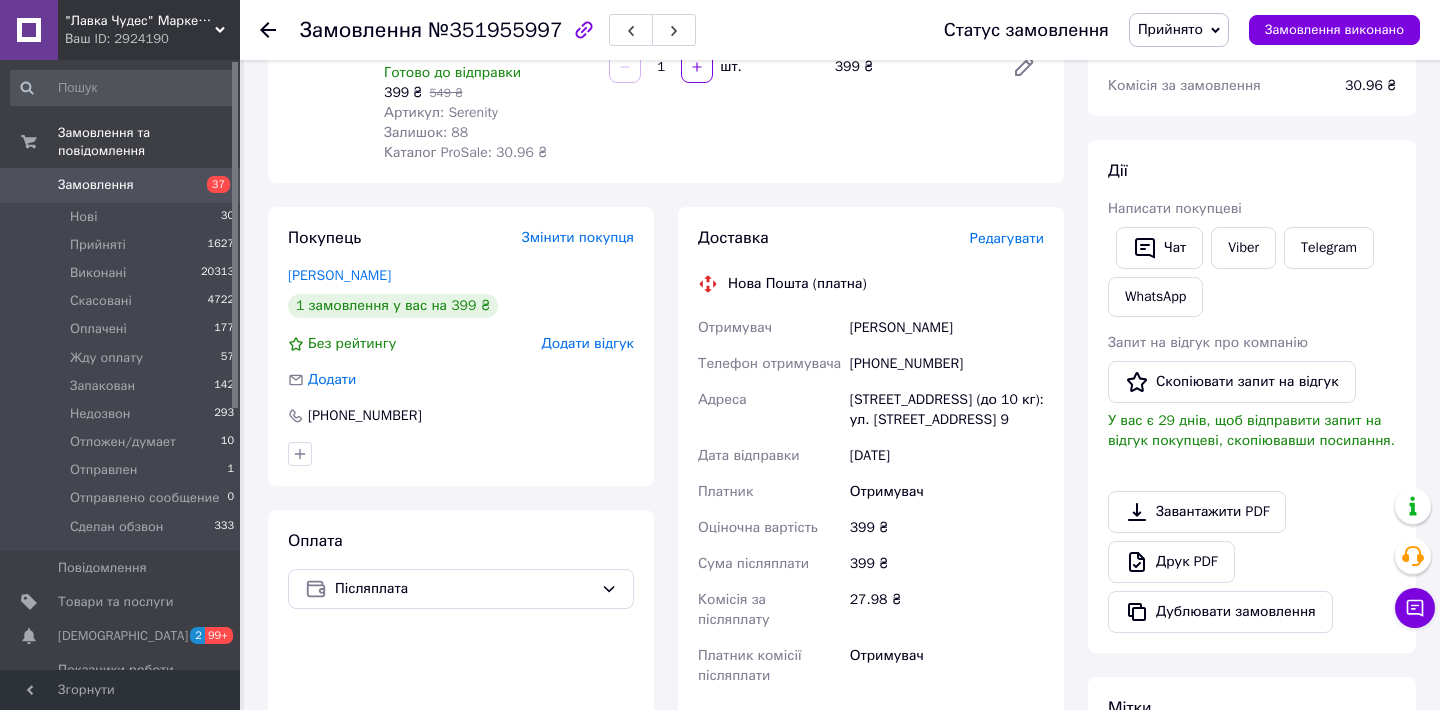 scroll, scrollTop: 276, scrollLeft: 0, axis: vertical 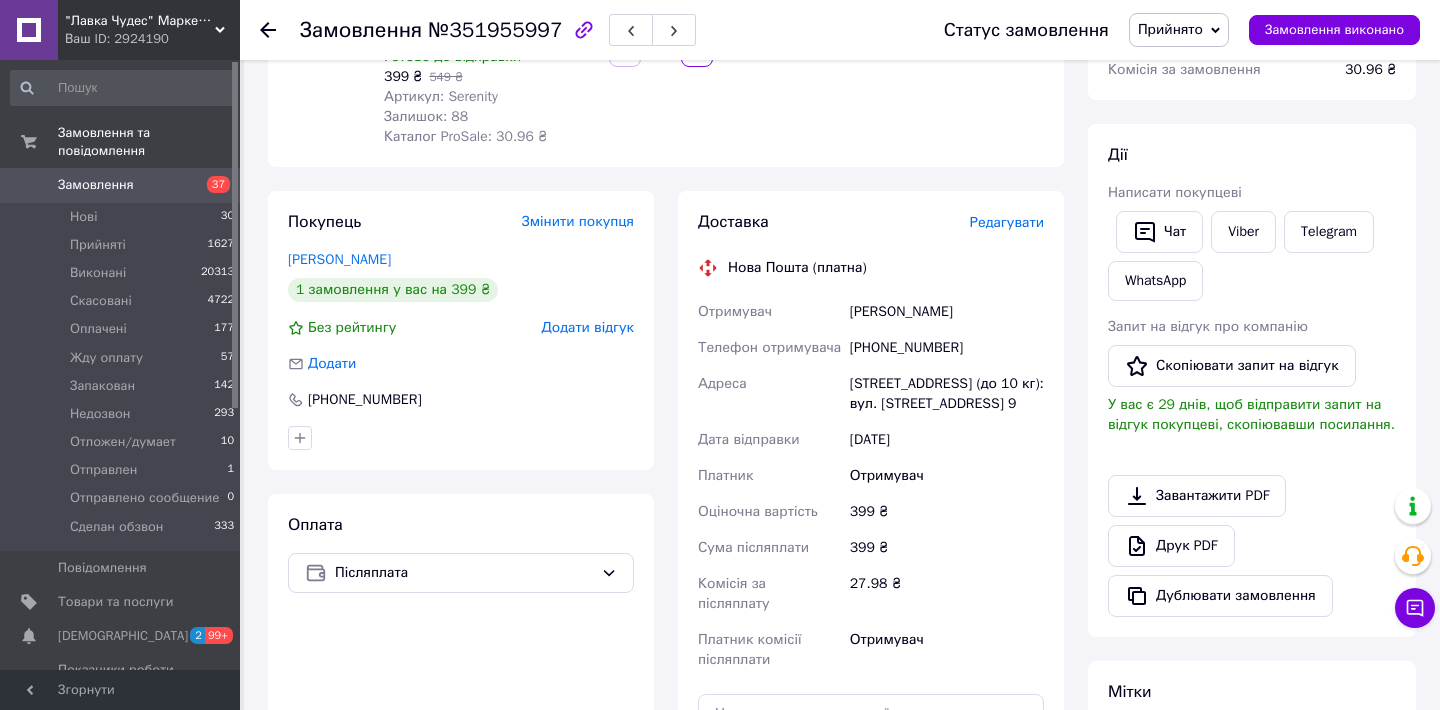 click on "Редагувати" at bounding box center (1007, 222) 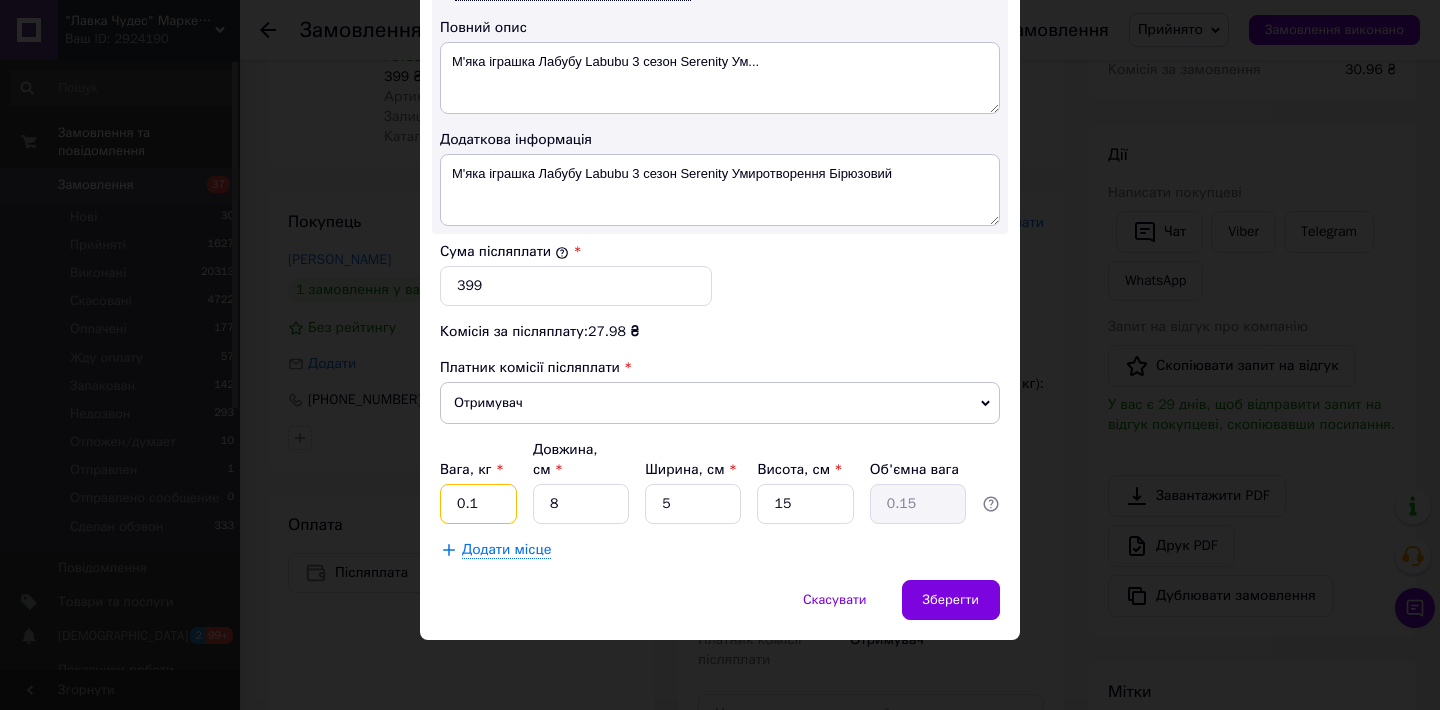 scroll, scrollTop: 1079, scrollLeft: 0, axis: vertical 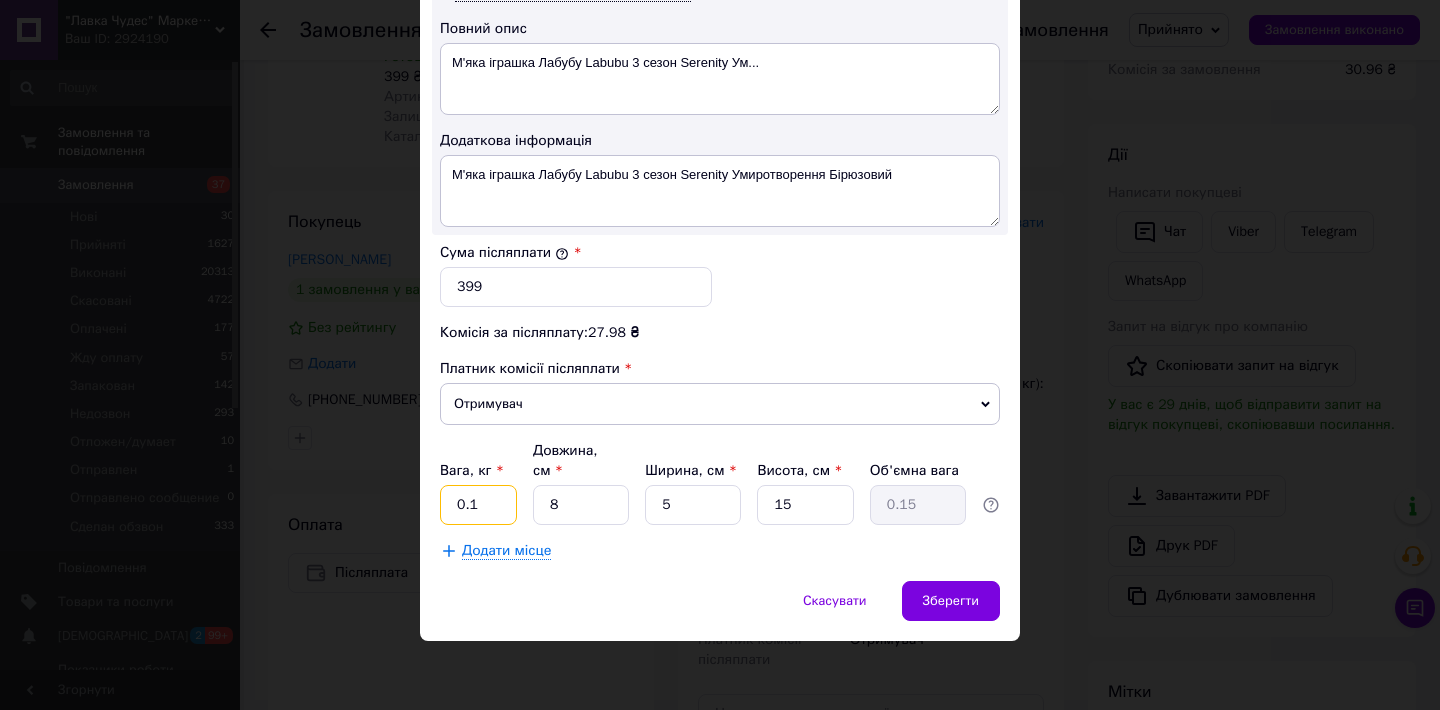 click on "0.1" at bounding box center (478, 505) 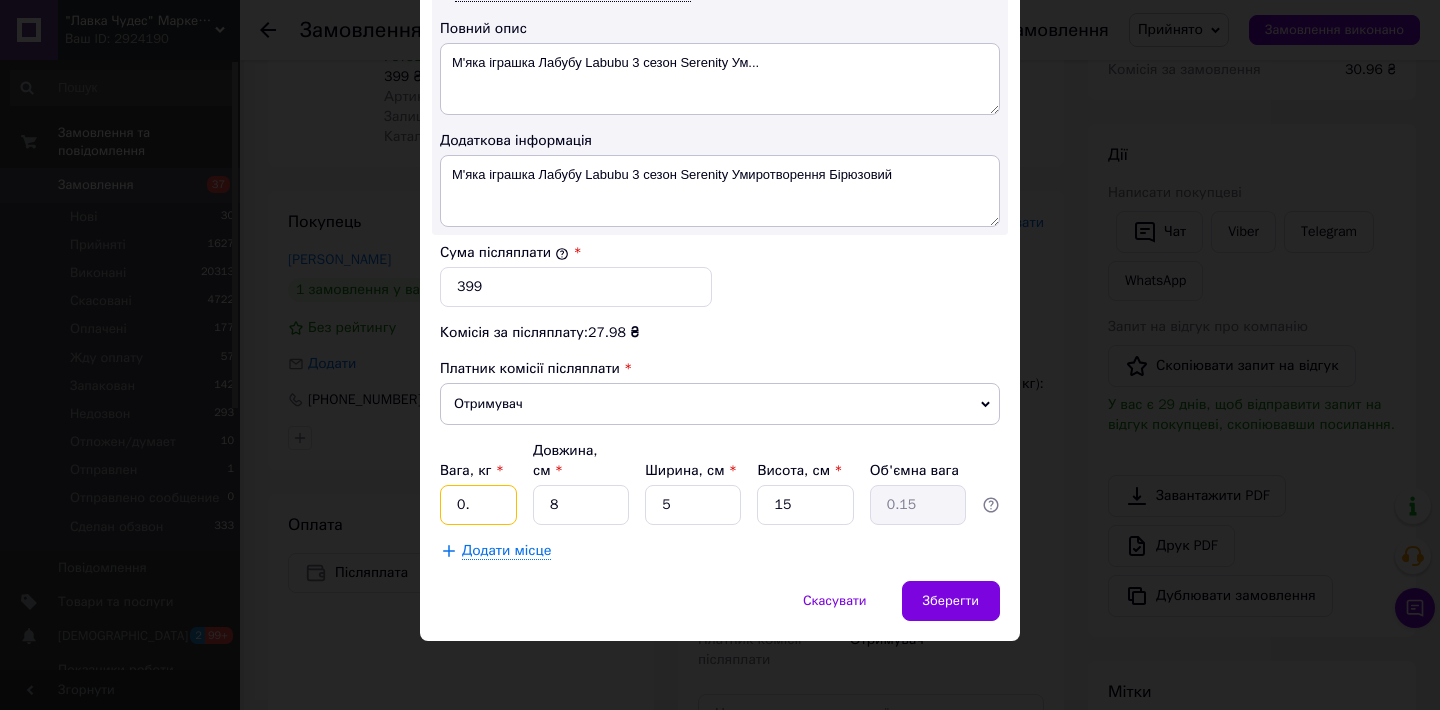 type on "0" 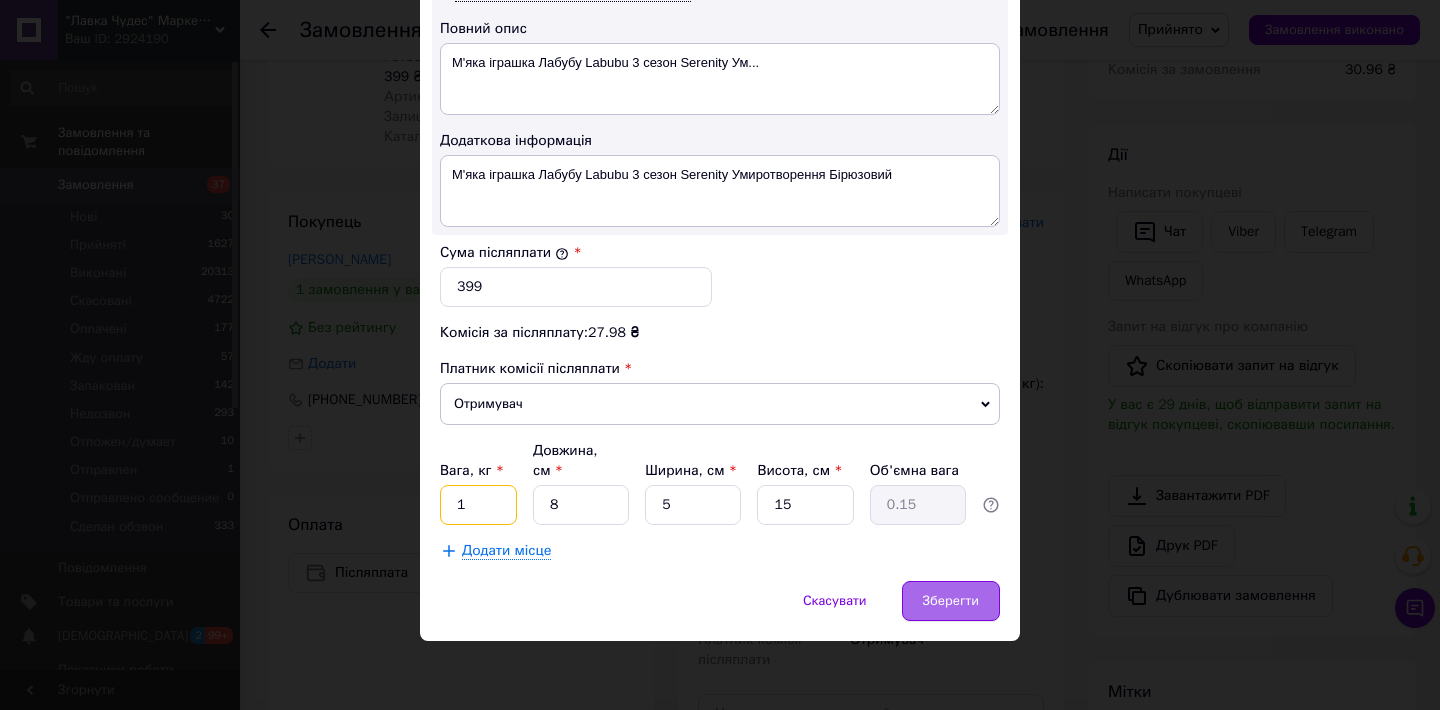 type on "1" 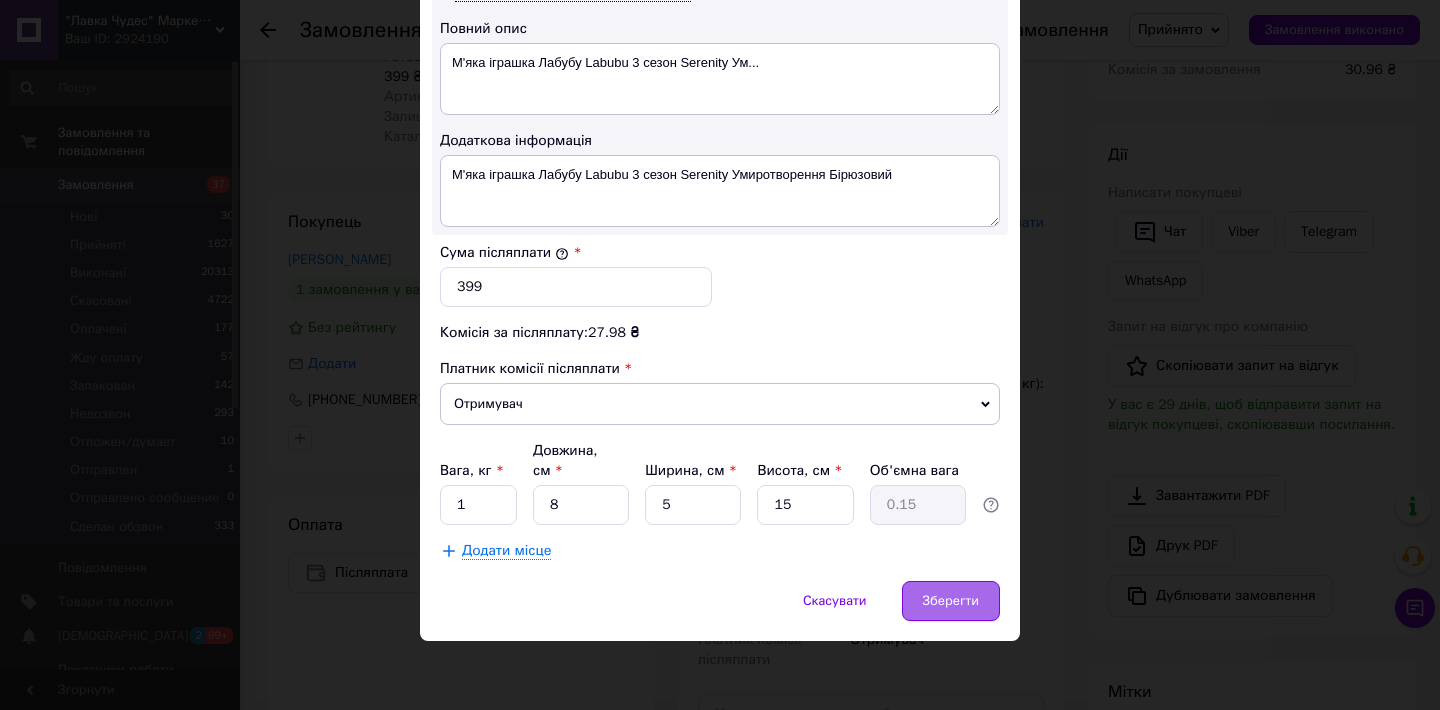 click on "Зберегти" at bounding box center [951, 601] 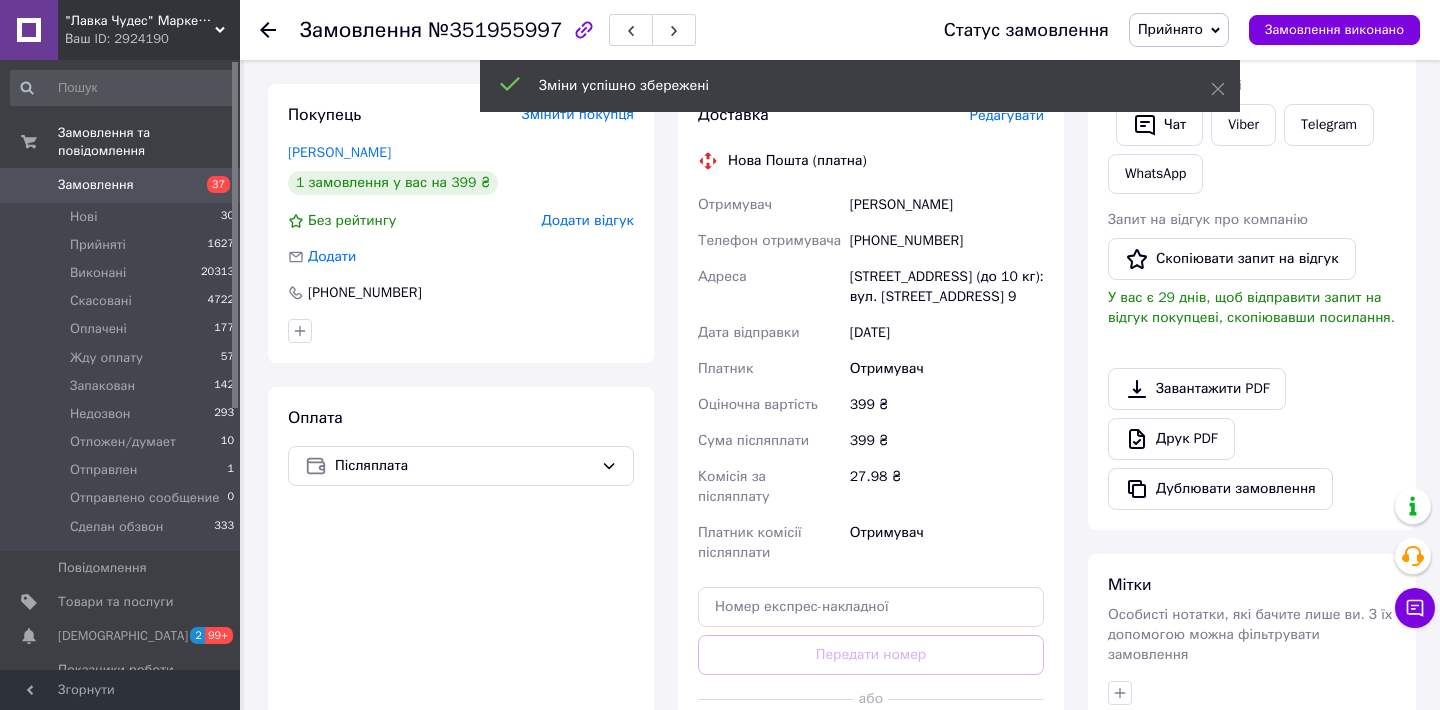 scroll, scrollTop: 552, scrollLeft: 0, axis: vertical 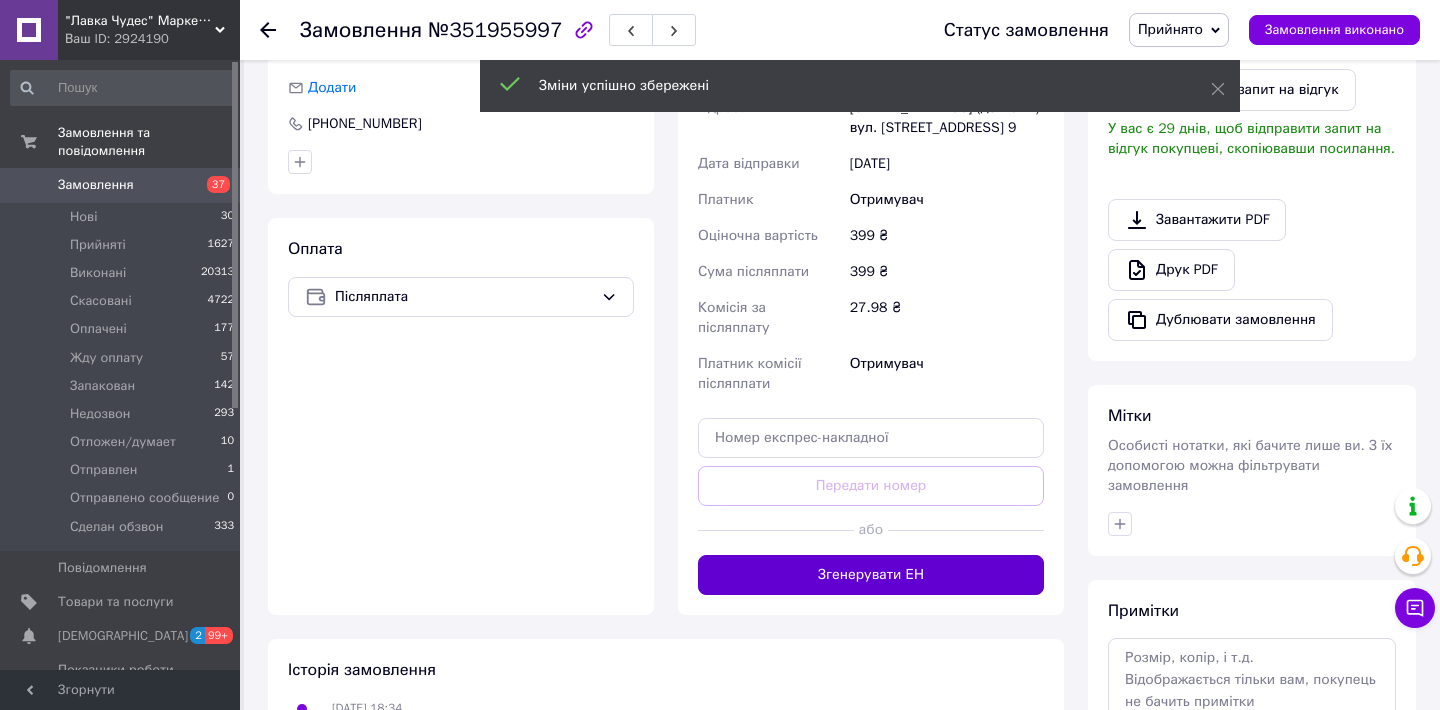 click on "Згенерувати ЕН" at bounding box center [871, 575] 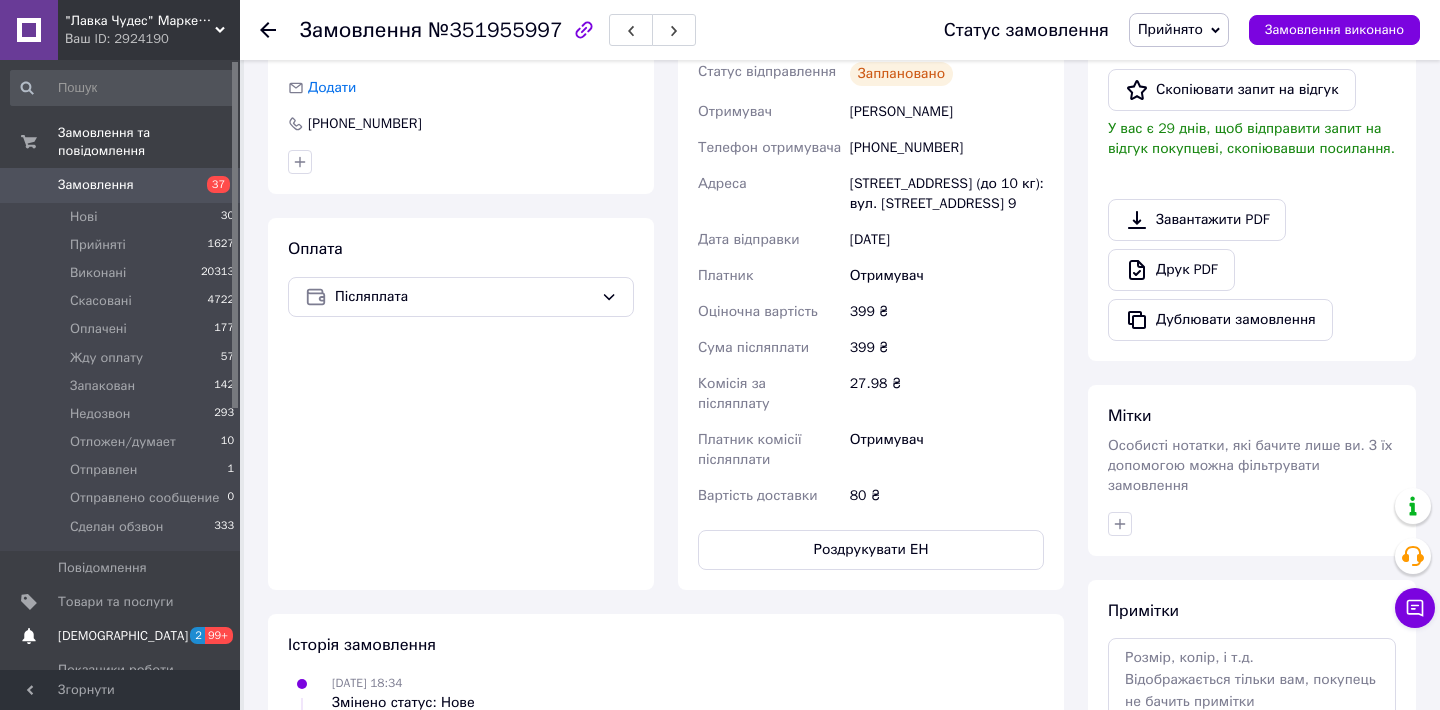 click on "[DEMOGRAPHIC_DATA]" at bounding box center [123, 636] 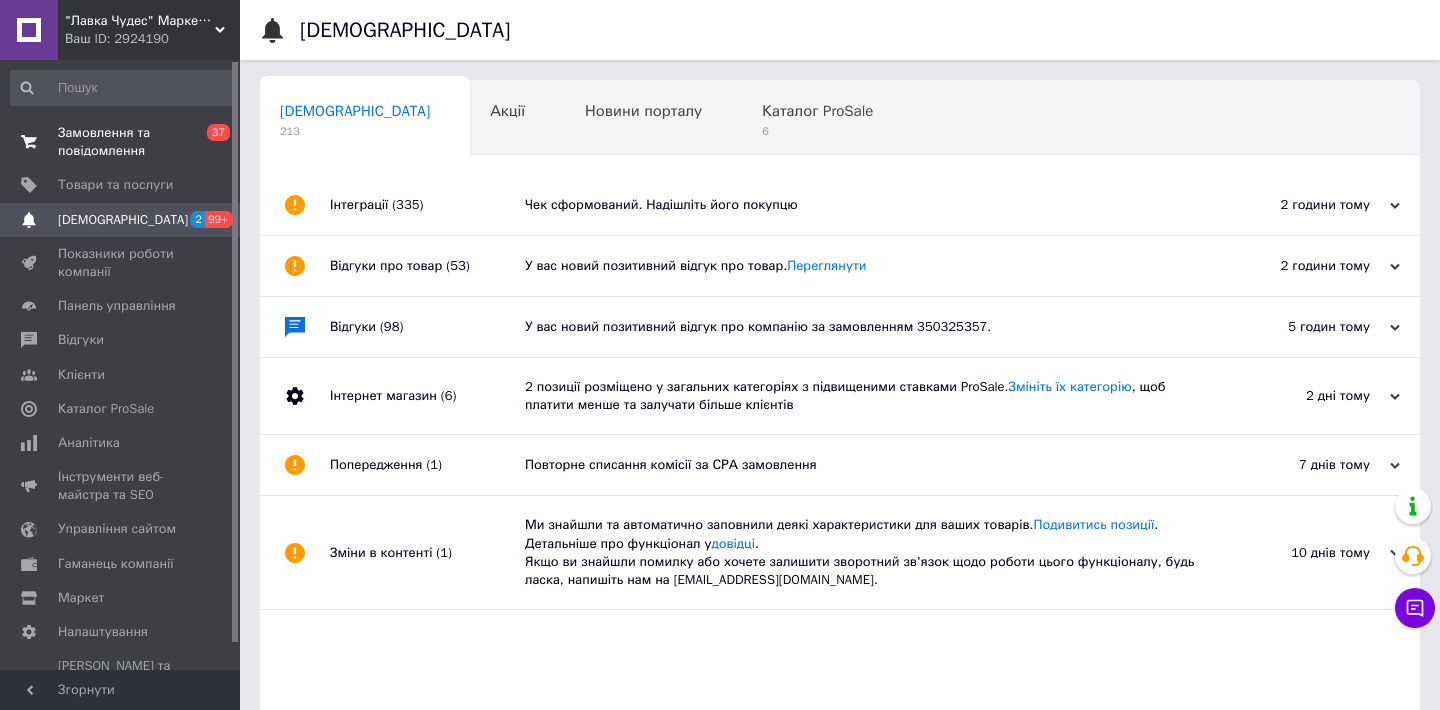 click on "Замовлення та повідомлення" at bounding box center [121, 142] 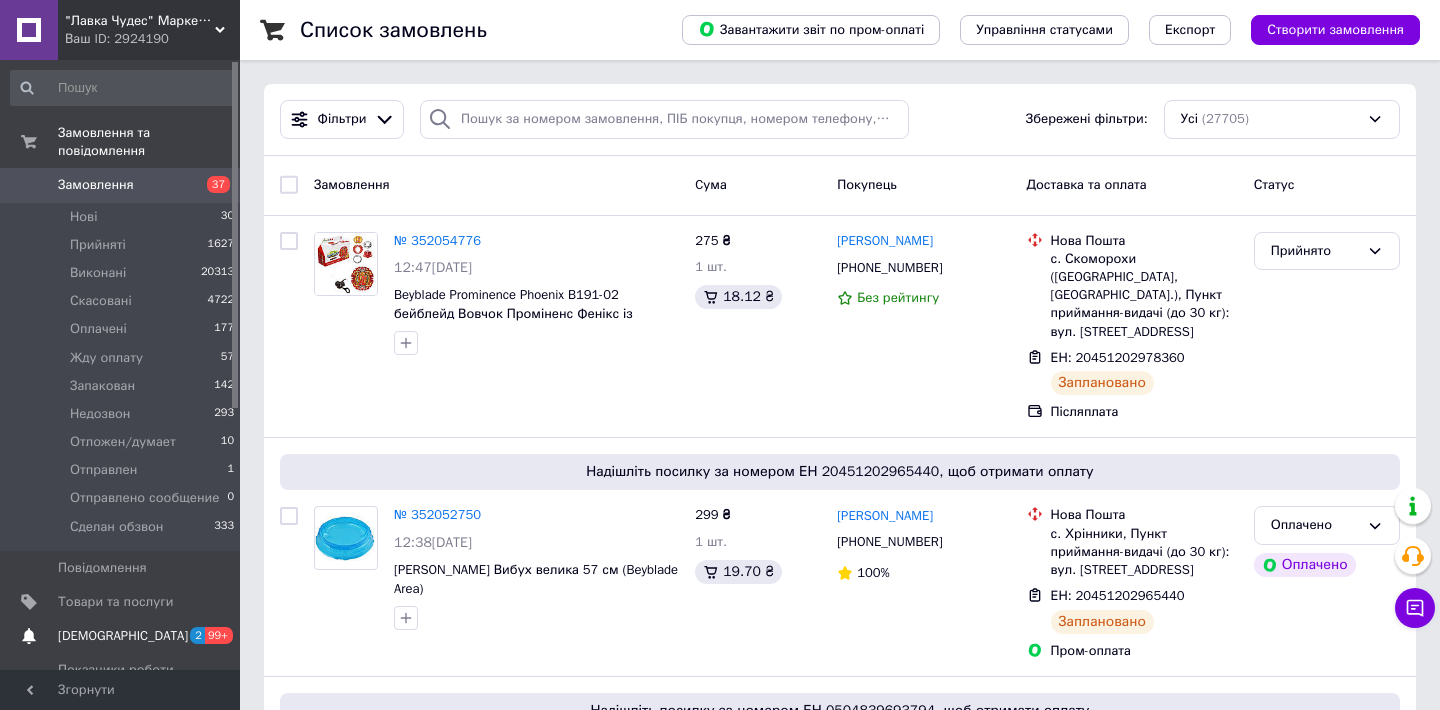 click on "[DEMOGRAPHIC_DATA] 2 99+" at bounding box center [123, 636] 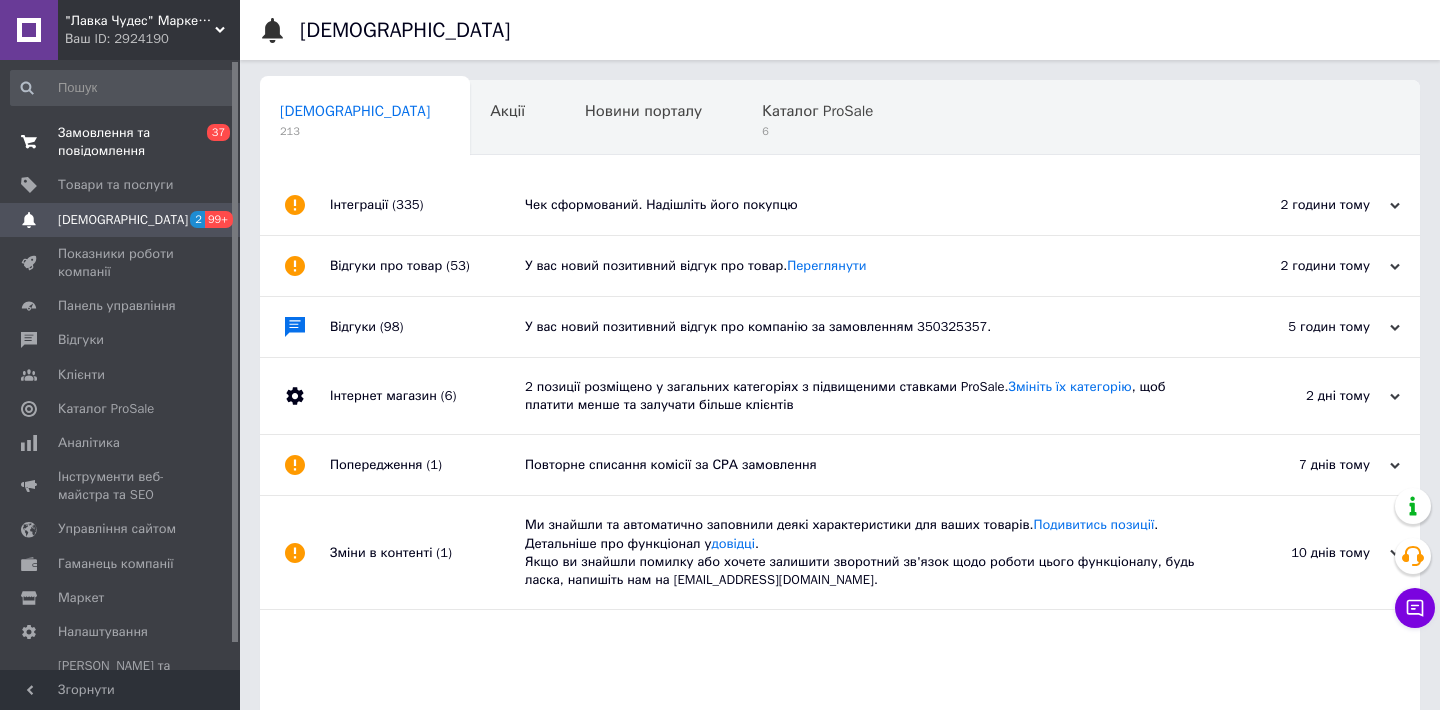 click on "Замовлення та повідомлення" at bounding box center [121, 142] 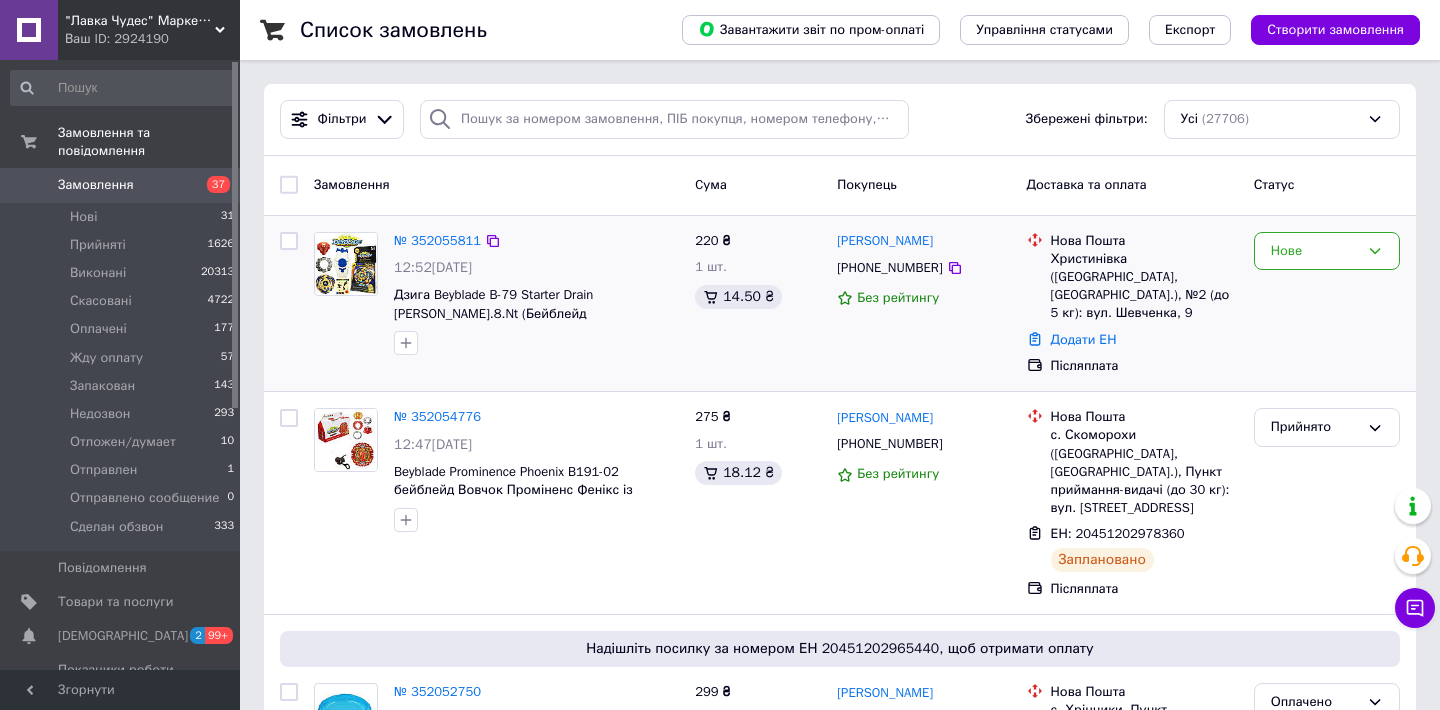click on "Нове" at bounding box center (1327, 304) 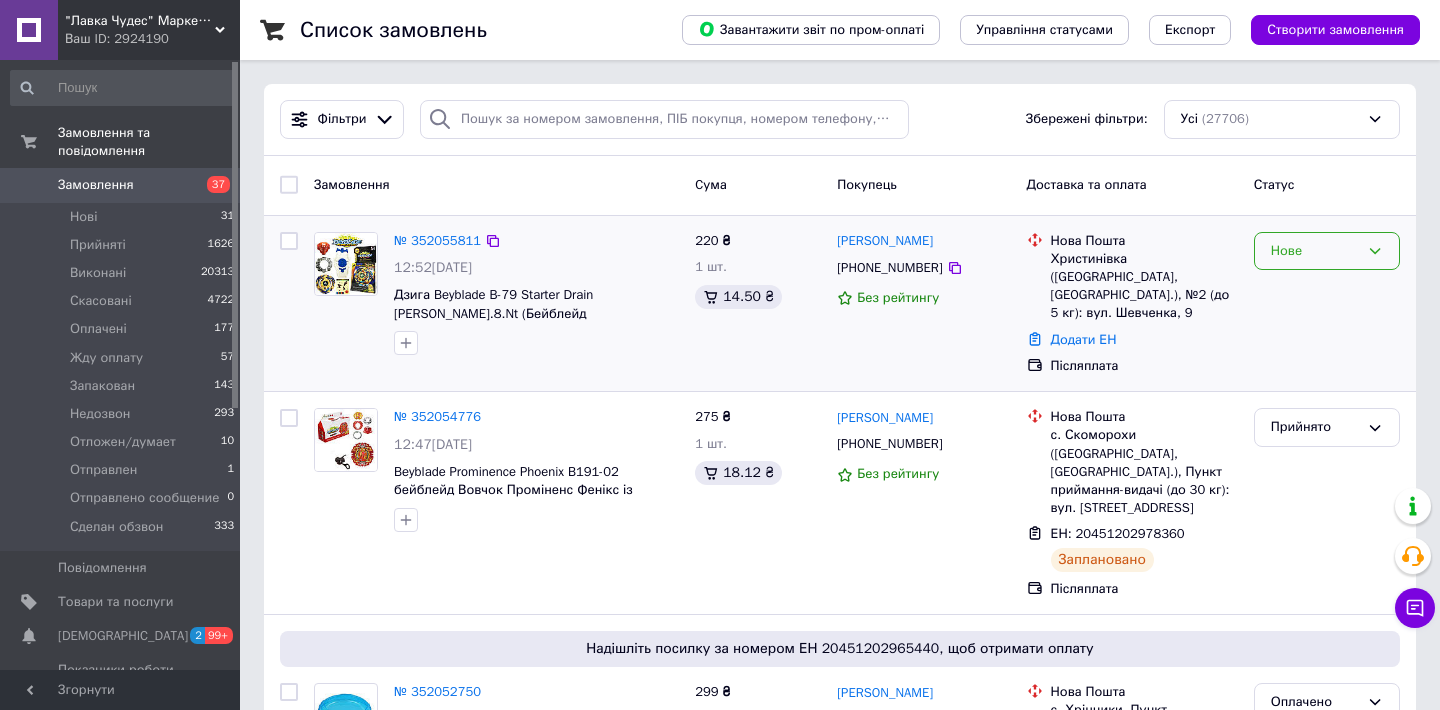 click on "Нове" at bounding box center [1315, 251] 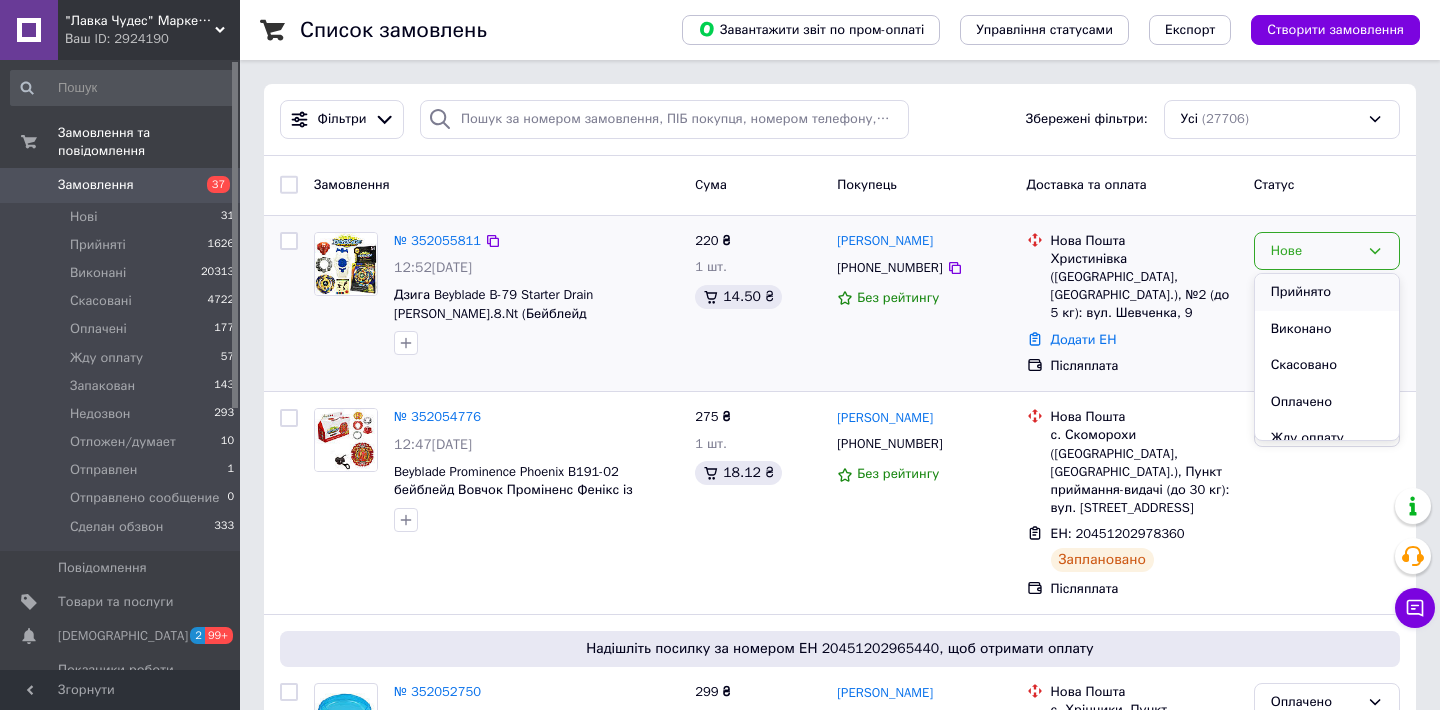 click on "Прийнято" at bounding box center [1327, 292] 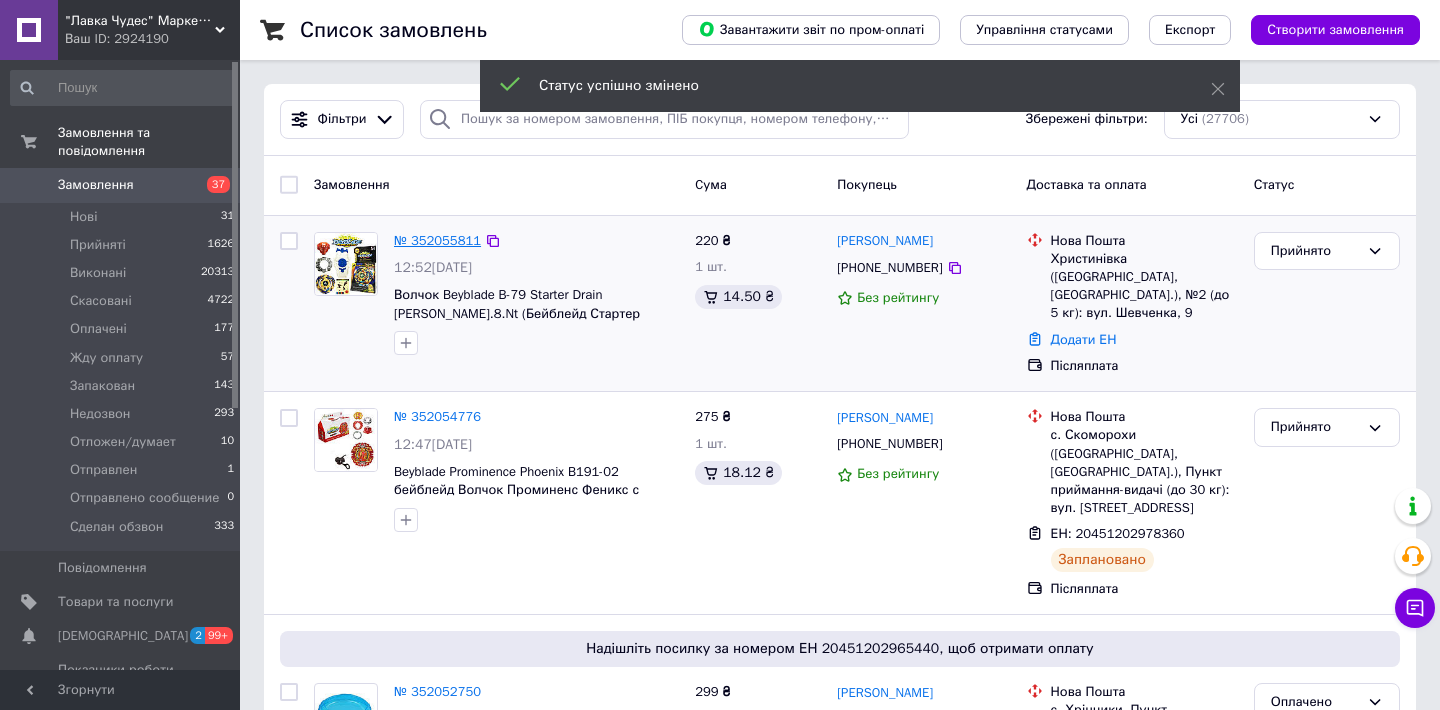 click on "№ 352055811" at bounding box center (437, 240) 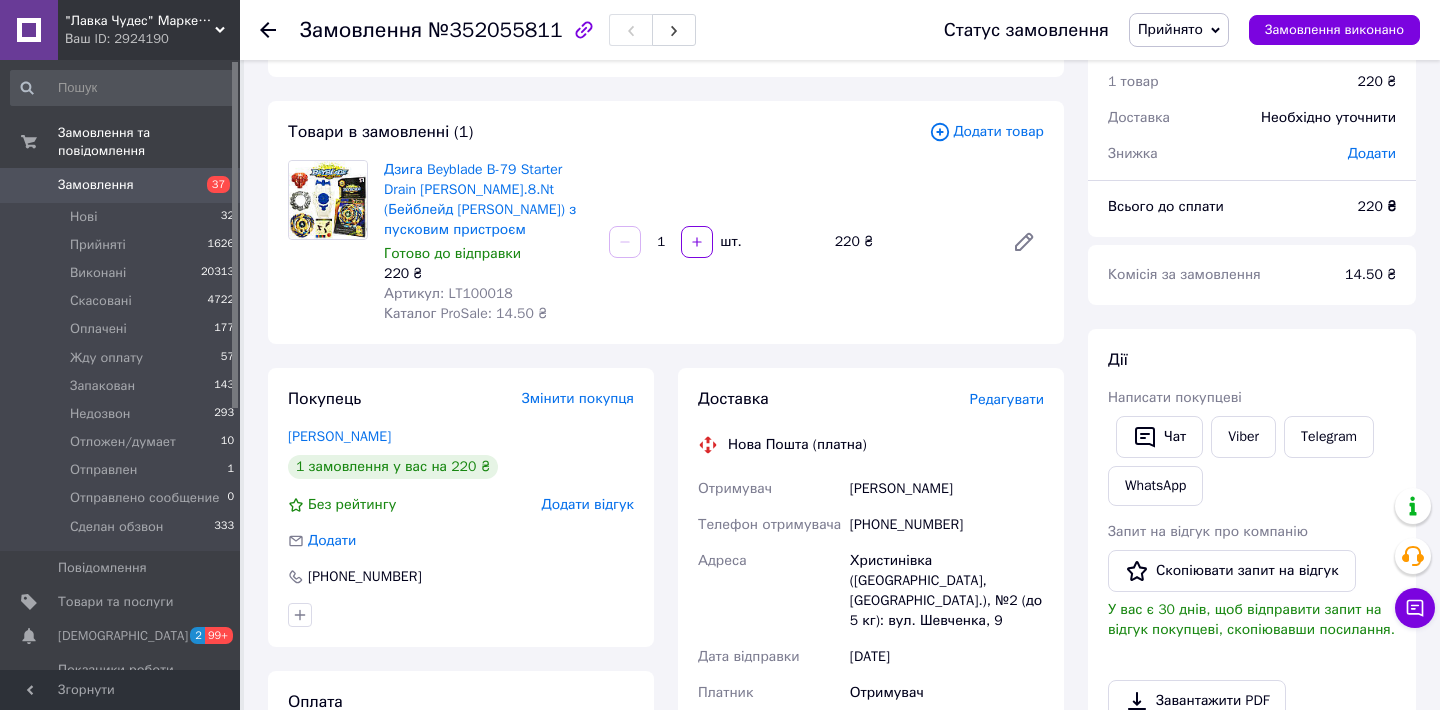 scroll, scrollTop: 72, scrollLeft: 0, axis: vertical 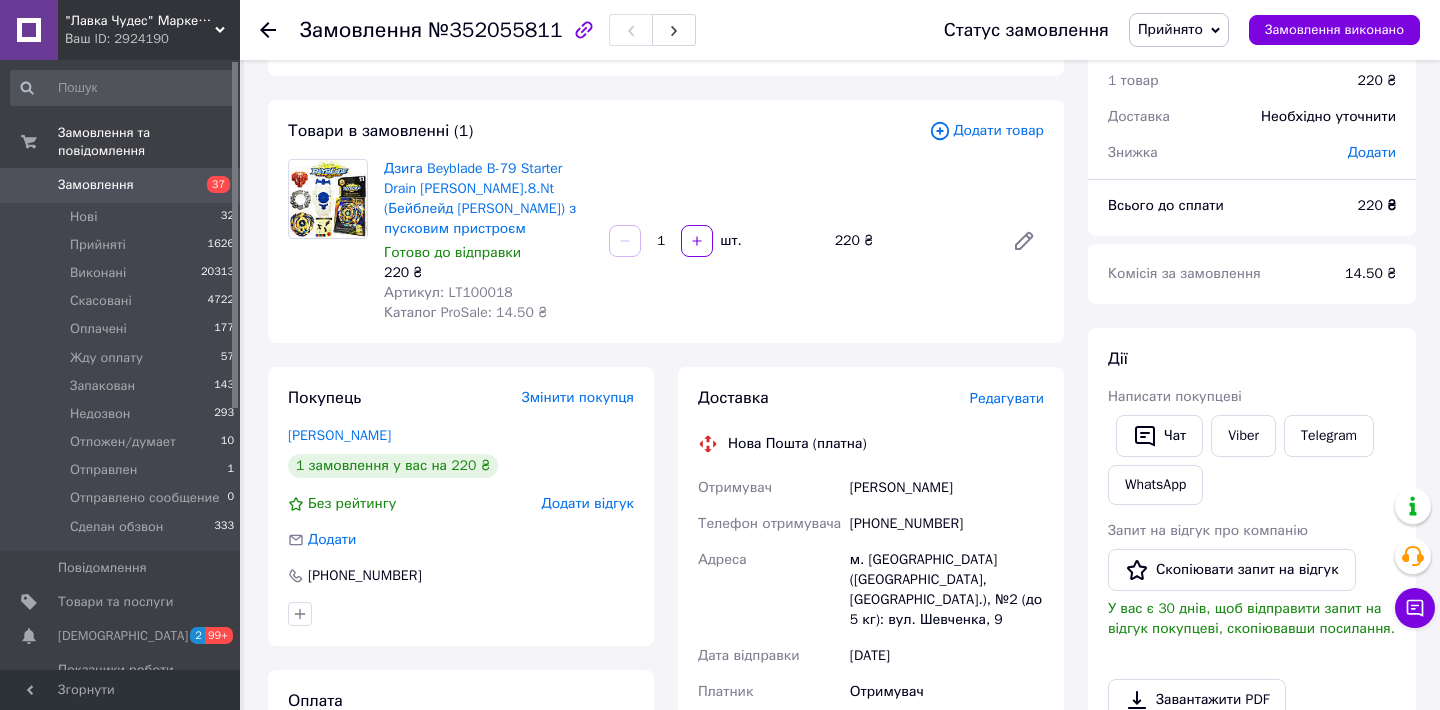 click on "Редагувати" at bounding box center [1007, 398] 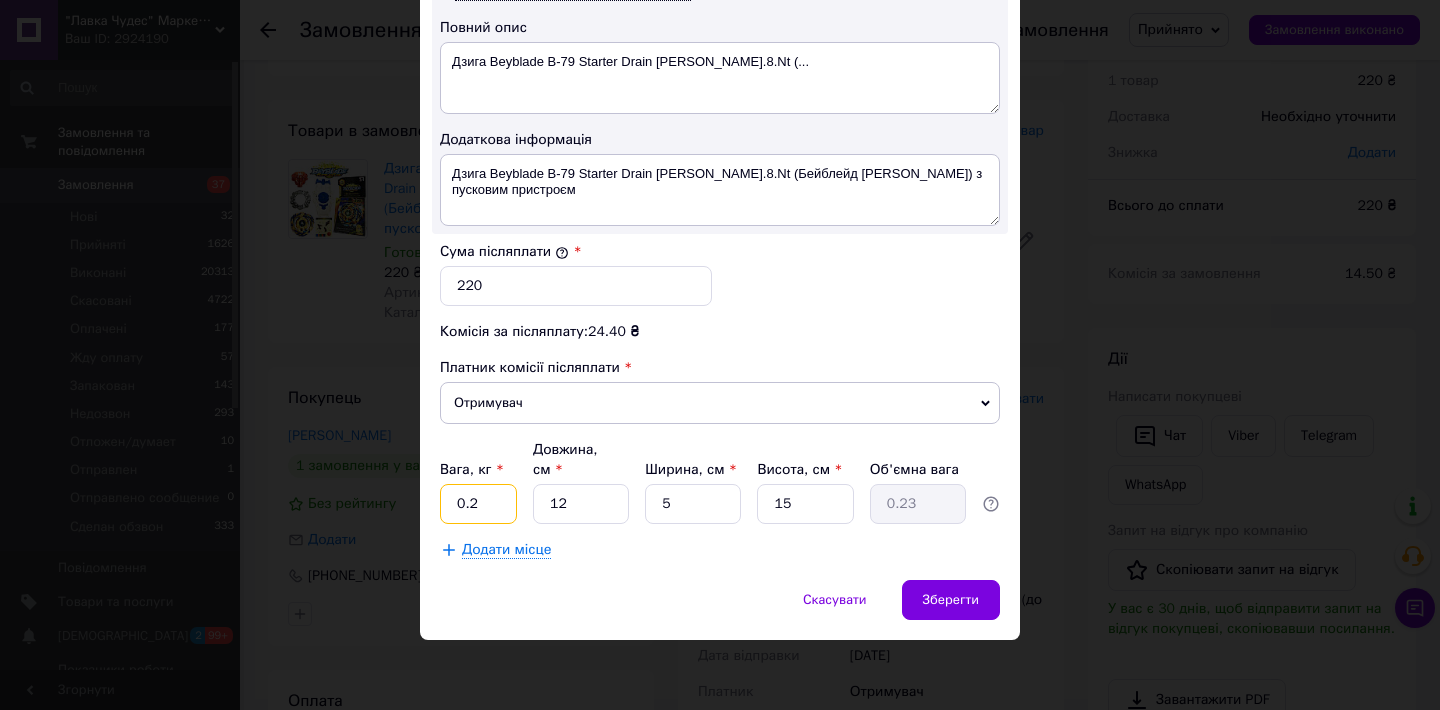 scroll, scrollTop: 1079, scrollLeft: 0, axis: vertical 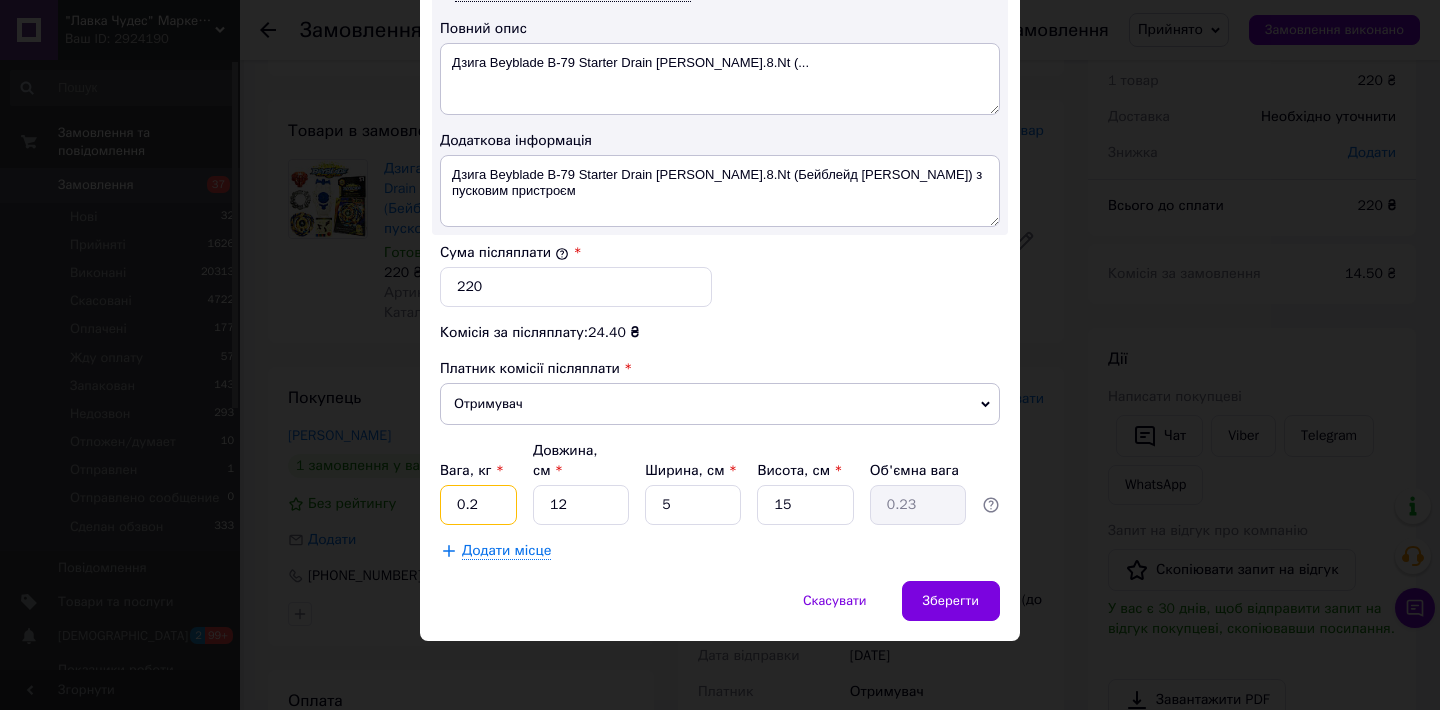 click on "0.2" at bounding box center [478, 505] 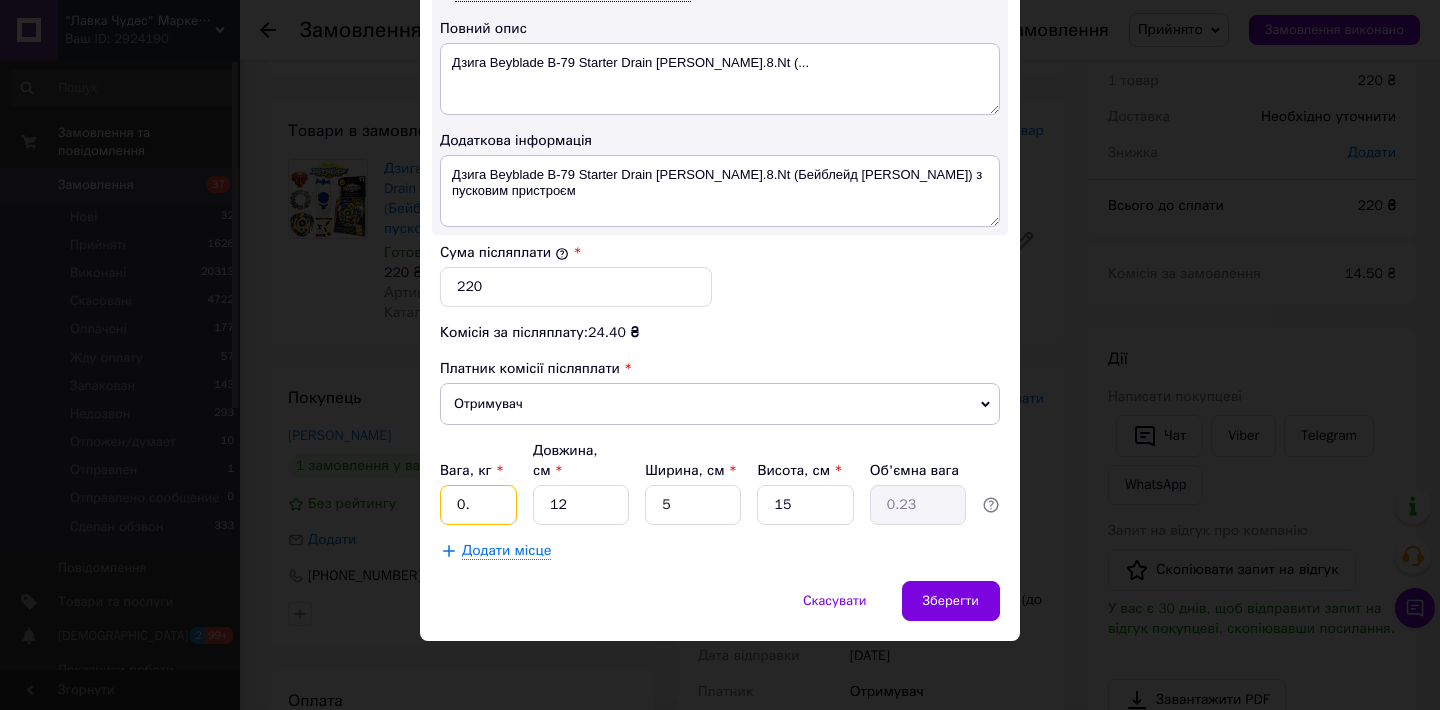 type on "0" 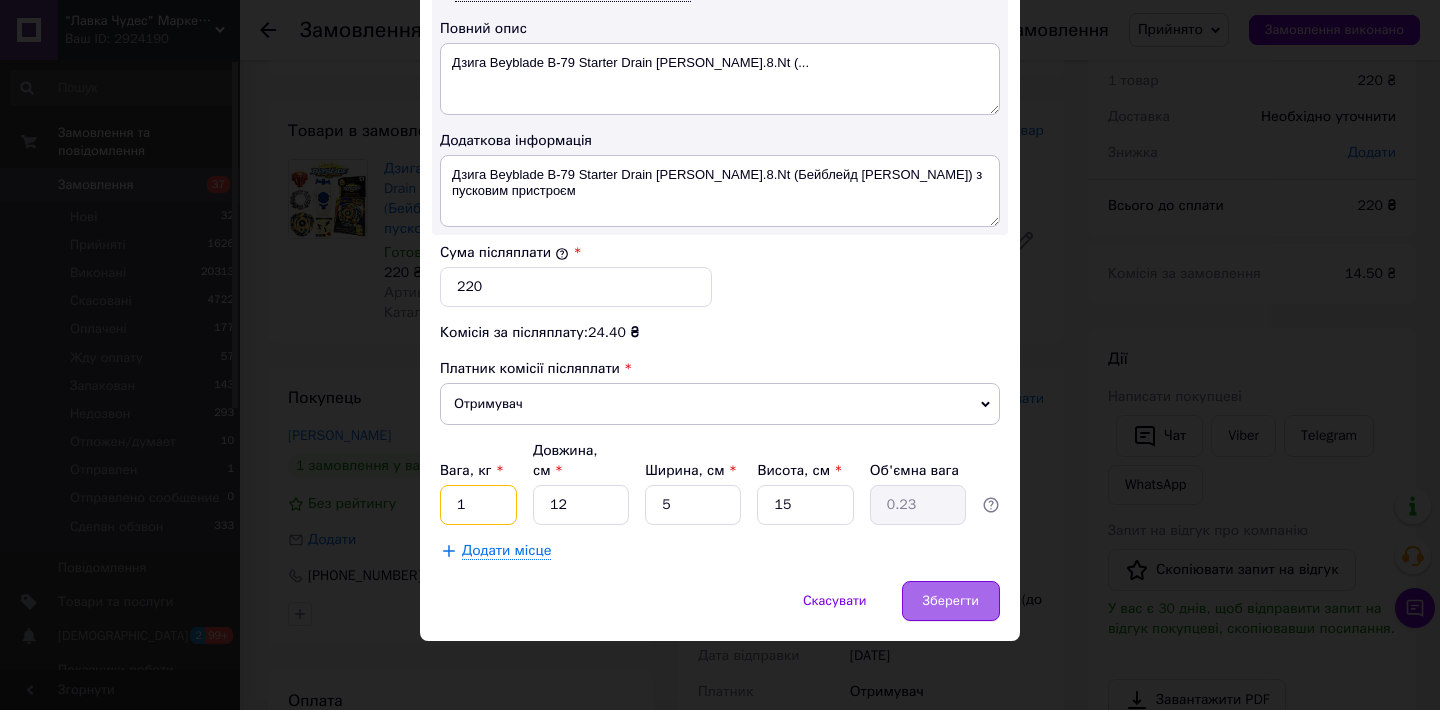 type on "1" 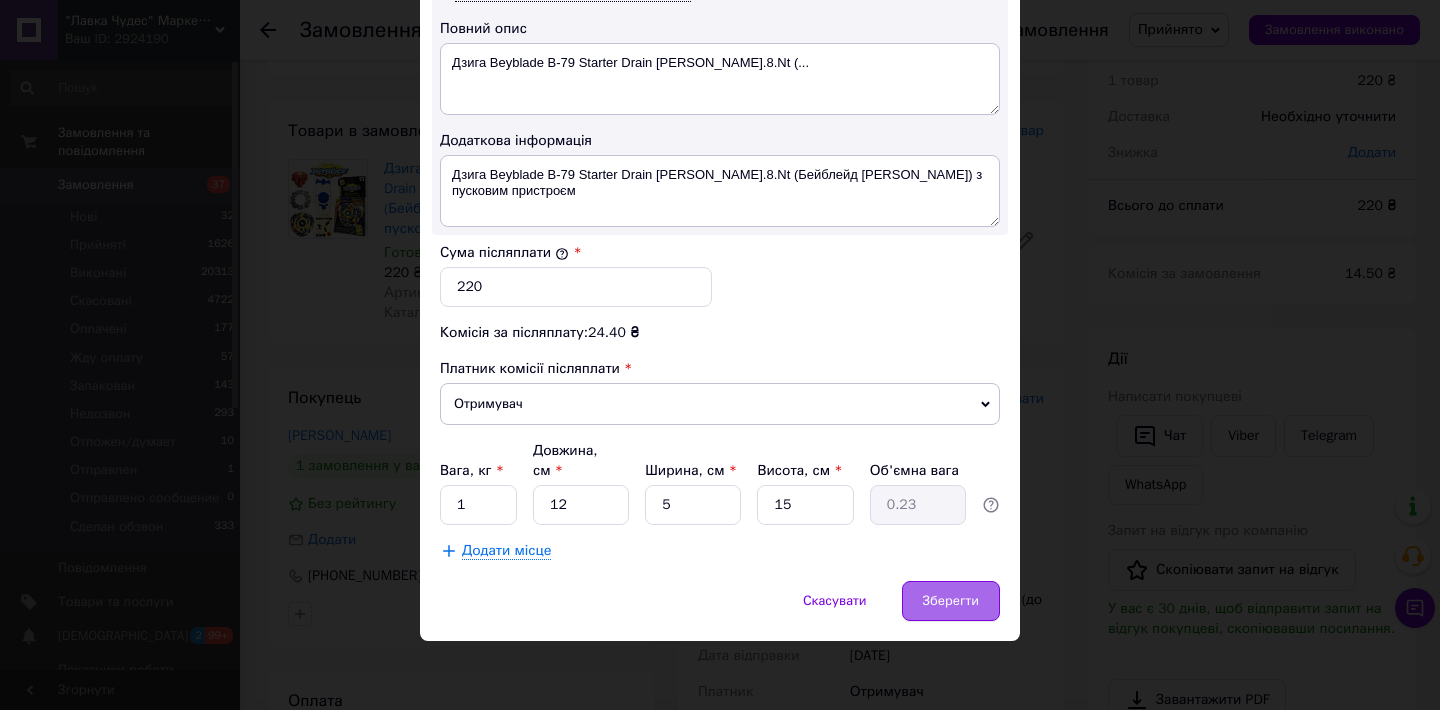 click on "Зберегти" at bounding box center (951, 601) 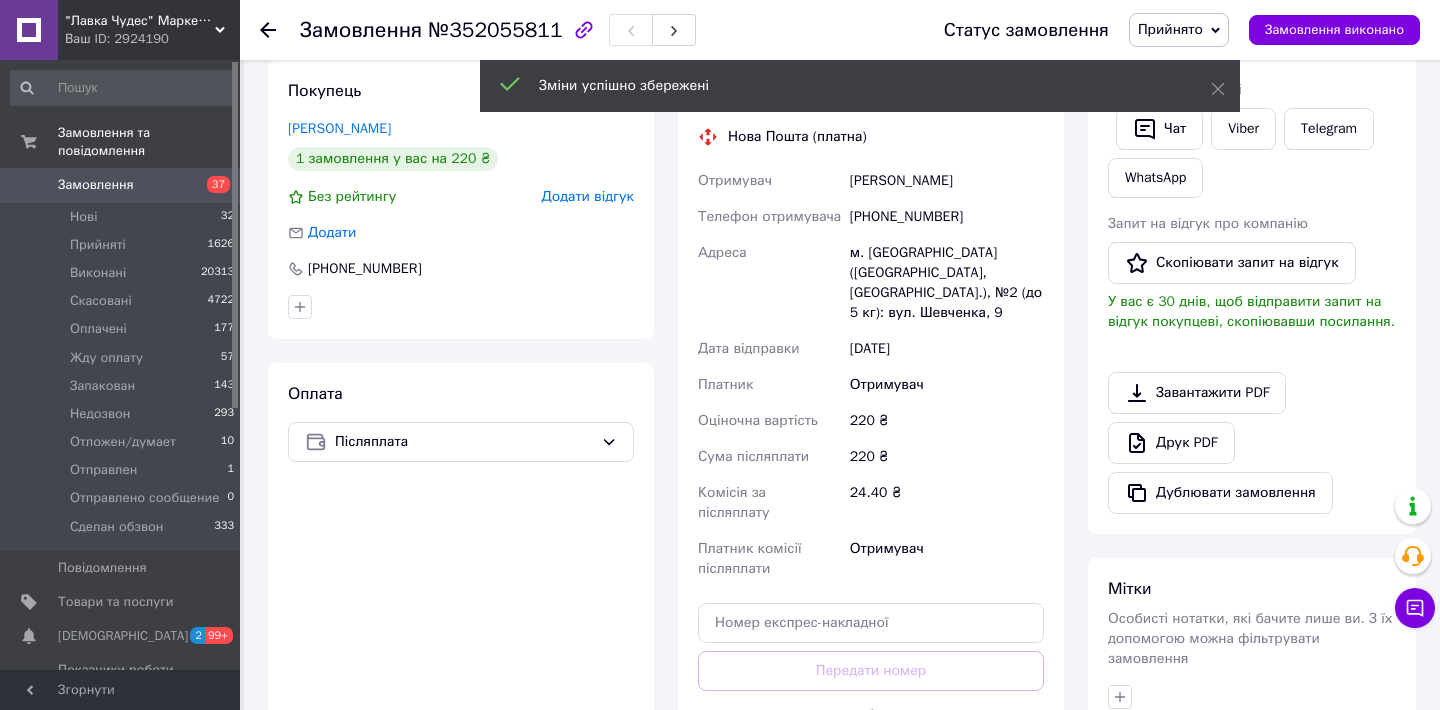scroll, scrollTop: 430, scrollLeft: 0, axis: vertical 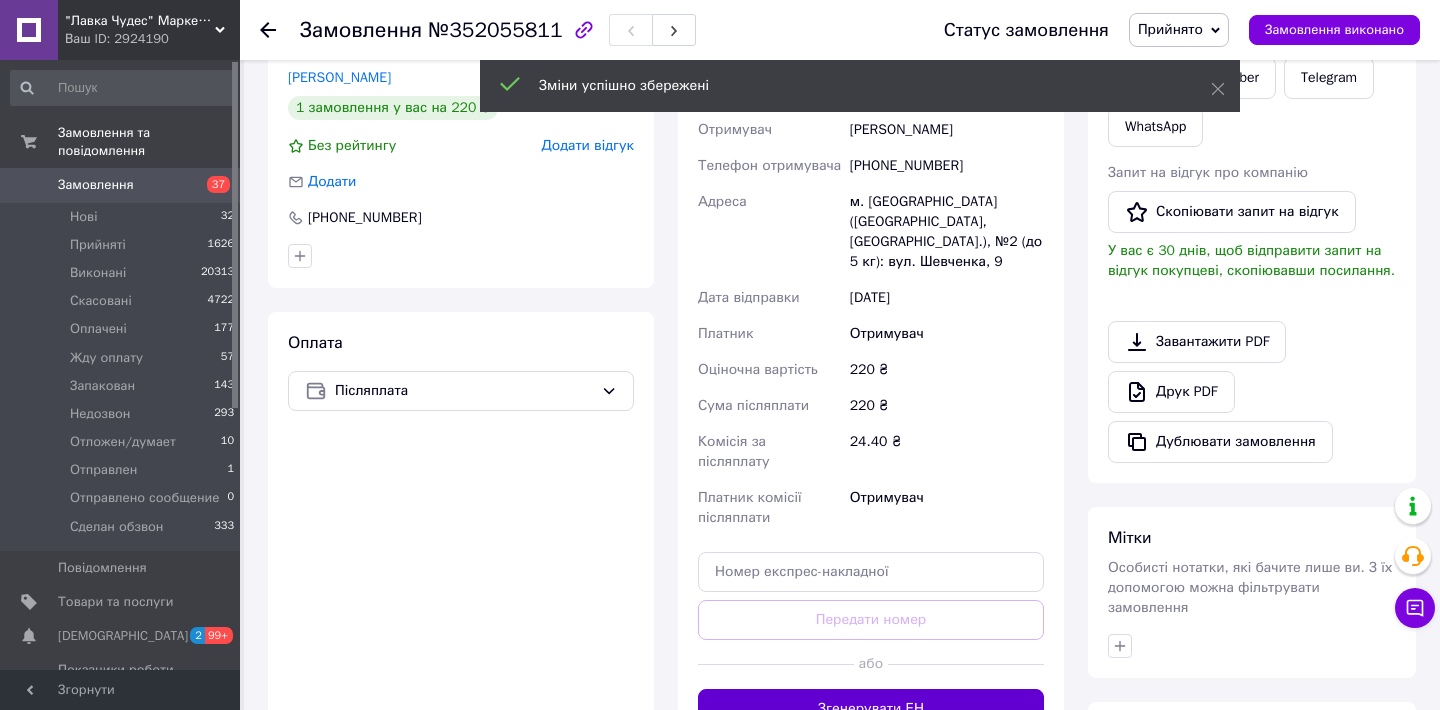 click on "Згенерувати ЕН" at bounding box center [871, 709] 